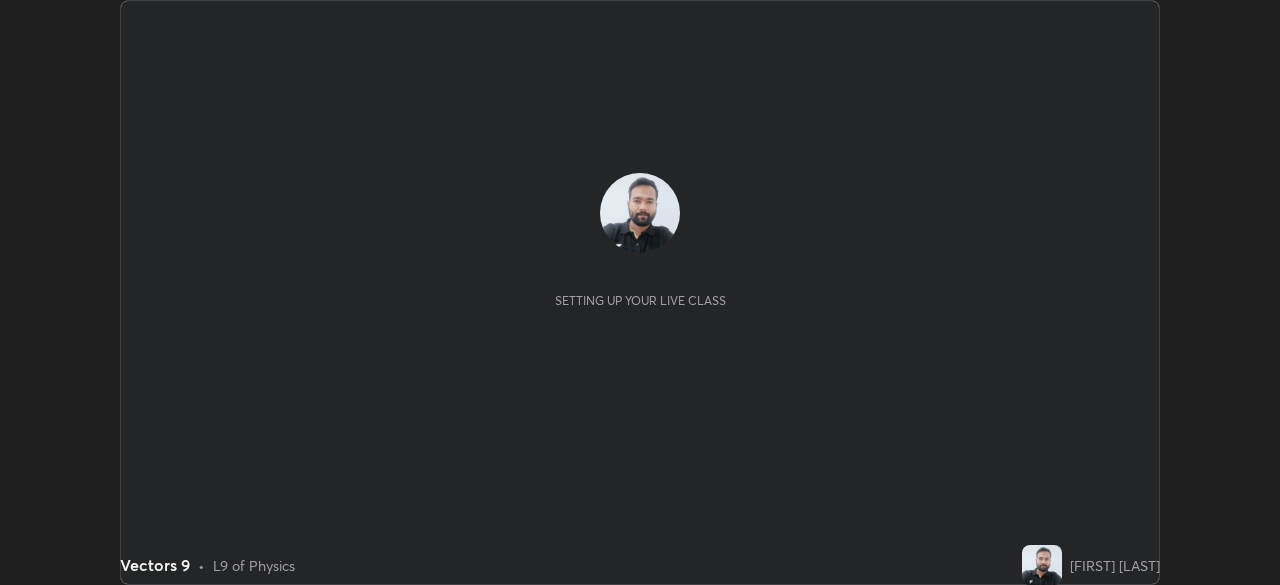 scroll, scrollTop: 0, scrollLeft: 0, axis: both 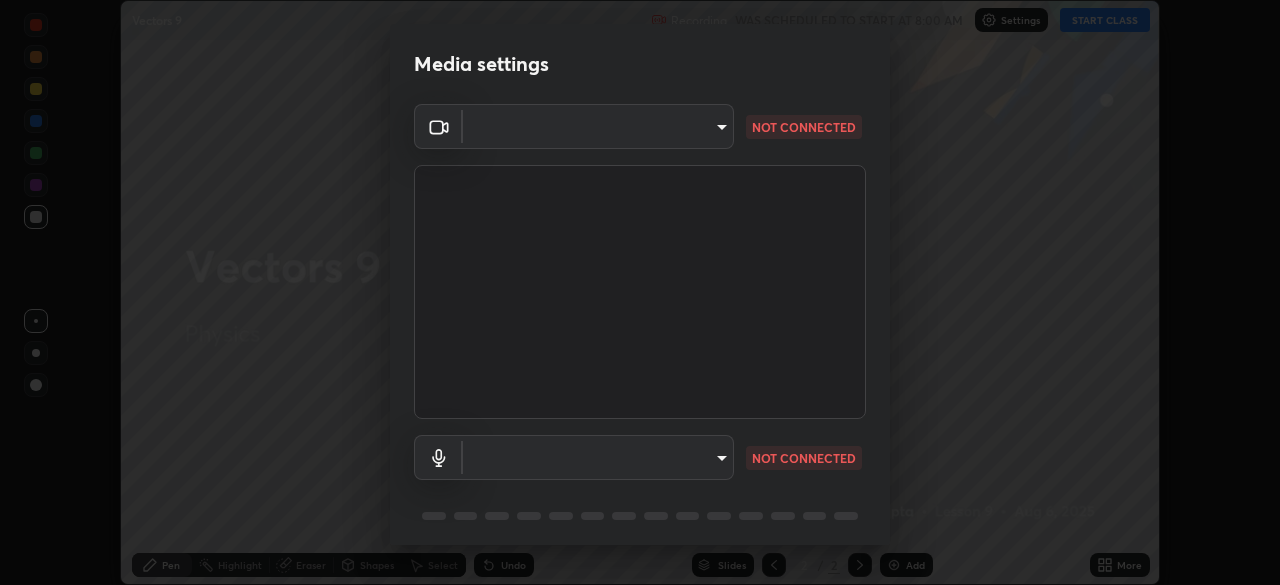 type on "0a1d79d661a64fddf9c7d5b4cd35eaf601090247fd107eb5253fa8bc11dd5ba6" 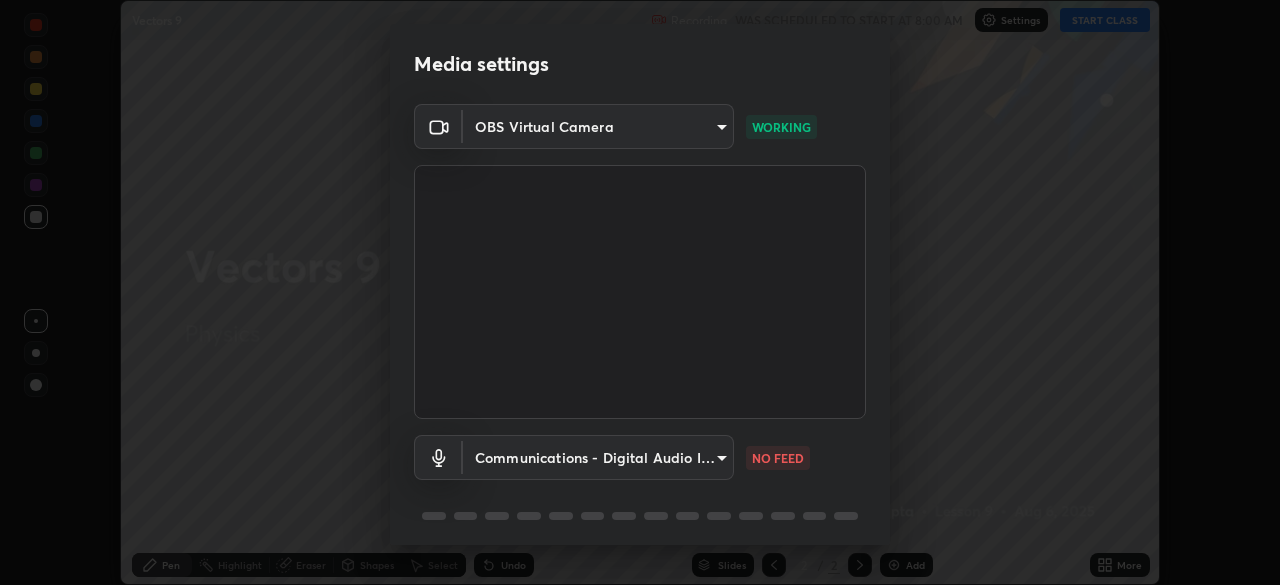 click on "Erase all Vectors 9 Recording WAS SCHEDULED TO START AT  8:00 AM Settings START CLASS Setting up your live class Vectors 9 • L9 of Physics [FIRST] [LAST] Pen Highlight Eraser Shapes Select Undo Slides 2 / 2 Add More No doubts shared Encourage your learners to ask a doubt for better clarity Report an issue Reason for reporting Buffering Chat not working Audio - Video sync issue Educator video quality low ​ Attach an image Report Media settings OBS Virtual Camera [HASH] WORKING Communications - Digital Audio Interface (3- Cam Link 4K) communications NO FEED 1 / 5 Next" at bounding box center [640, 292] 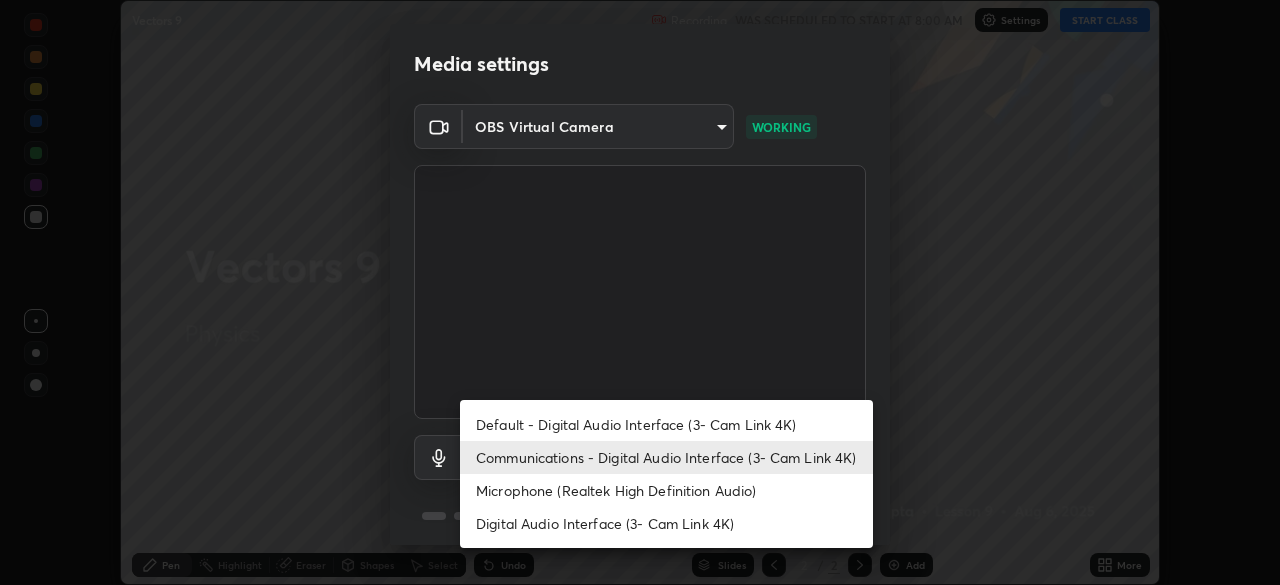 click on "Microphone (Realtek High Definition Audio)" at bounding box center [666, 490] 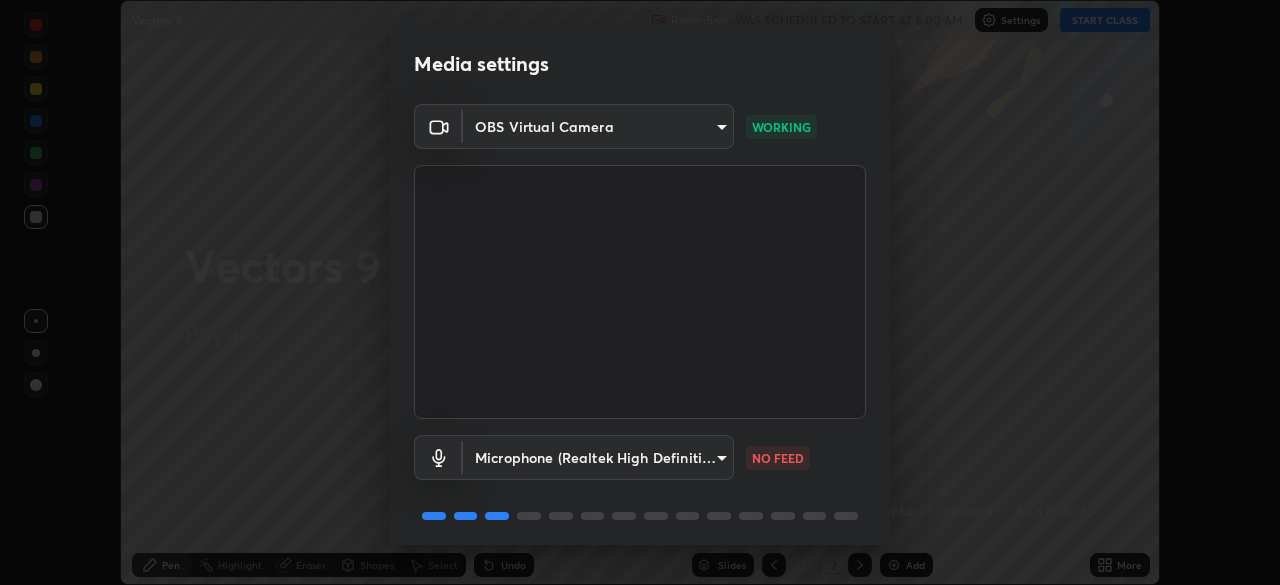click on "Erase all Vectors 9 Recording WAS SCHEDULED TO START AT  8:00 AM Settings START CLASS Setting up your live class Vectors 9 • L9 of Physics [FIRST] [LAST] Pen Highlight Eraser Shapes Select Undo Slides 2 / 2 Add More No doubts shared Encourage your learners to ask a doubt for better clarity Report an issue Reason for reporting Buffering Chat not working Audio - Video sync issue Educator video quality low ​ Attach an image Report Media settings OBS Virtual Camera [HASH] WORKING Microphone (Realtek High Definition Audio) [HASH] NO FEED 1 / 5 Next" at bounding box center [640, 292] 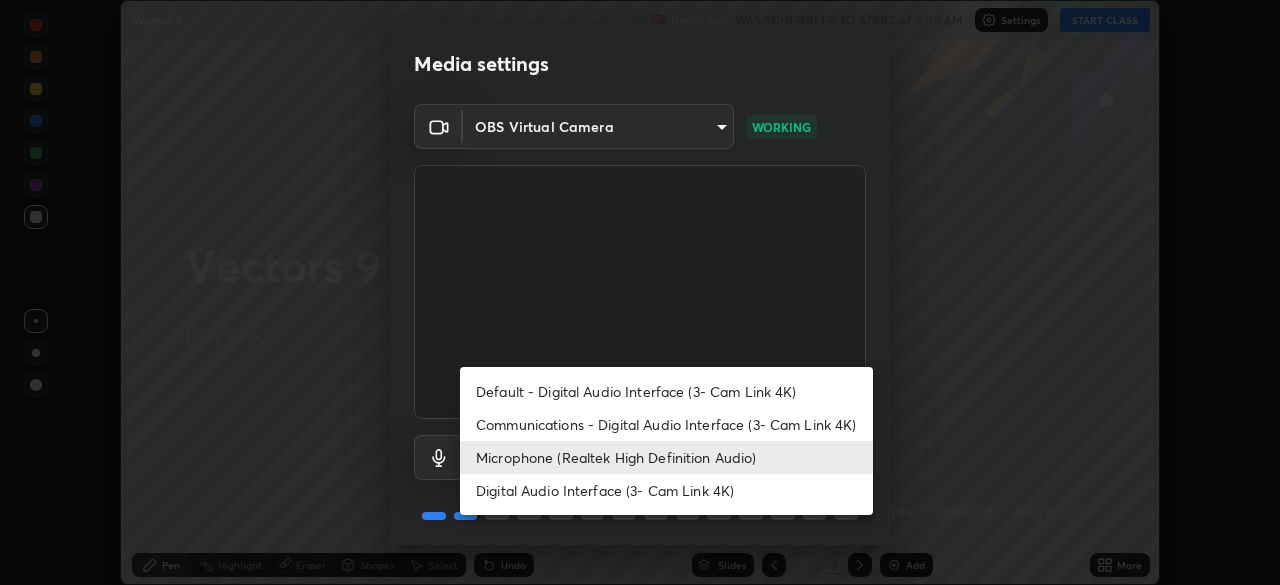click on "Communications - Digital Audio Interface (3- Cam Link 4K)" at bounding box center (666, 424) 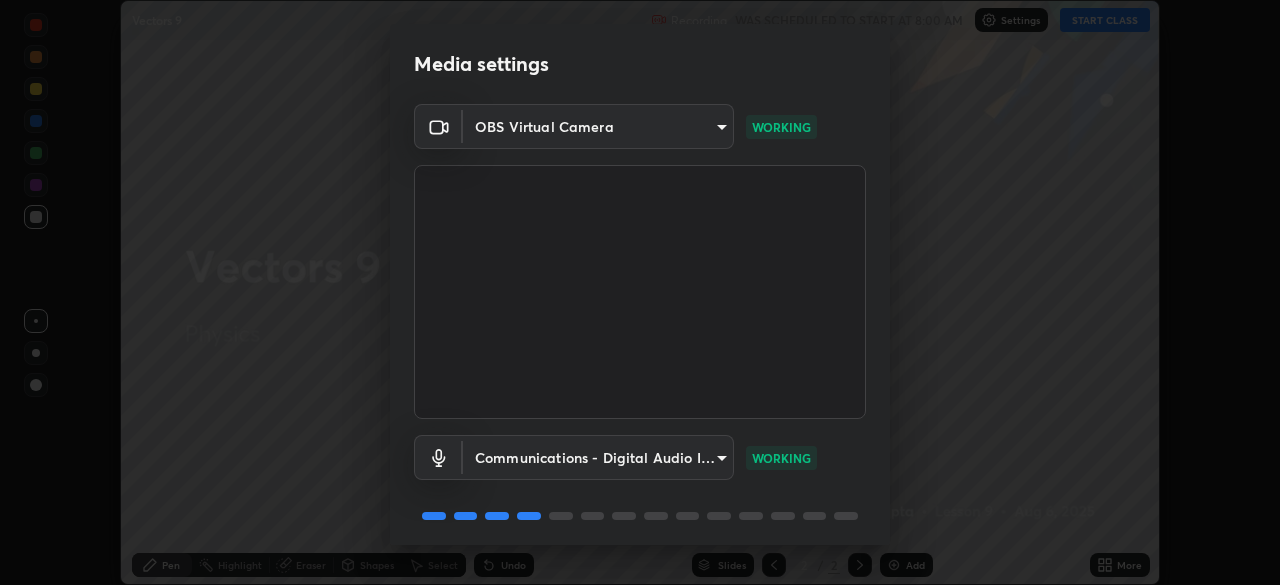 scroll, scrollTop: 71, scrollLeft: 0, axis: vertical 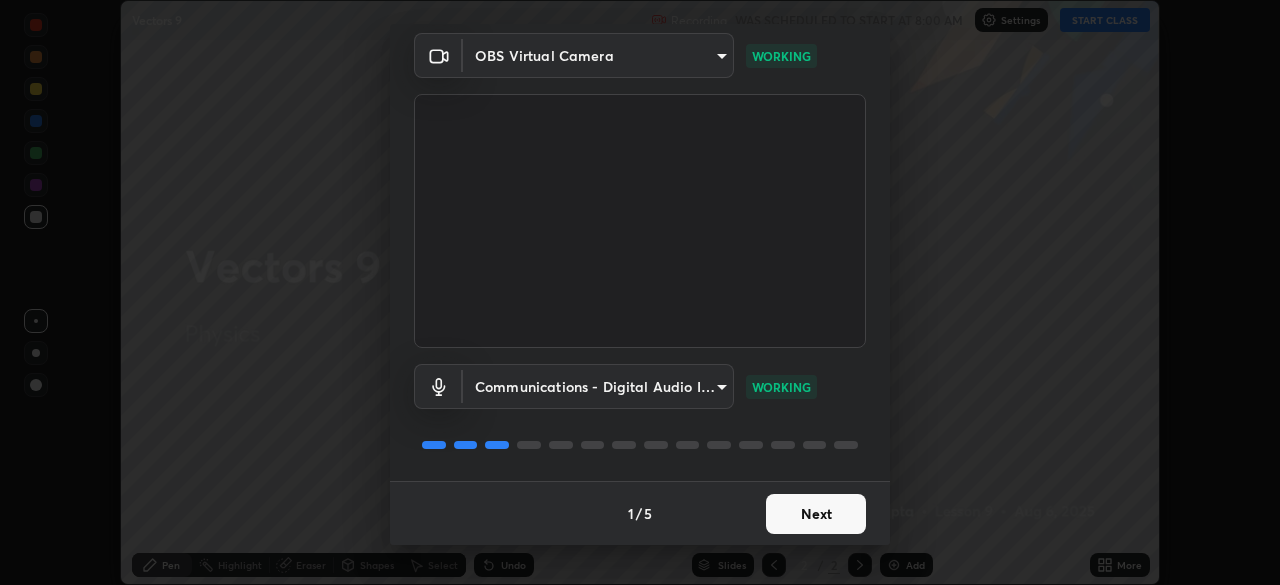 click on "Next" at bounding box center [816, 514] 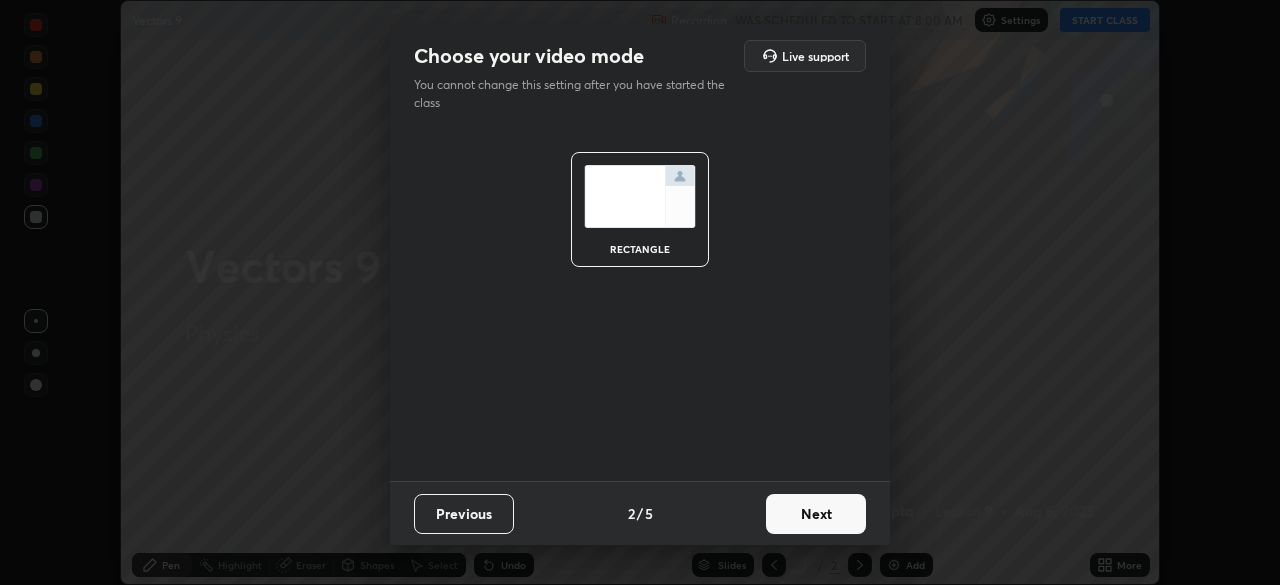 scroll, scrollTop: 0, scrollLeft: 0, axis: both 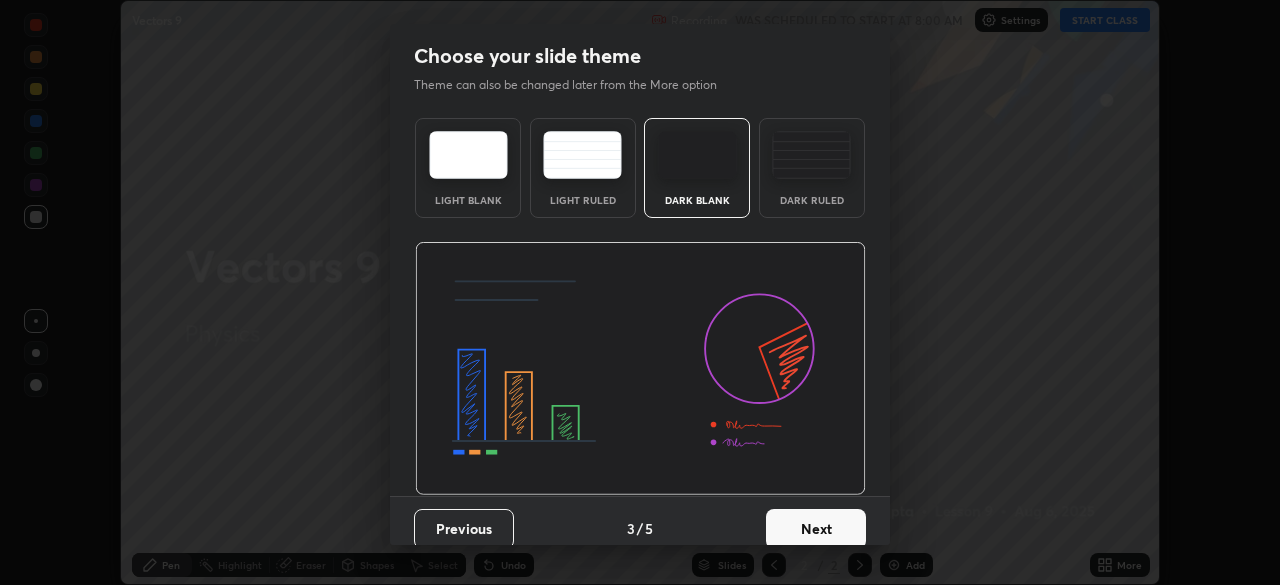 click on "Next" at bounding box center [816, 529] 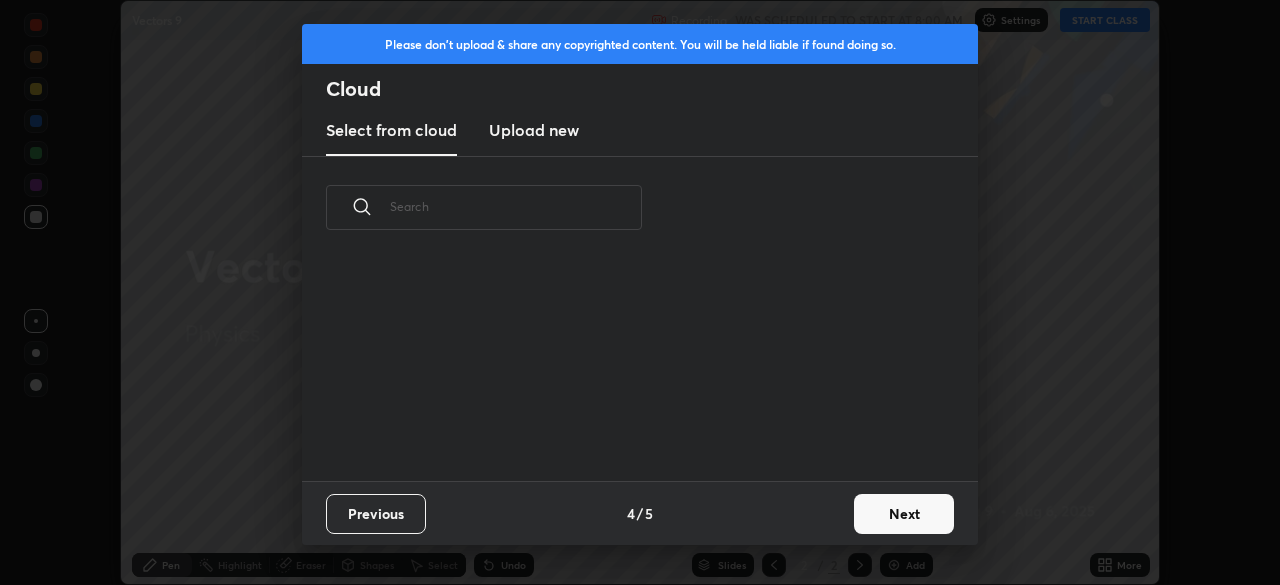 click on "Next" at bounding box center [904, 514] 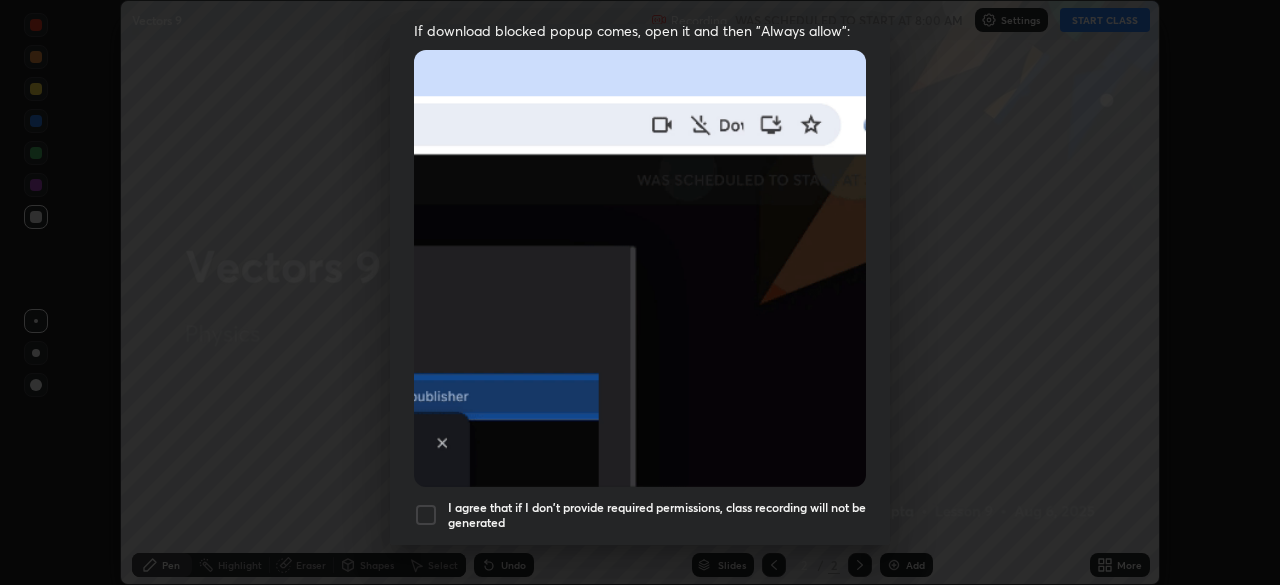 scroll, scrollTop: 434, scrollLeft: 0, axis: vertical 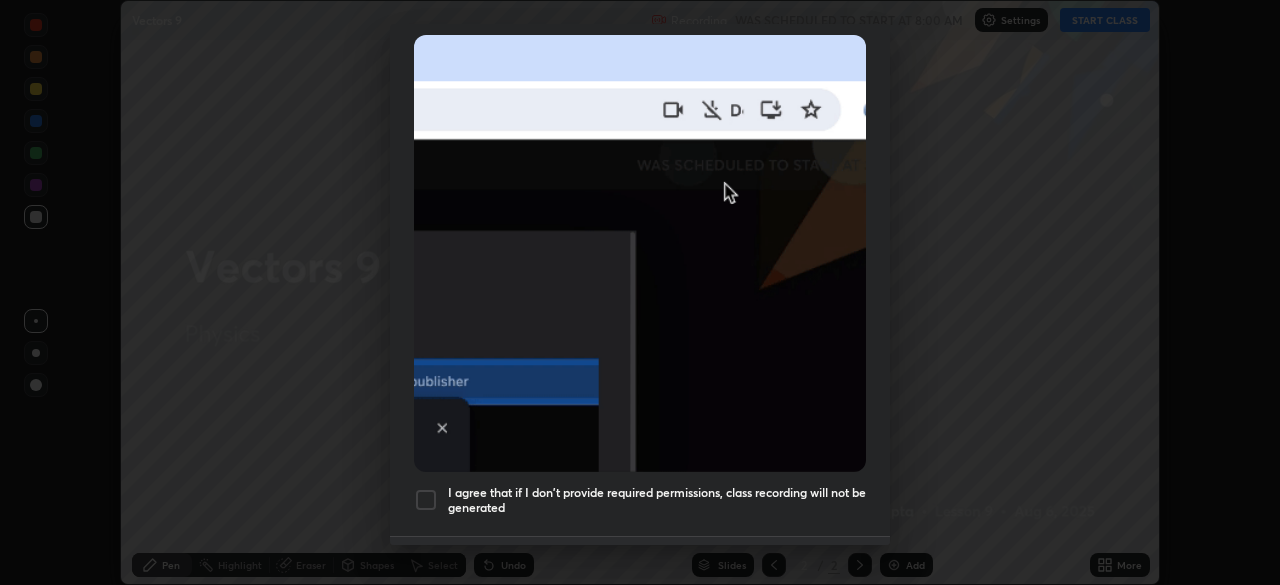 click on "I agree that if I don't provide required permissions, class recording will not be generated" at bounding box center (657, 500) 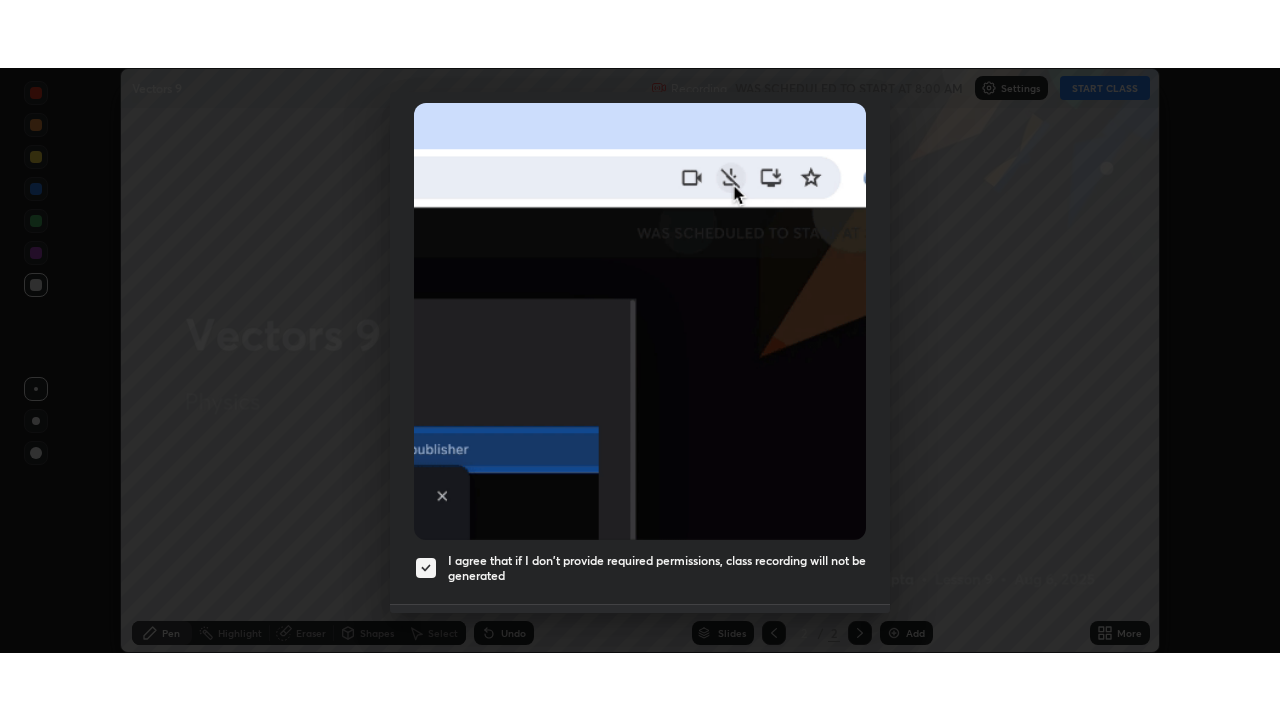 scroll, scrollTop: 479, scrollLeft: 0, axis: vertical 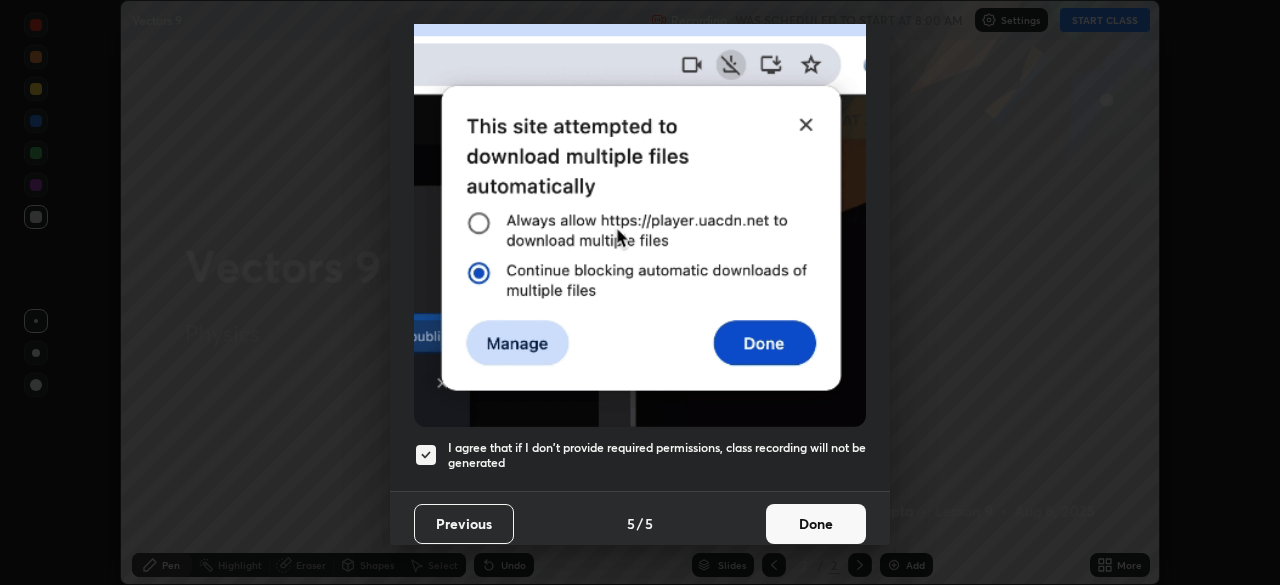 click on "Done" at bounding box center (816, 524) 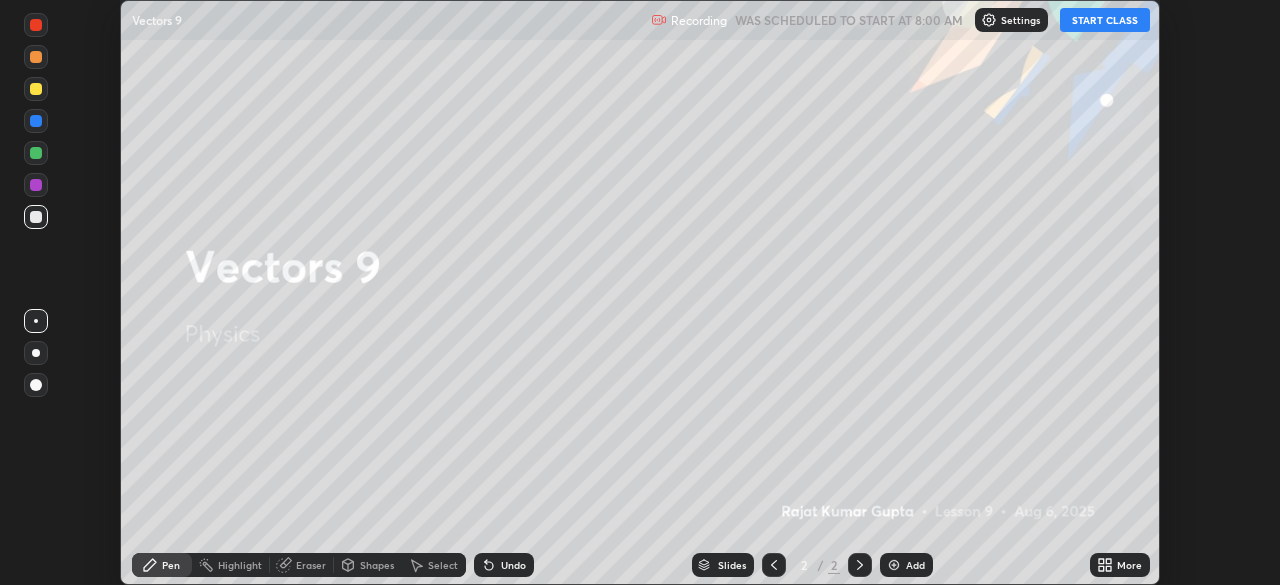 click on "START CLASS" at bounding box center (1105, 20) 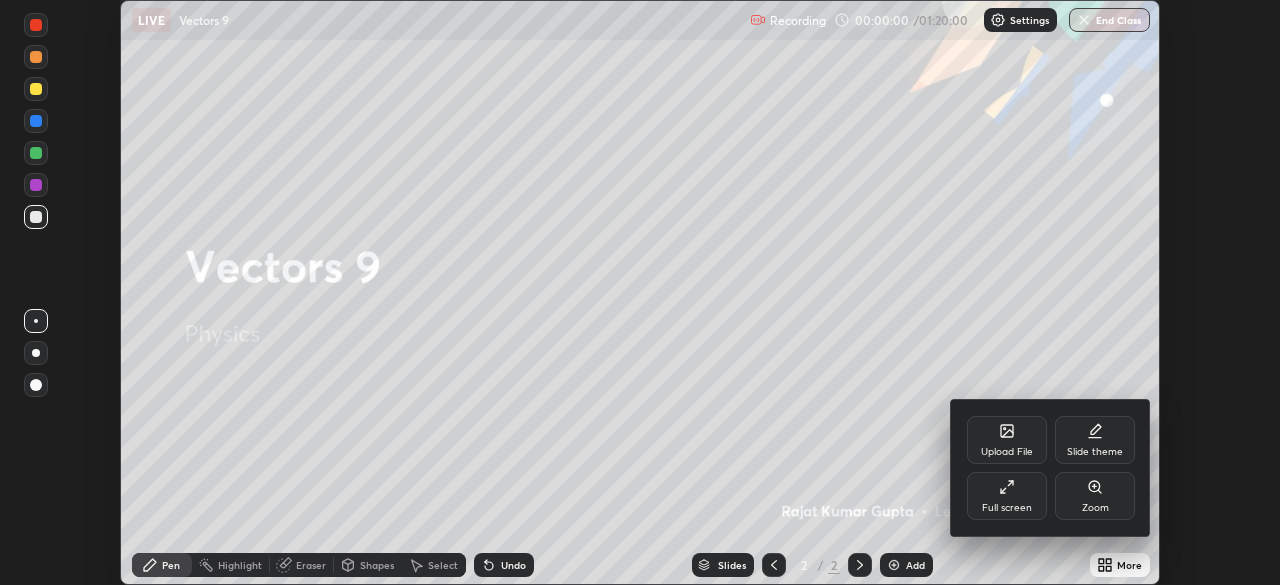 click on "Full screen" at bounding box center [1007, 508] 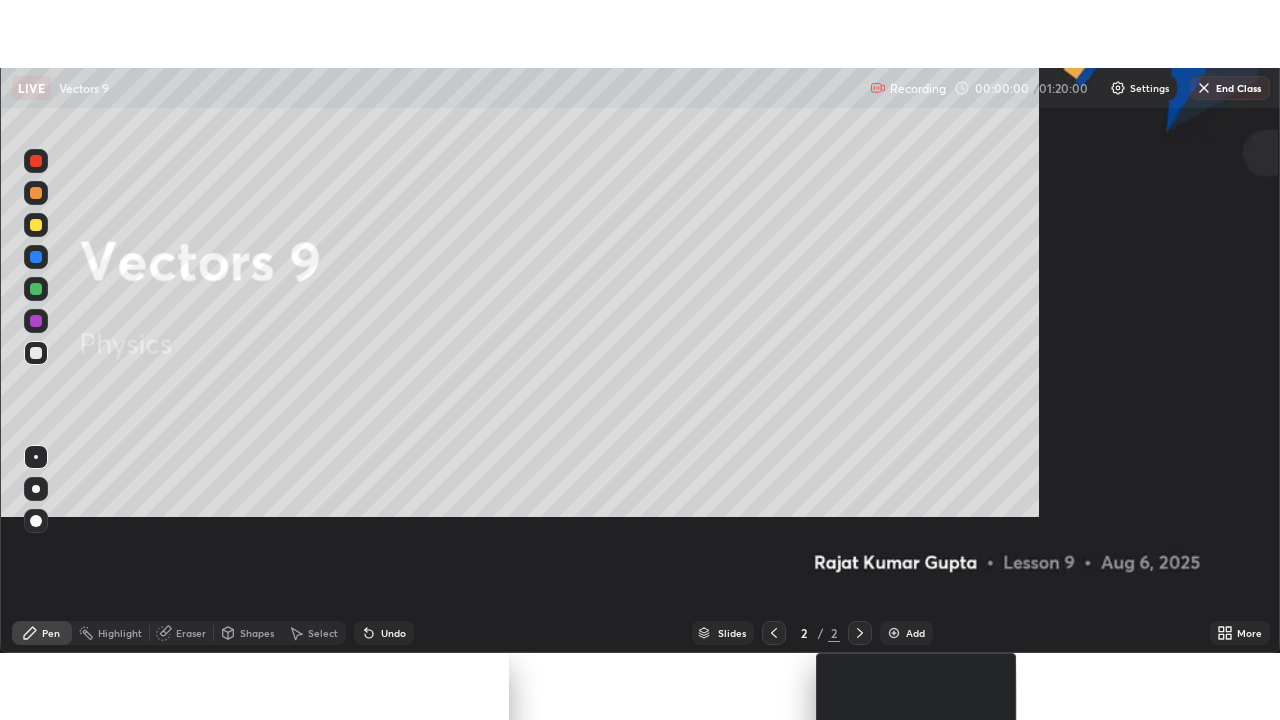 scroll, scrollTop: 99280, scrollLeft: 98720, axis: both 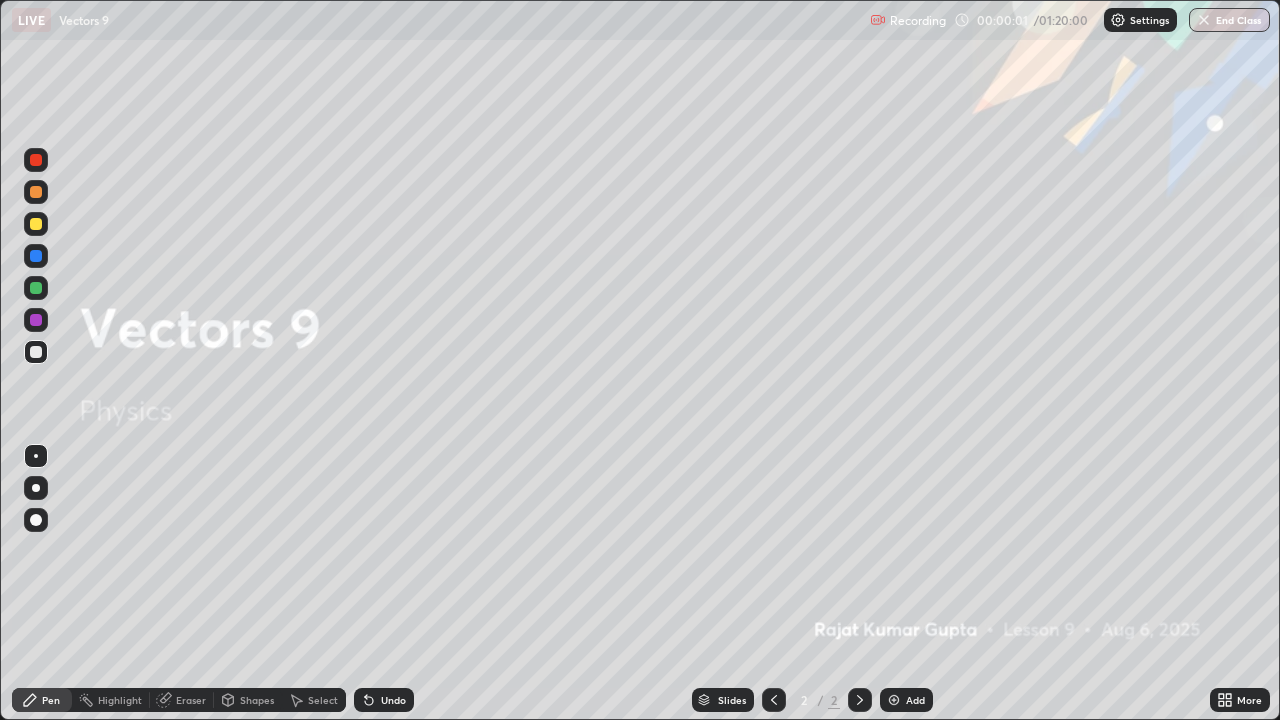 click on "Add" at bounding box center [915, 700] 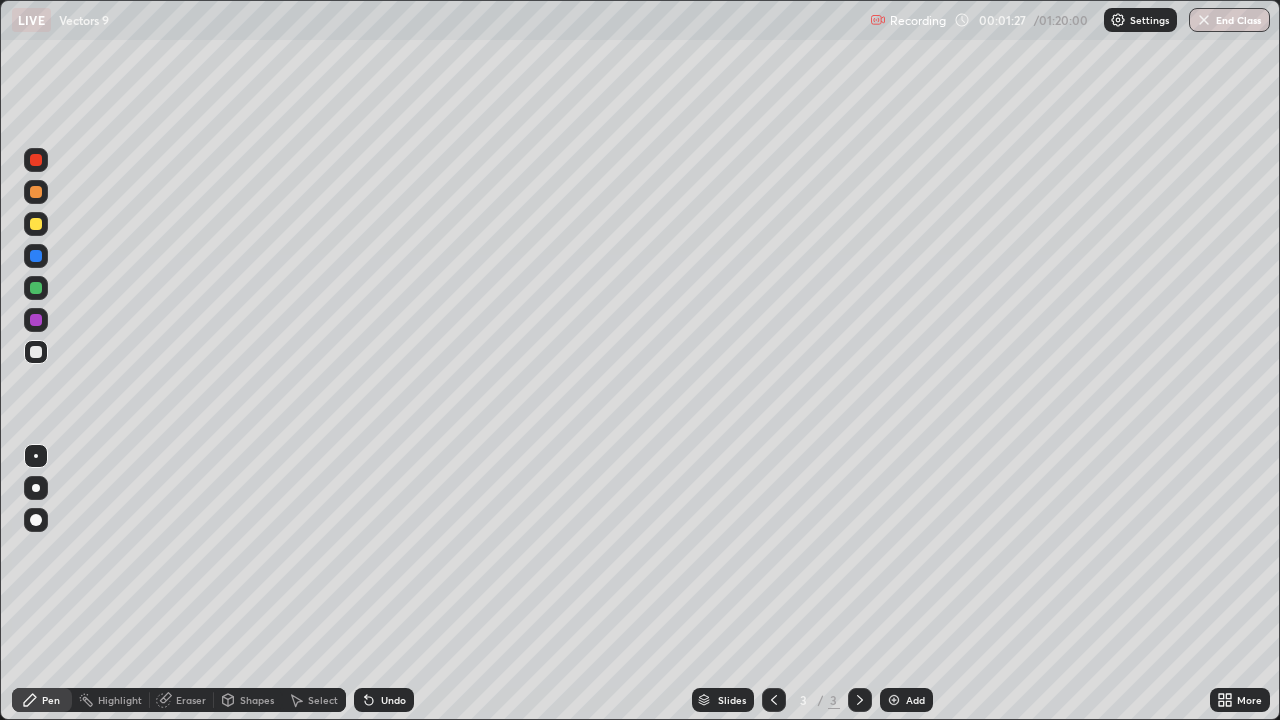 click at bounding box center [36, 520] 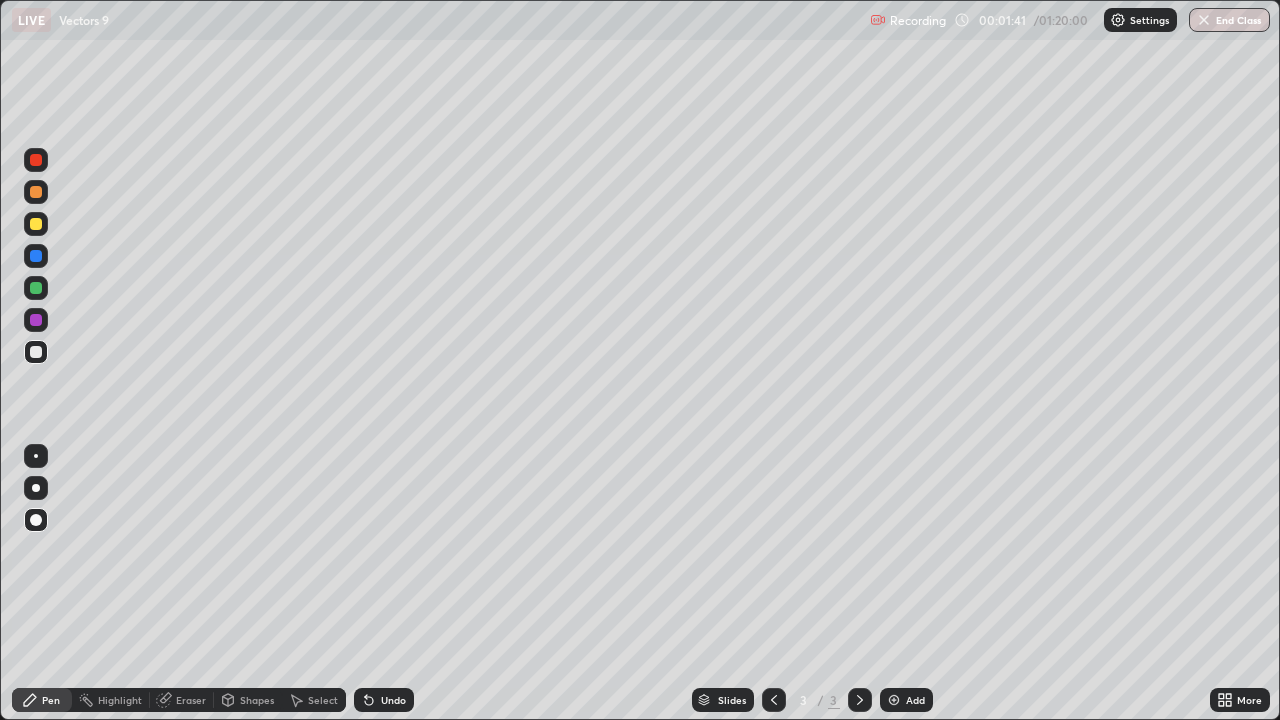 click at bounding box center [36, 320] 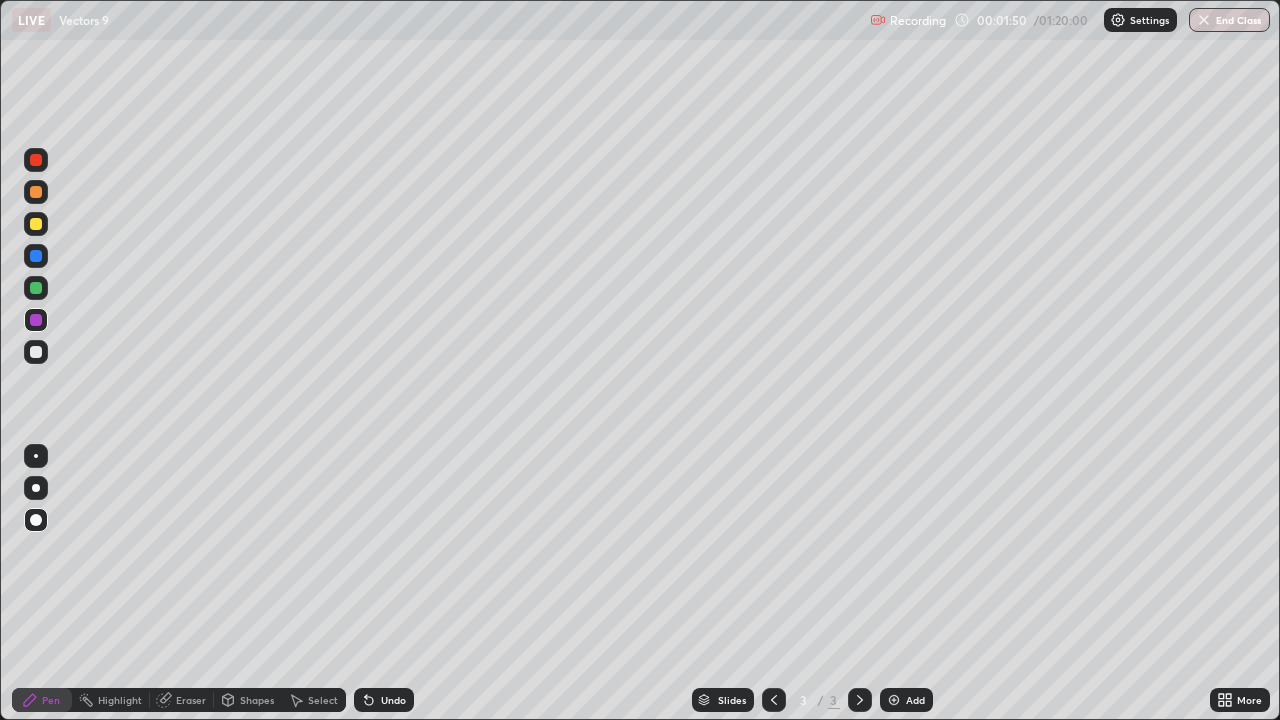 click at bounding box center [36, 352] 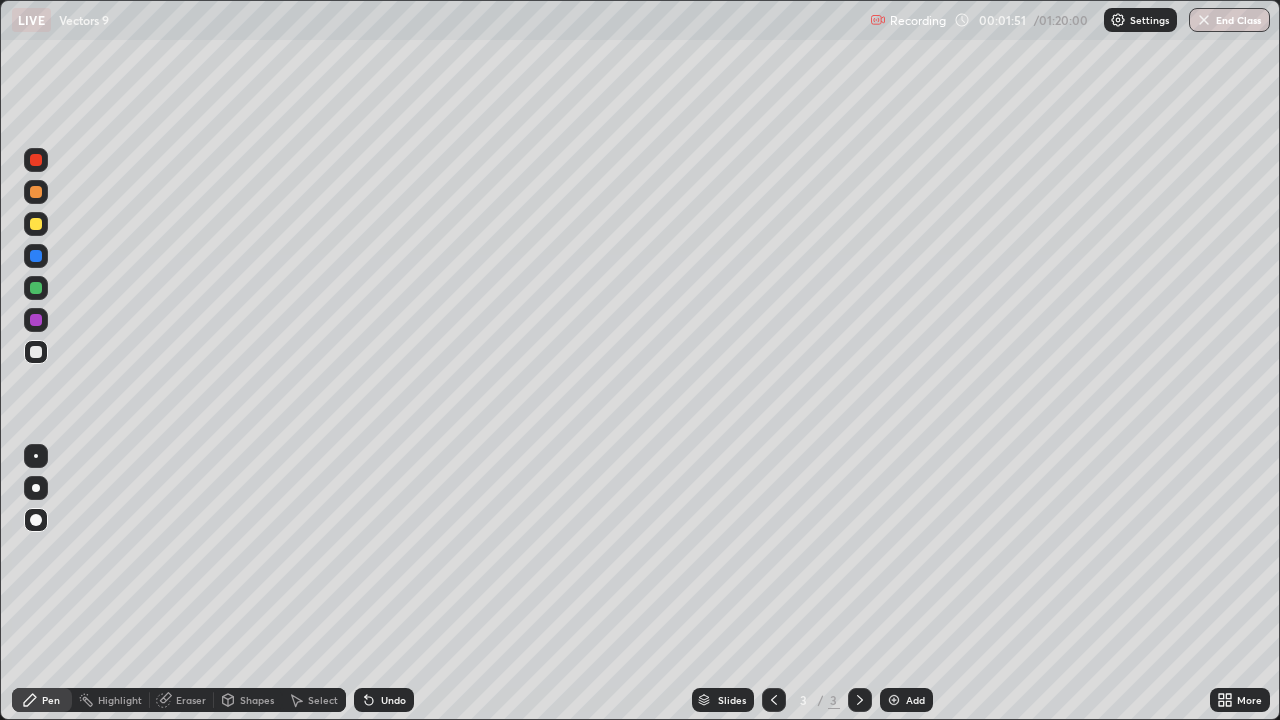 click at bounding box center [36, 320] 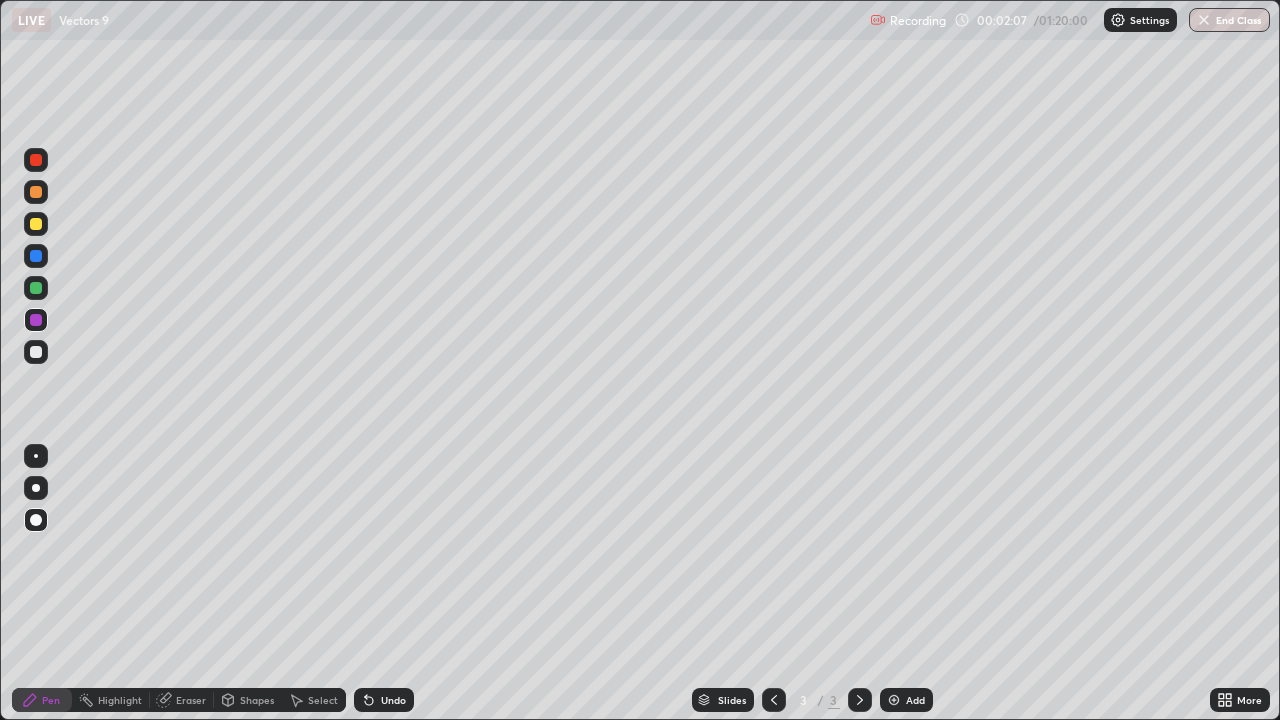 click at bounding box center (36, 352) 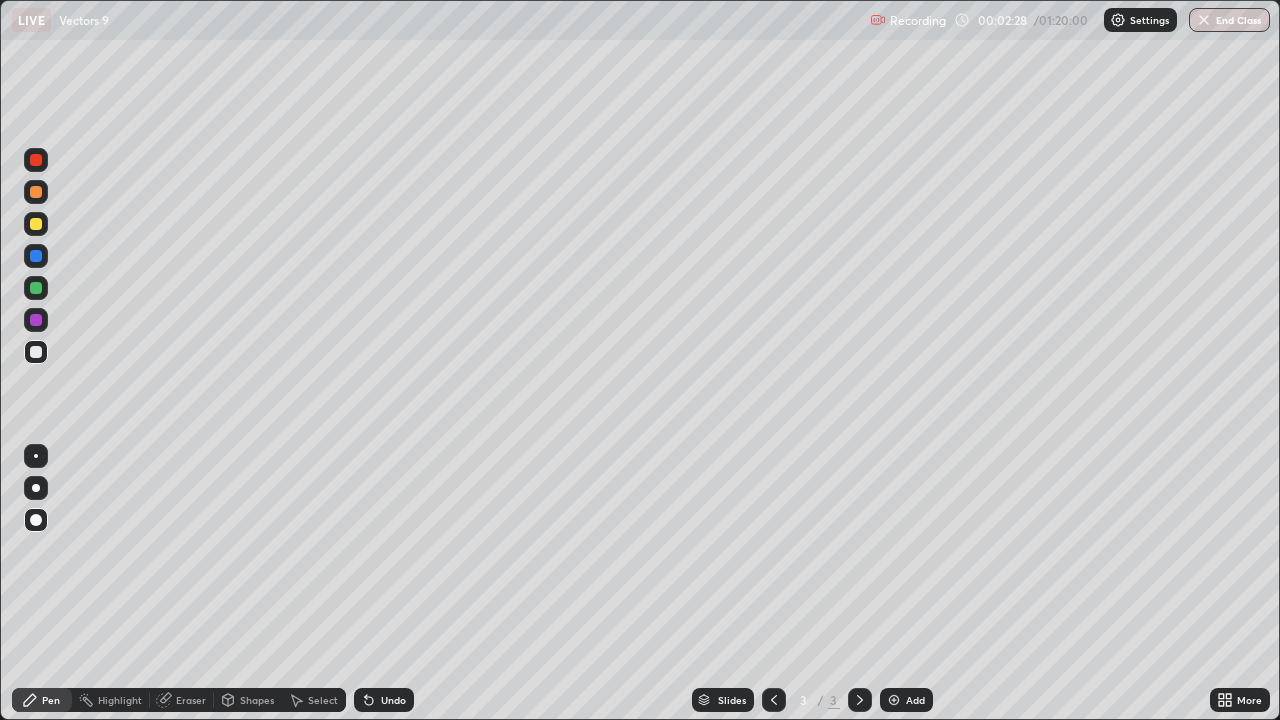 click on "Undo" at bounding box center [393, 700] 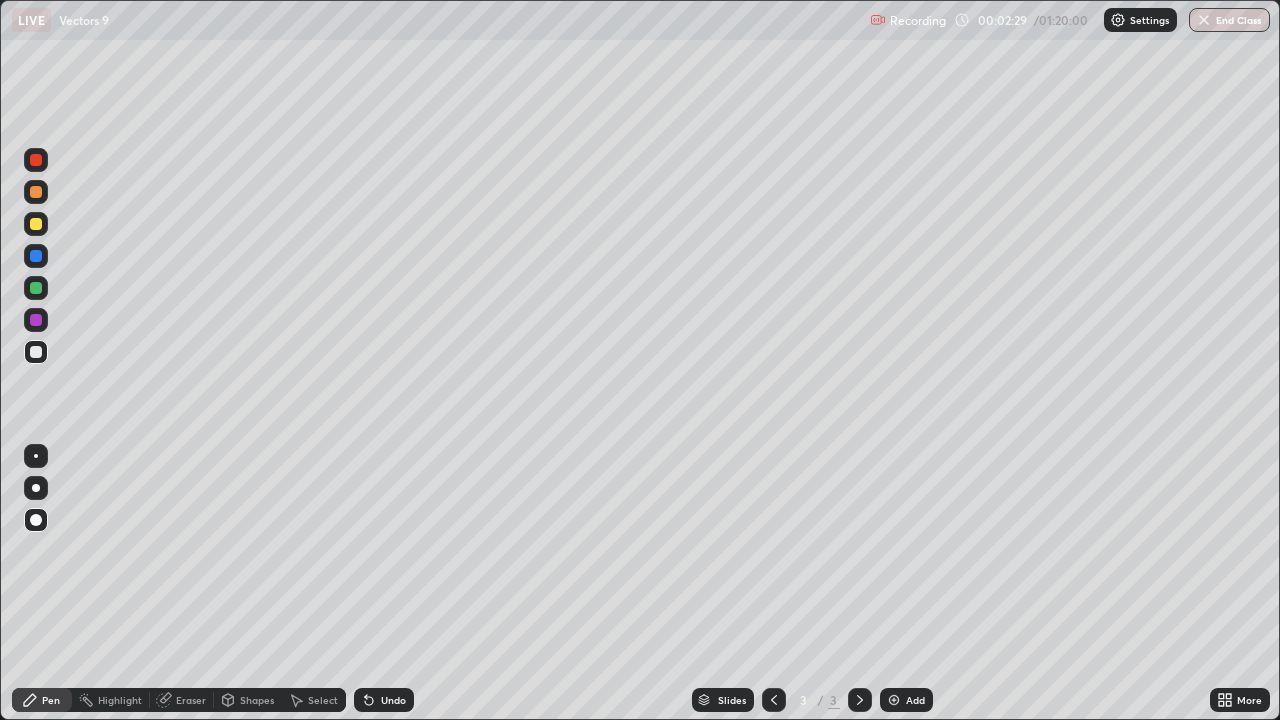 click on "Undo" at bounding box center [384, 700] 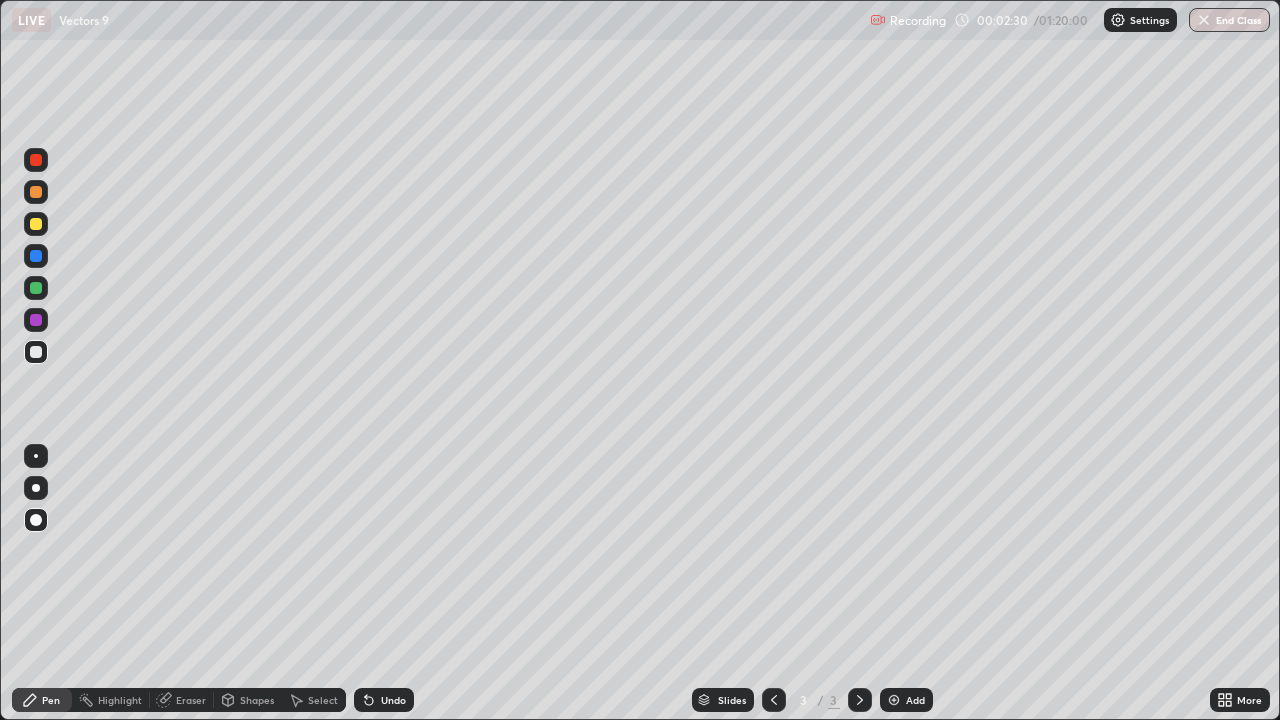 click on "Undo" at bounding box center (380, 700) 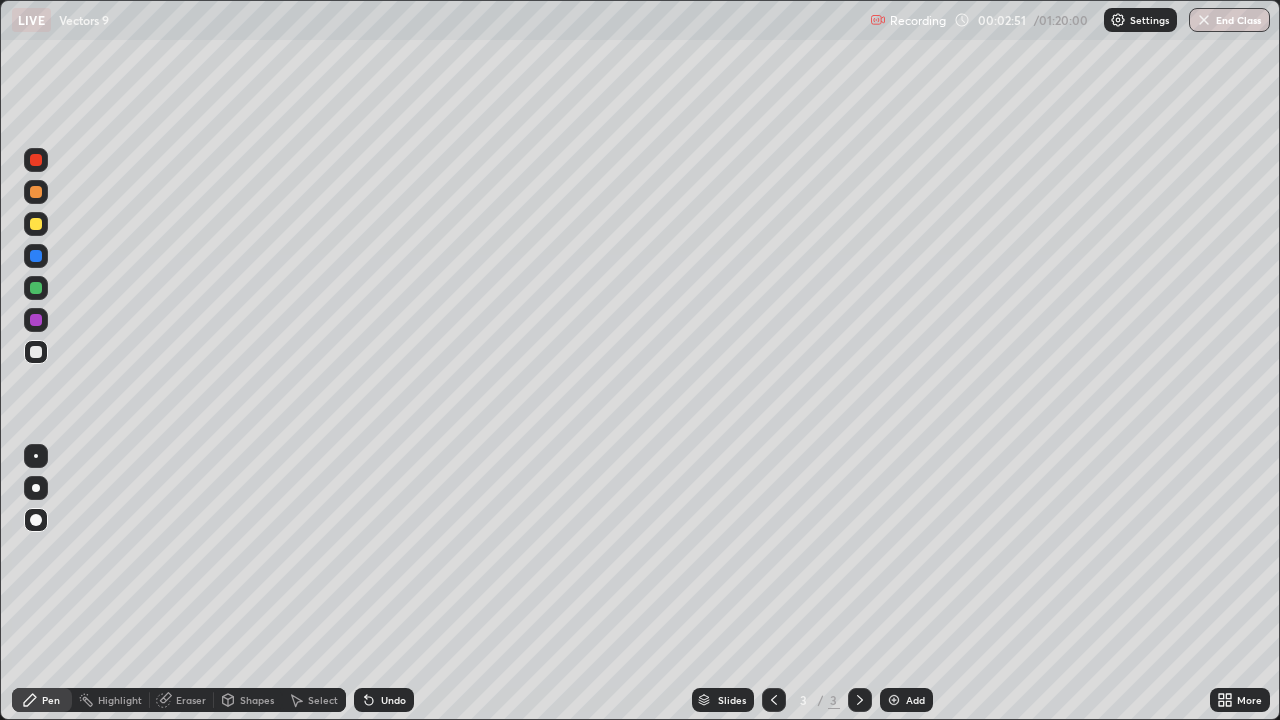 click at bounding box center (36, 288) 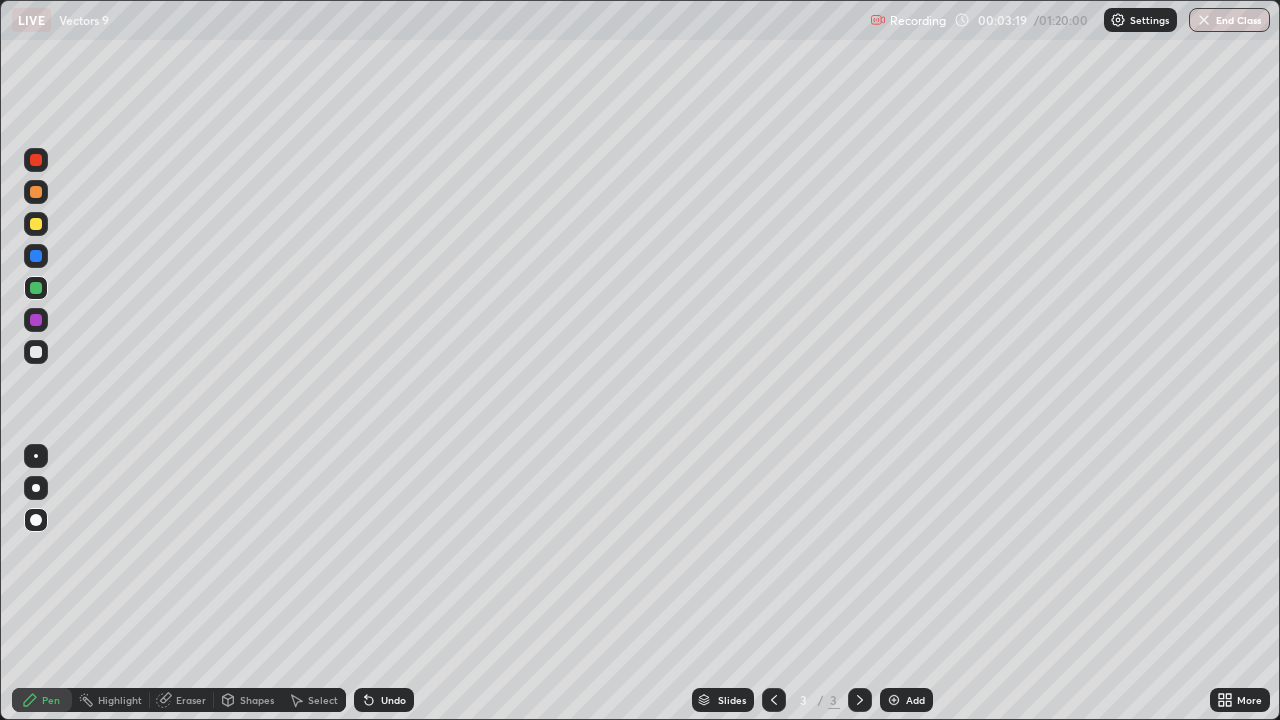 click at bounding box center [36, 256] 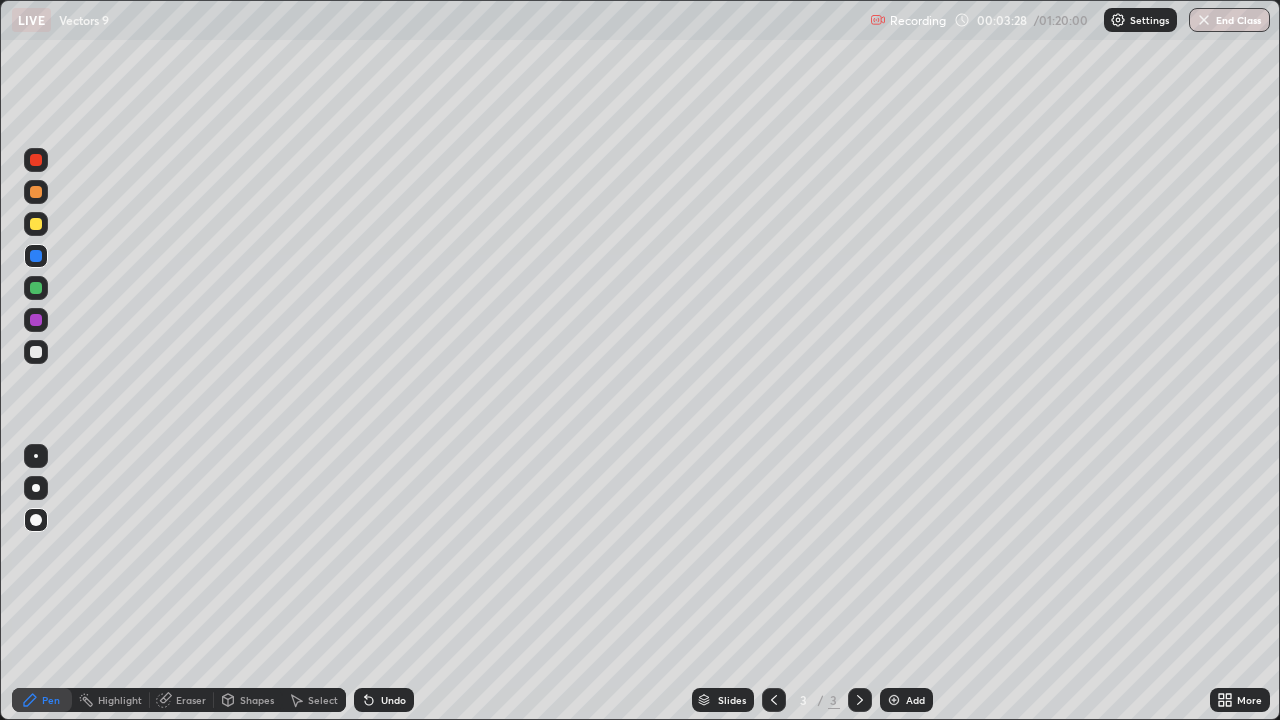 click at bounding box center (36, 224) 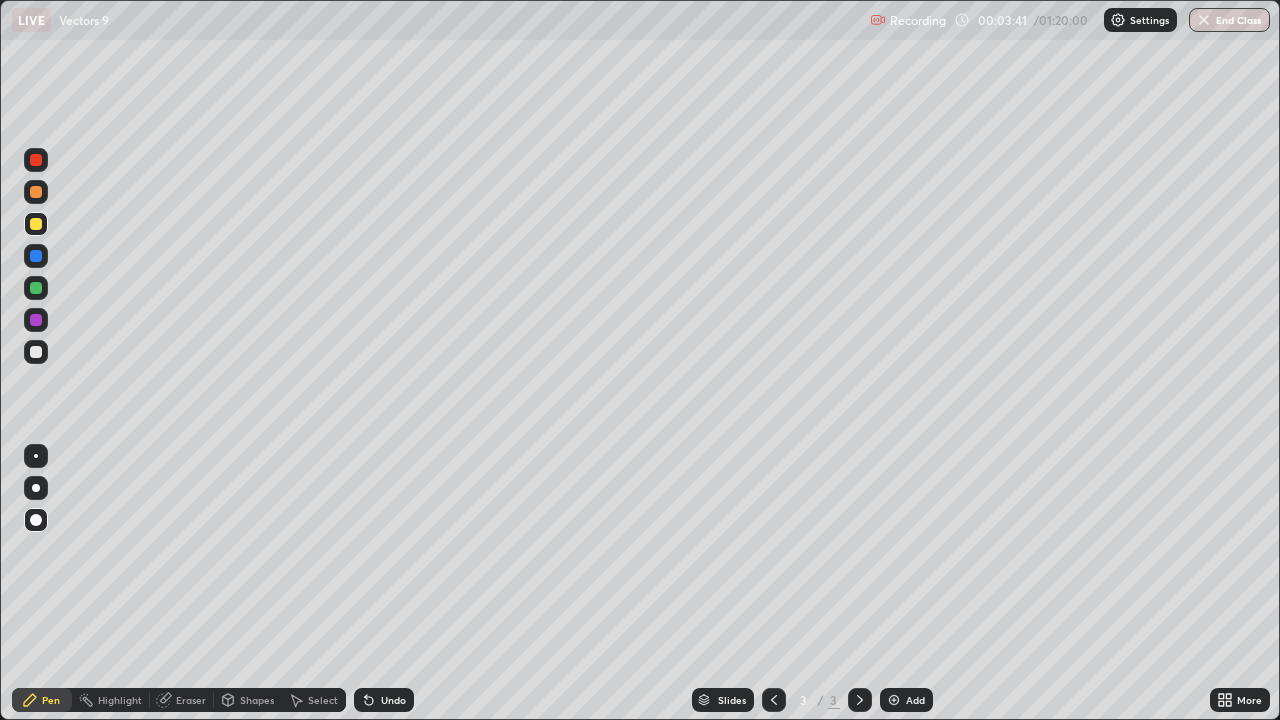 click on "Undo" at bounding box center (393, 700) 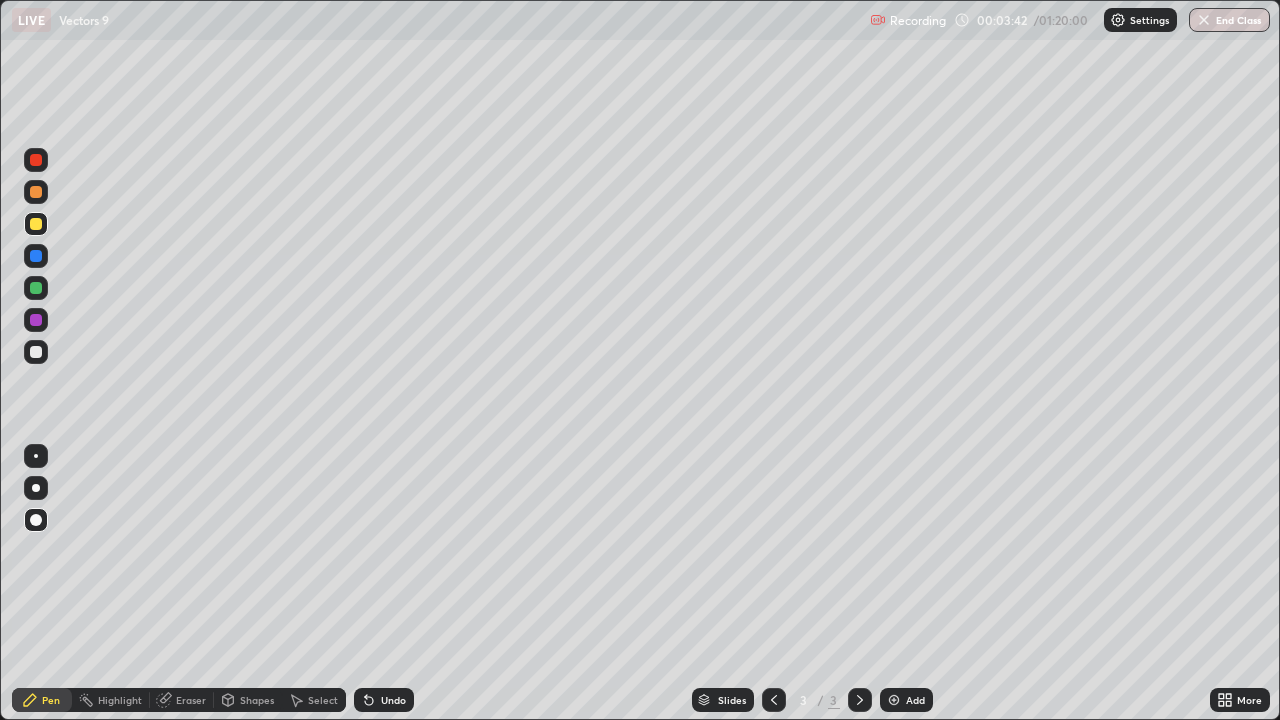 click on "Undo" at bounding box center (393, 700) 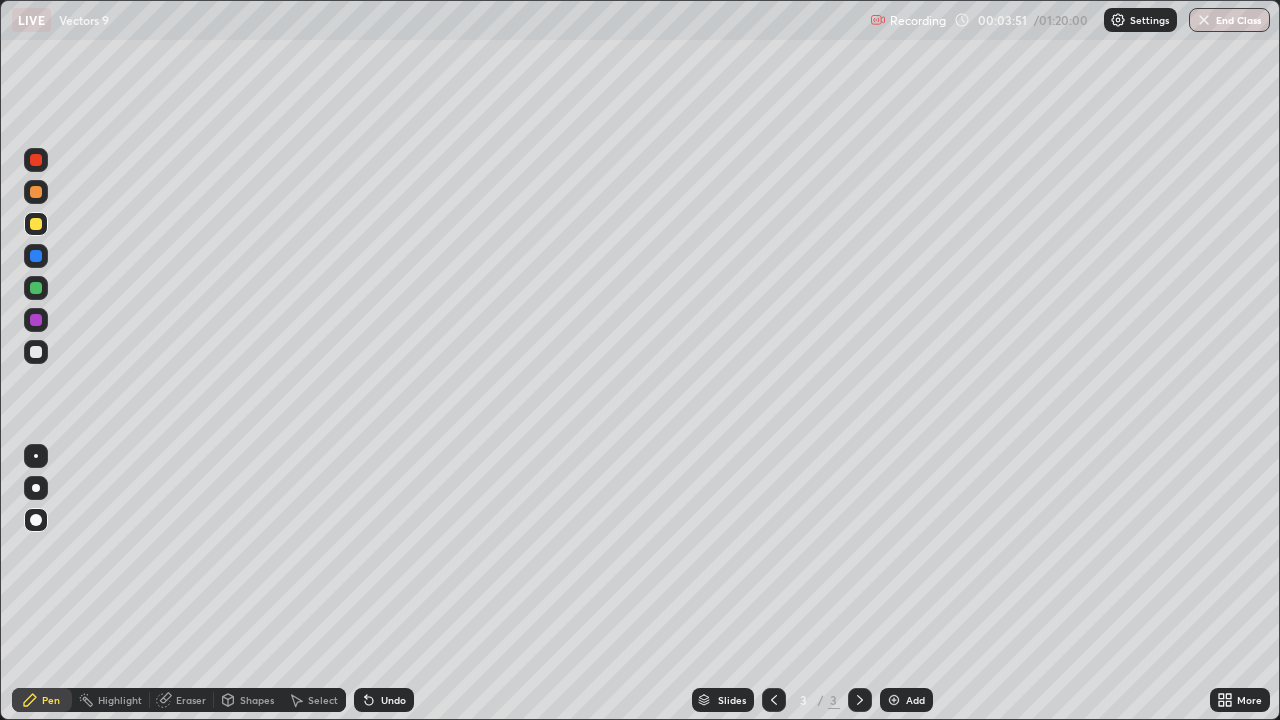 click on "Undo" at bounding box center (393, 700) 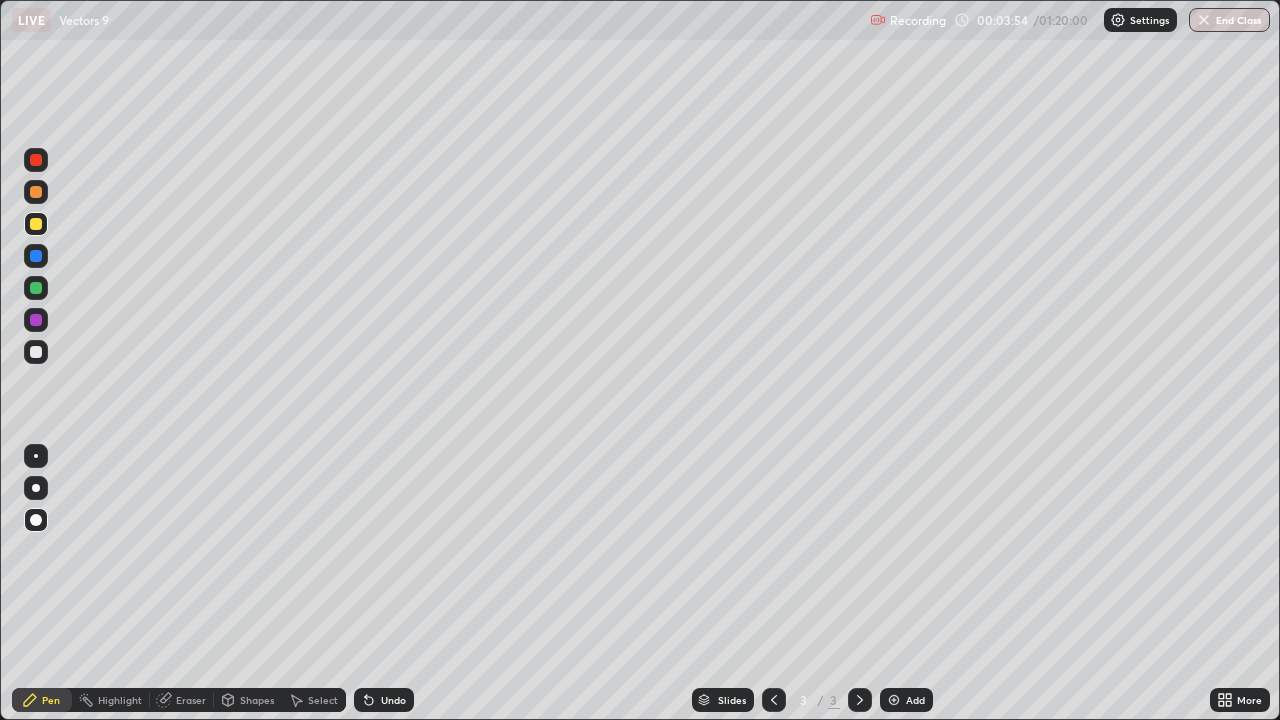 click at bounding box center [36, 352] 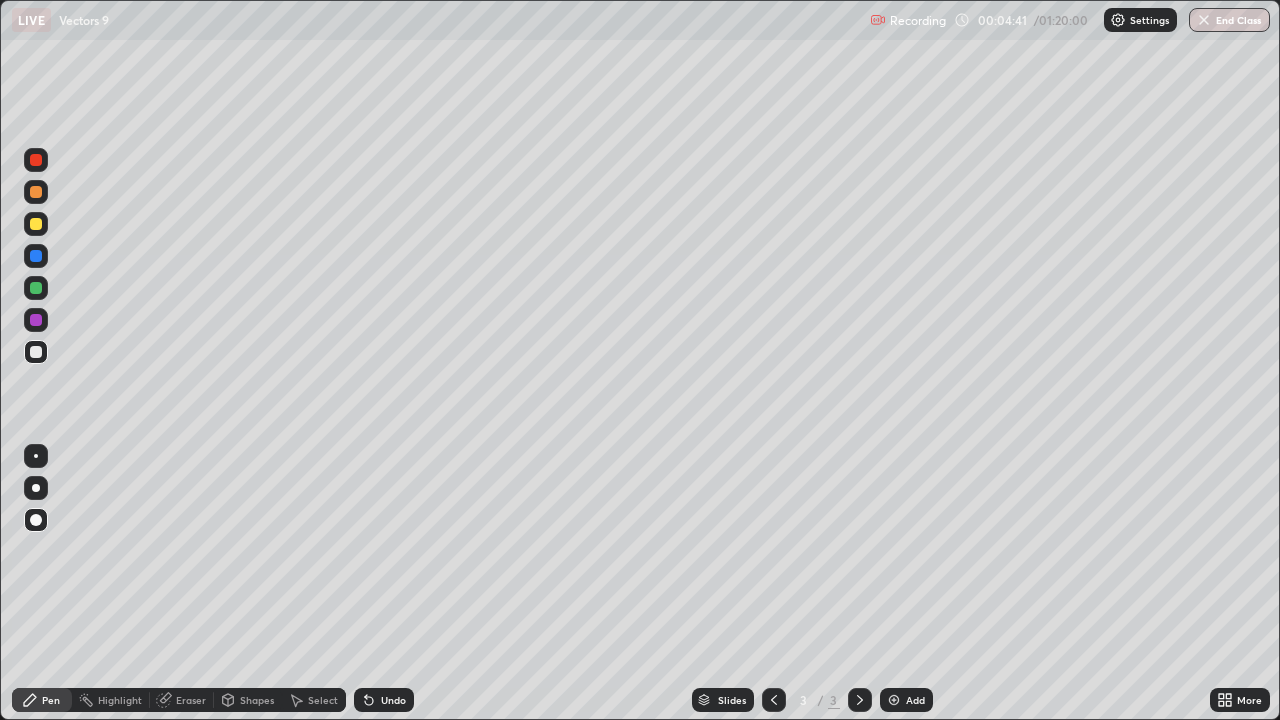 click on "Undo" at bounding box center [393, 700] 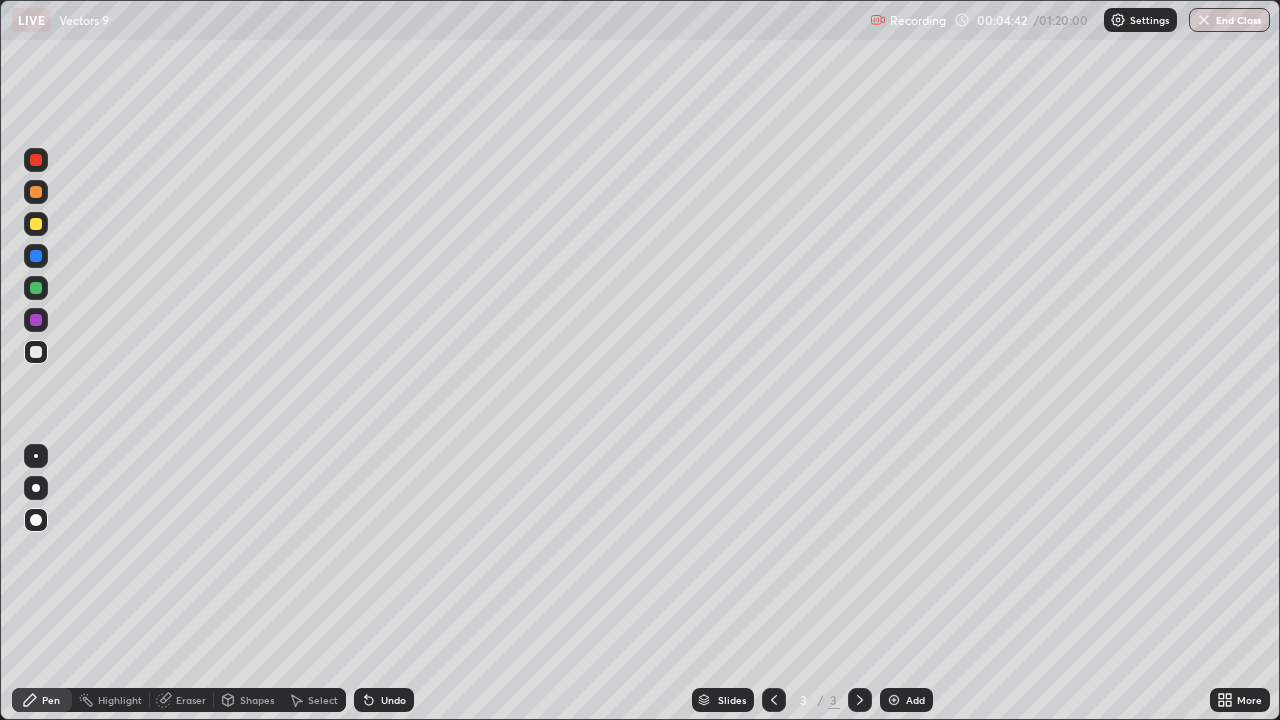 click 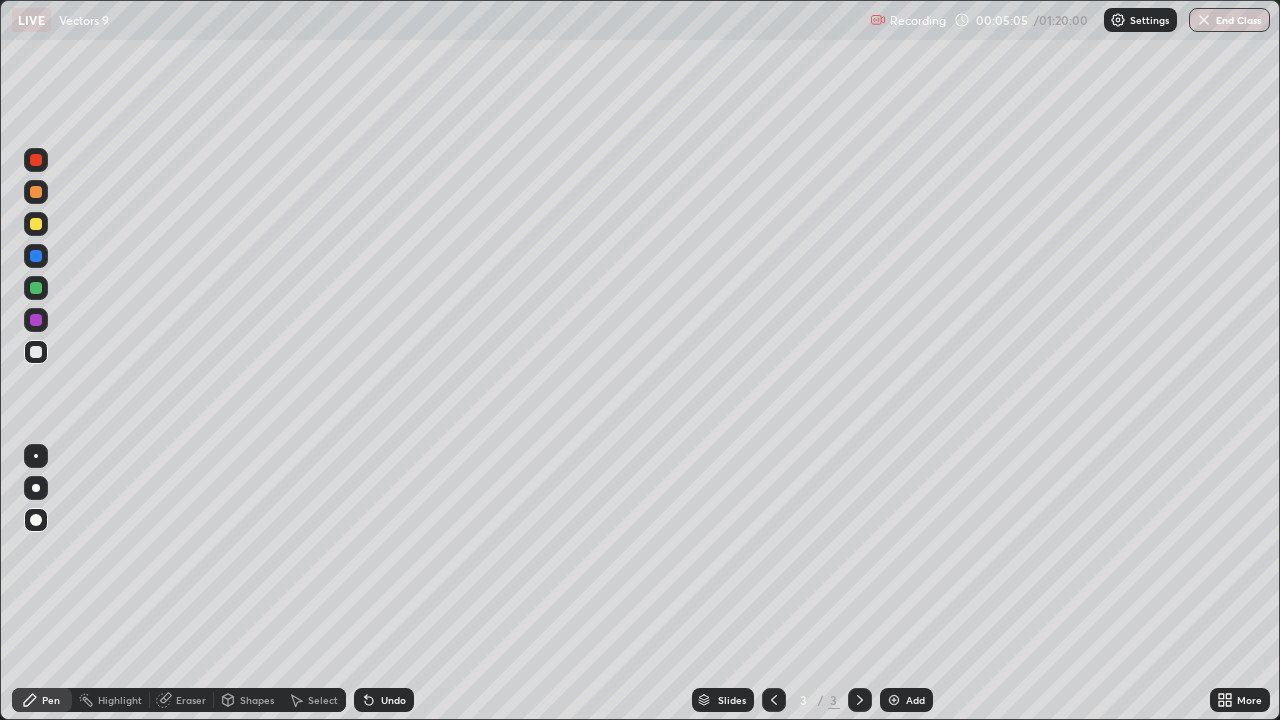 click on "Eraser" at bounding box center (191, 700) 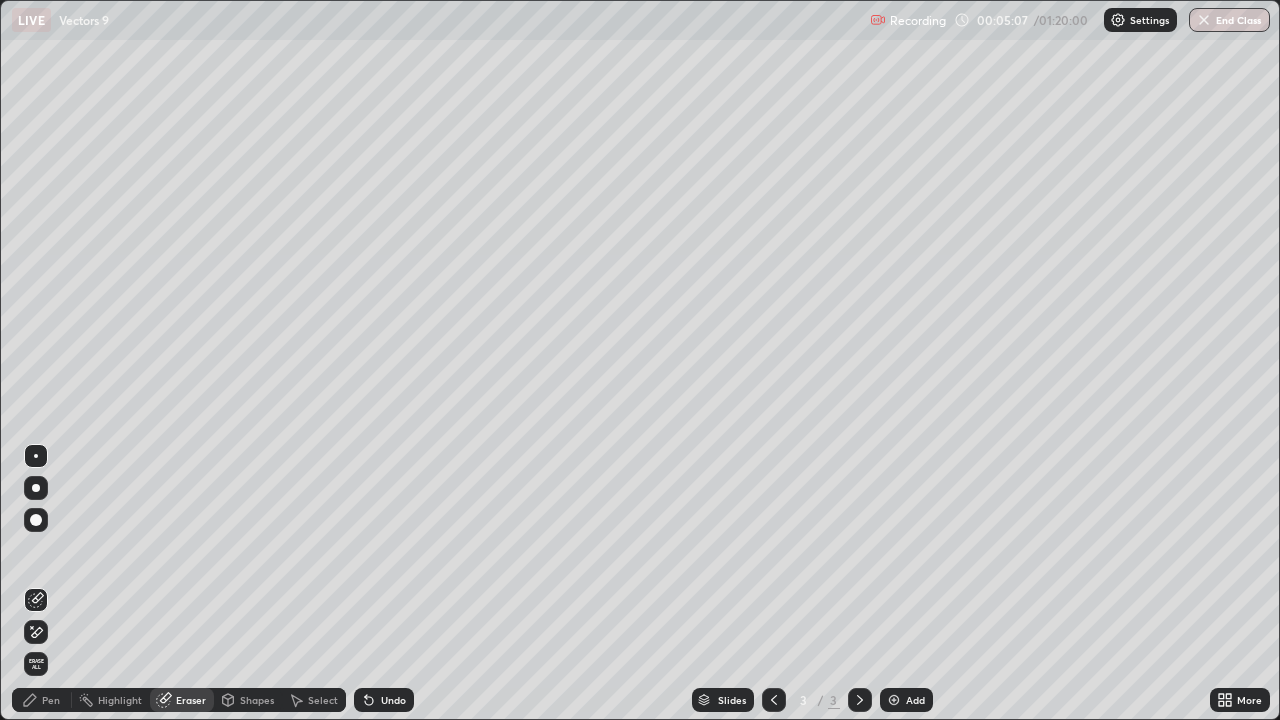click on "Pen" at bounding box center [42, 700] 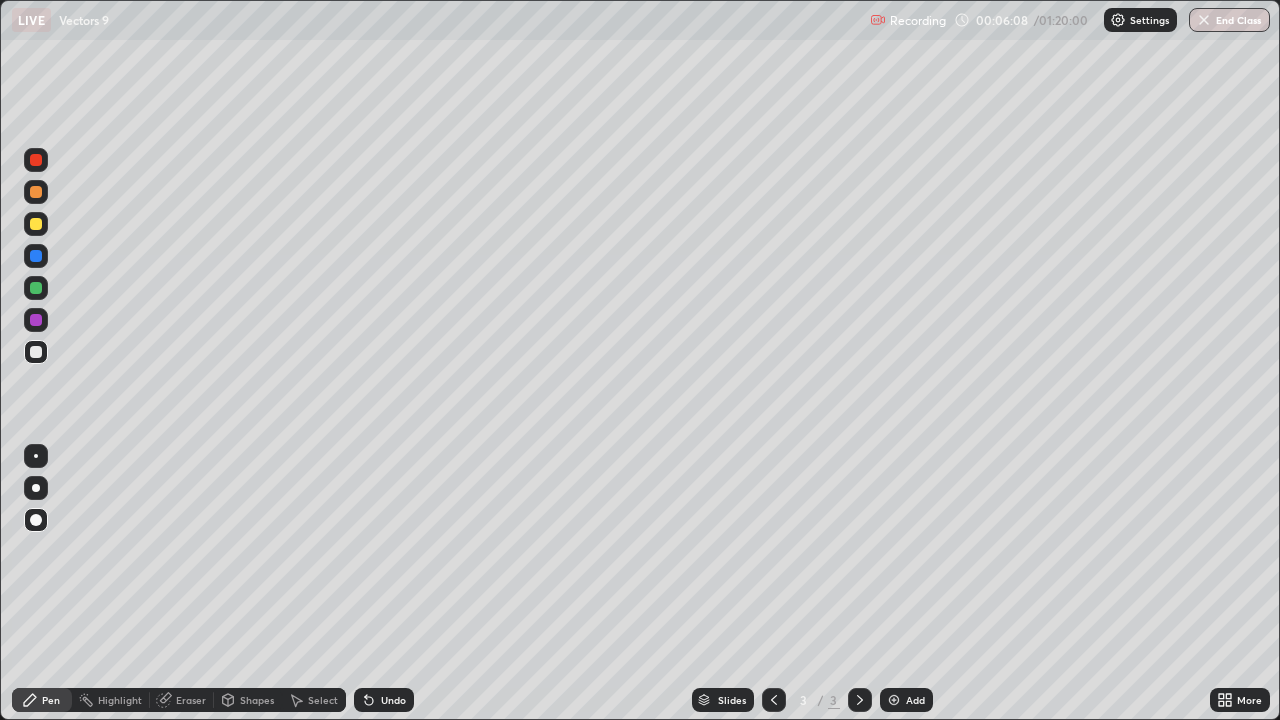 click at bounding box center [36, 320] 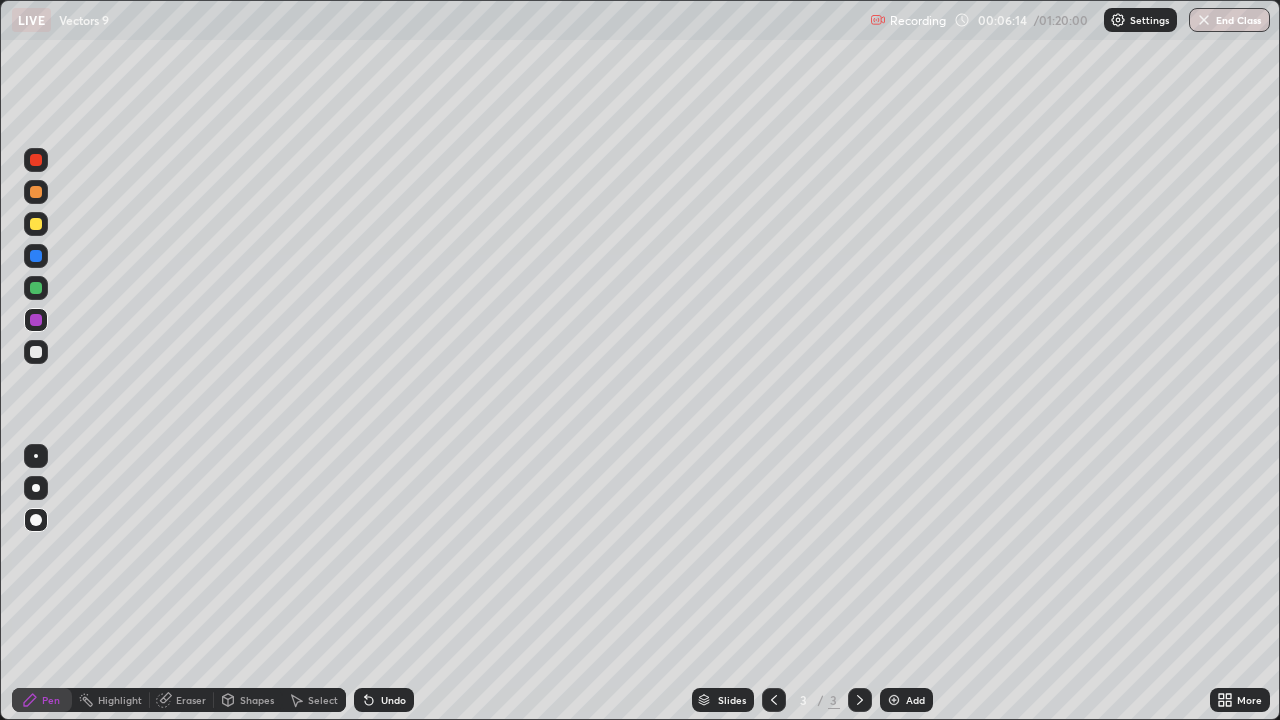 click at bounding box center [36, 520] 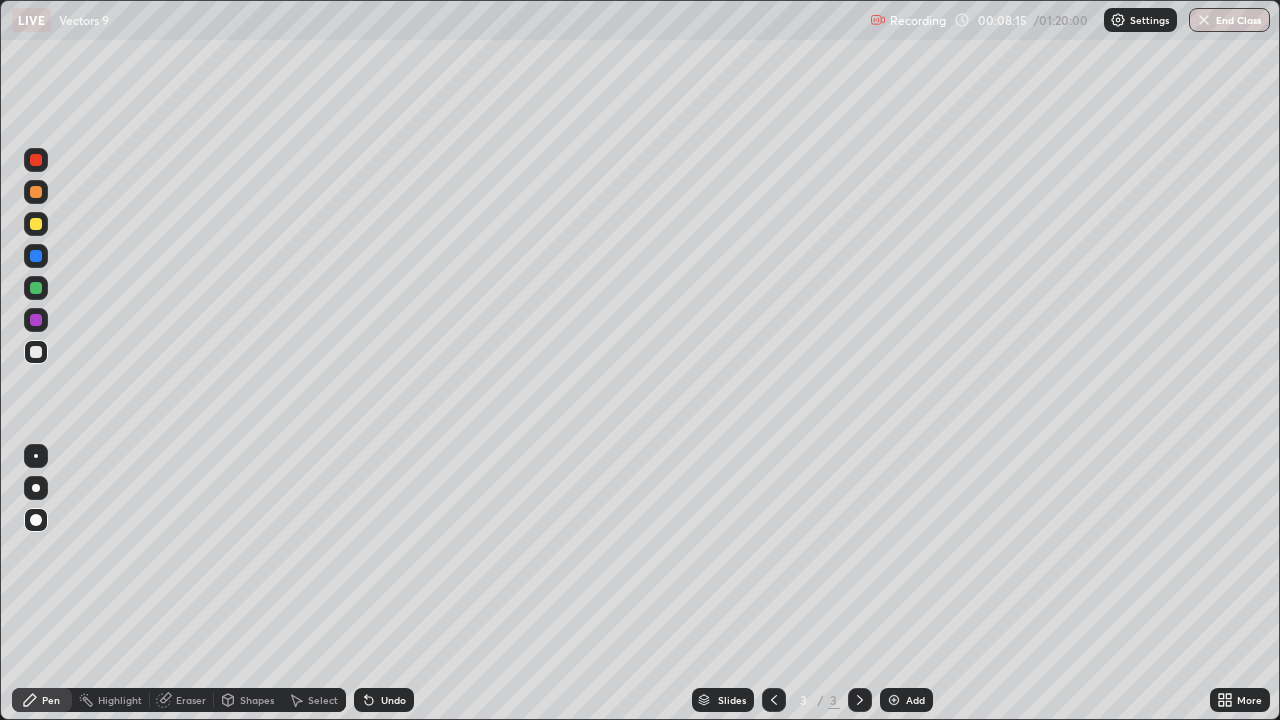click 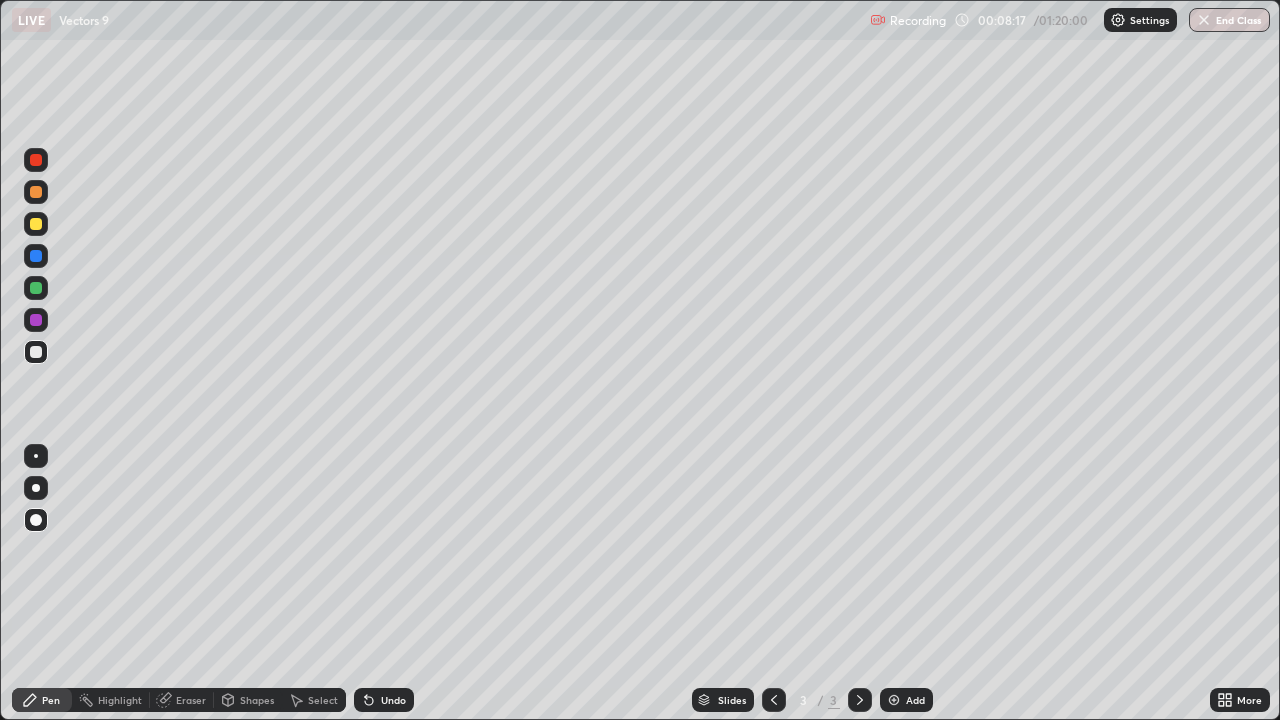 click on "Add" at bounding box center [906, 700] 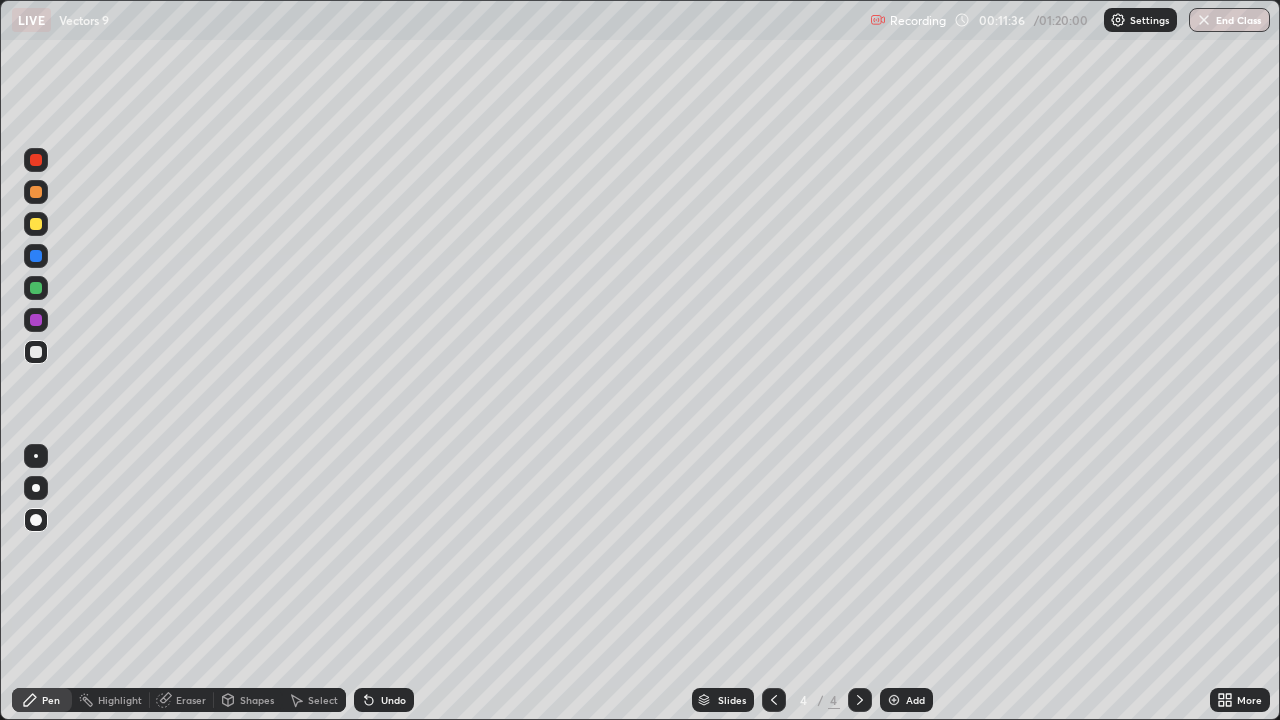 click 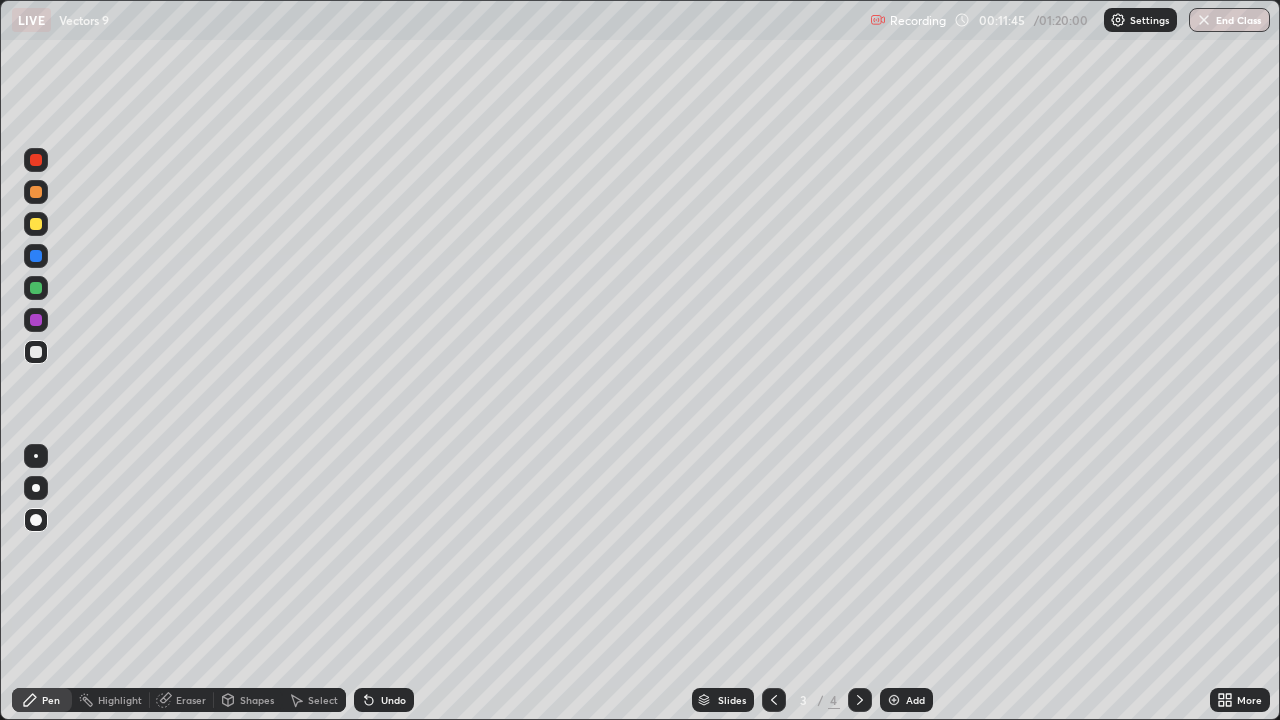 click 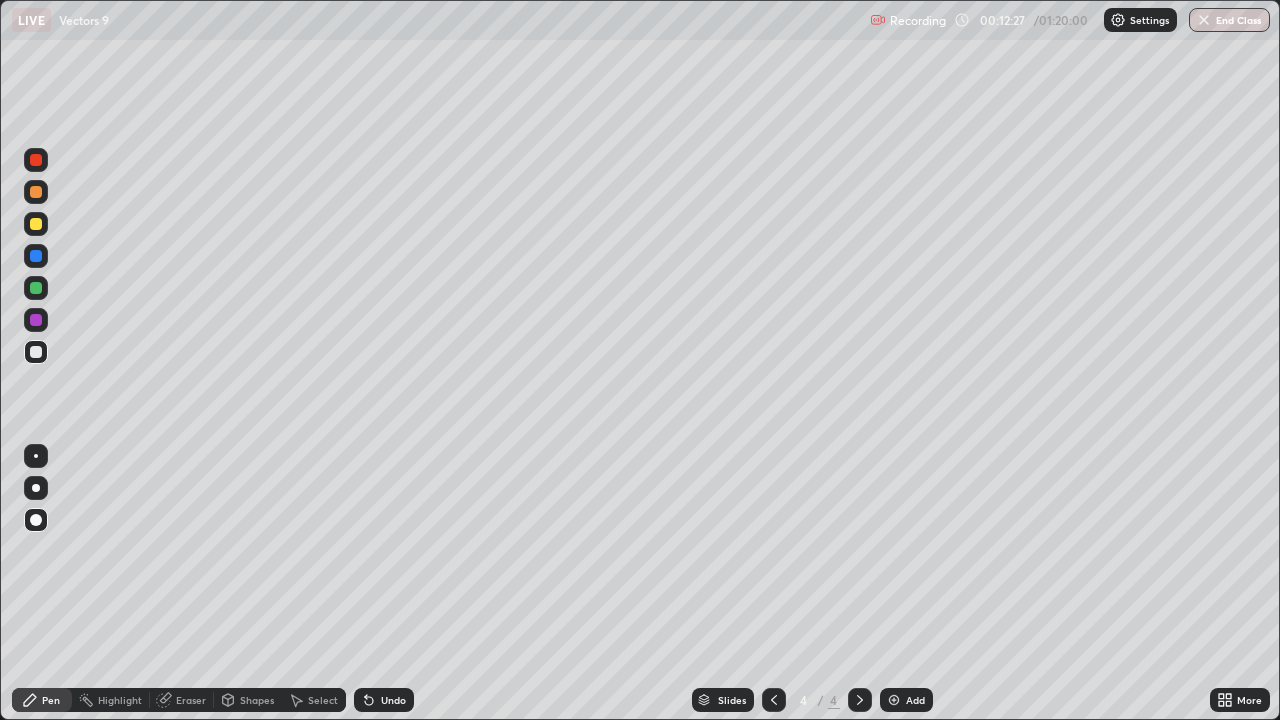 click on "Undo" at bounding box center (384, 700) 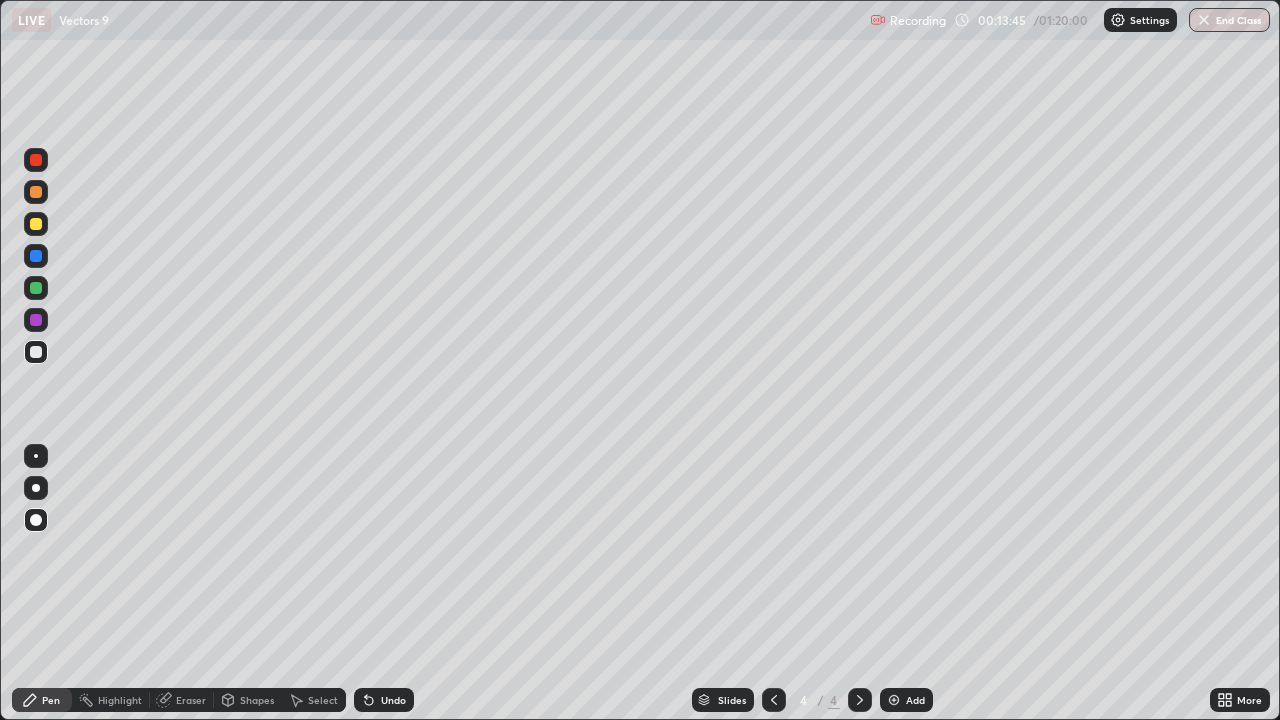 click on "Undo" at bounding box center [393, 700] 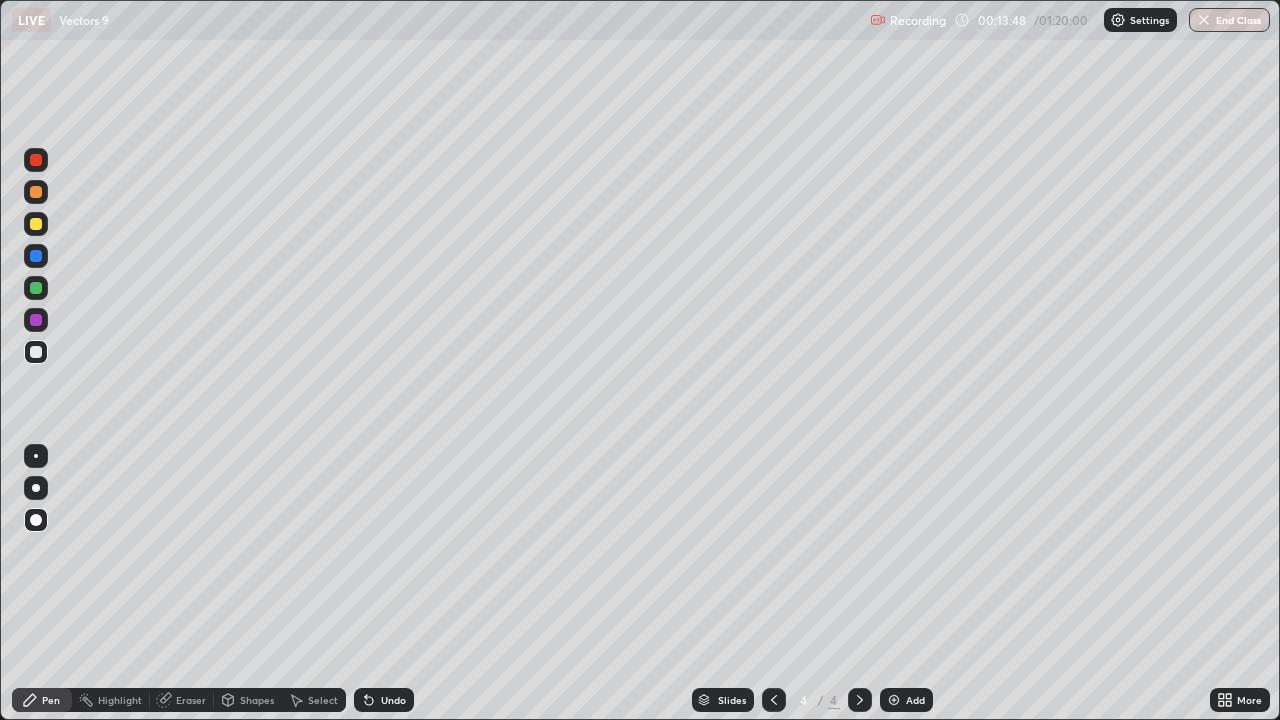 click 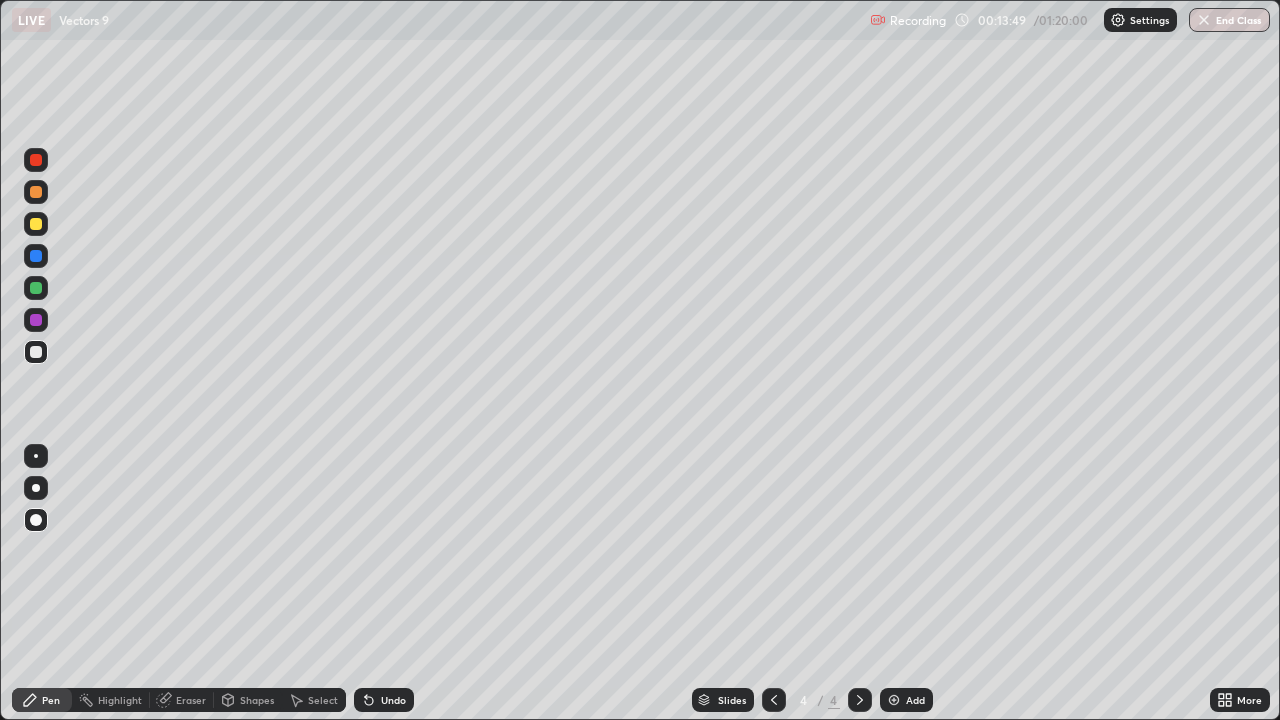 click on "Undo" at bounding box center (393, 700) 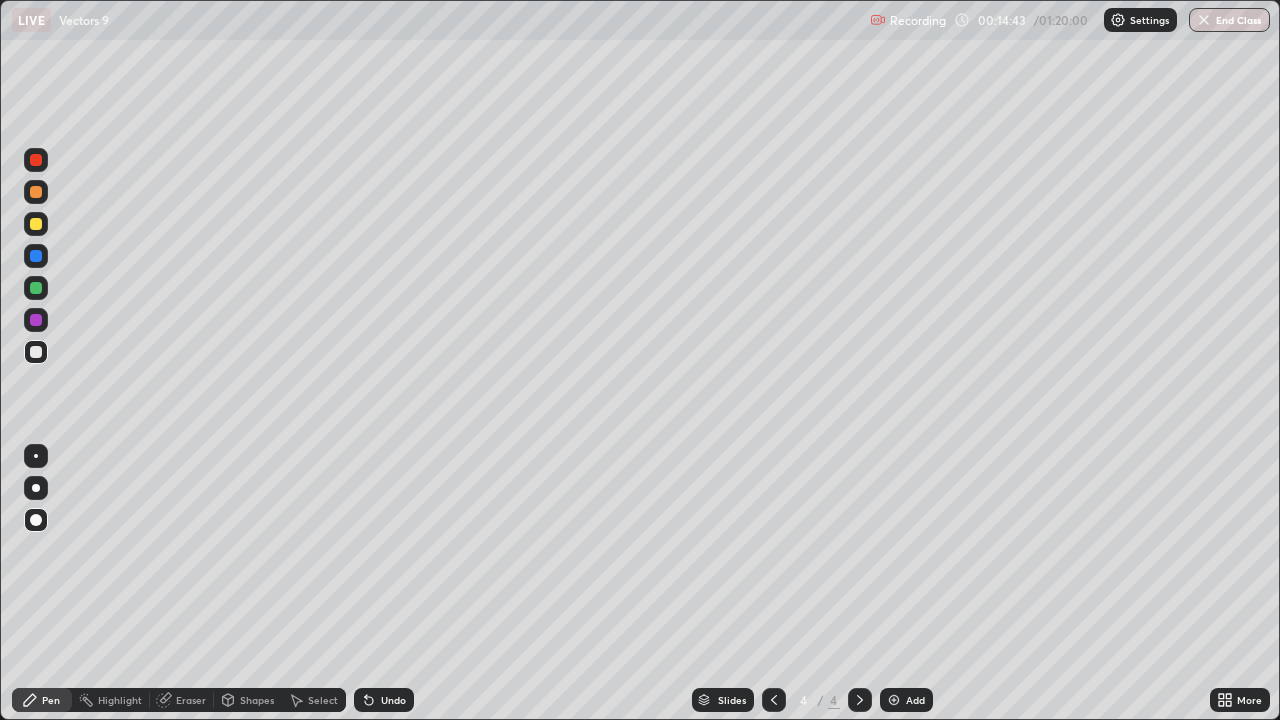 click on "Eraser" at bounding box center (191, 700) 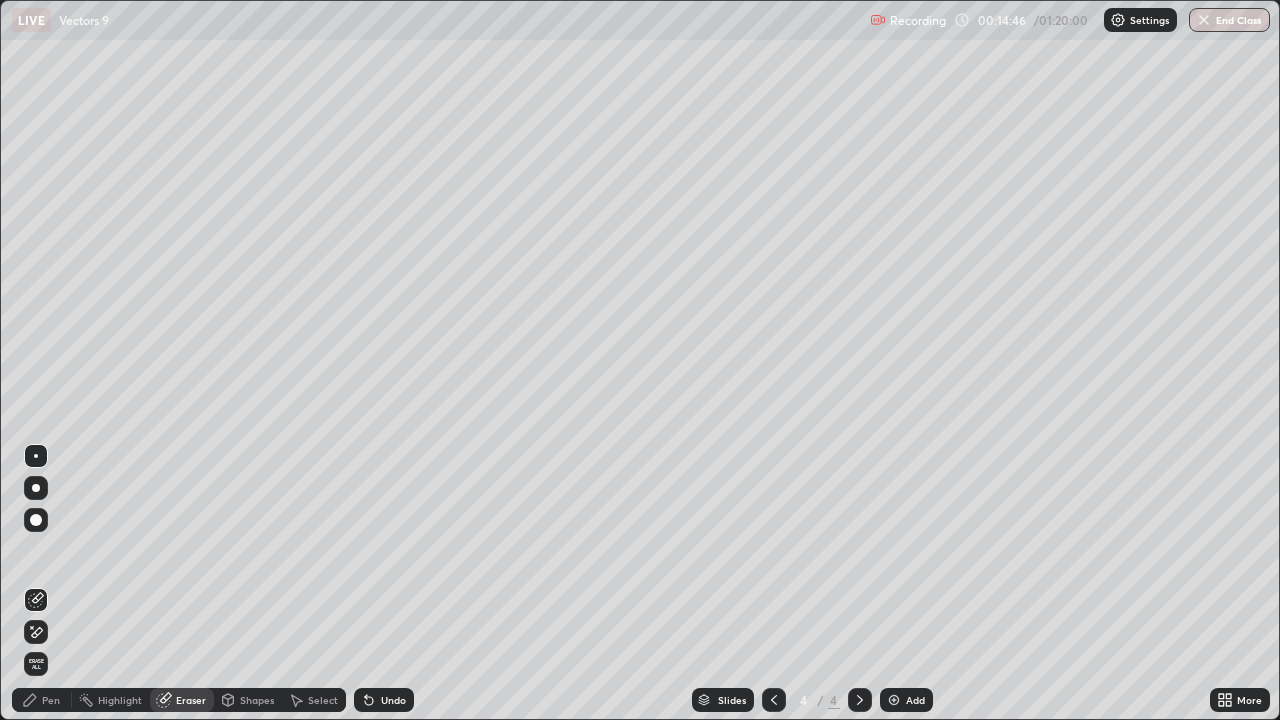 click on "Pen" at bounding box center [51, 700] 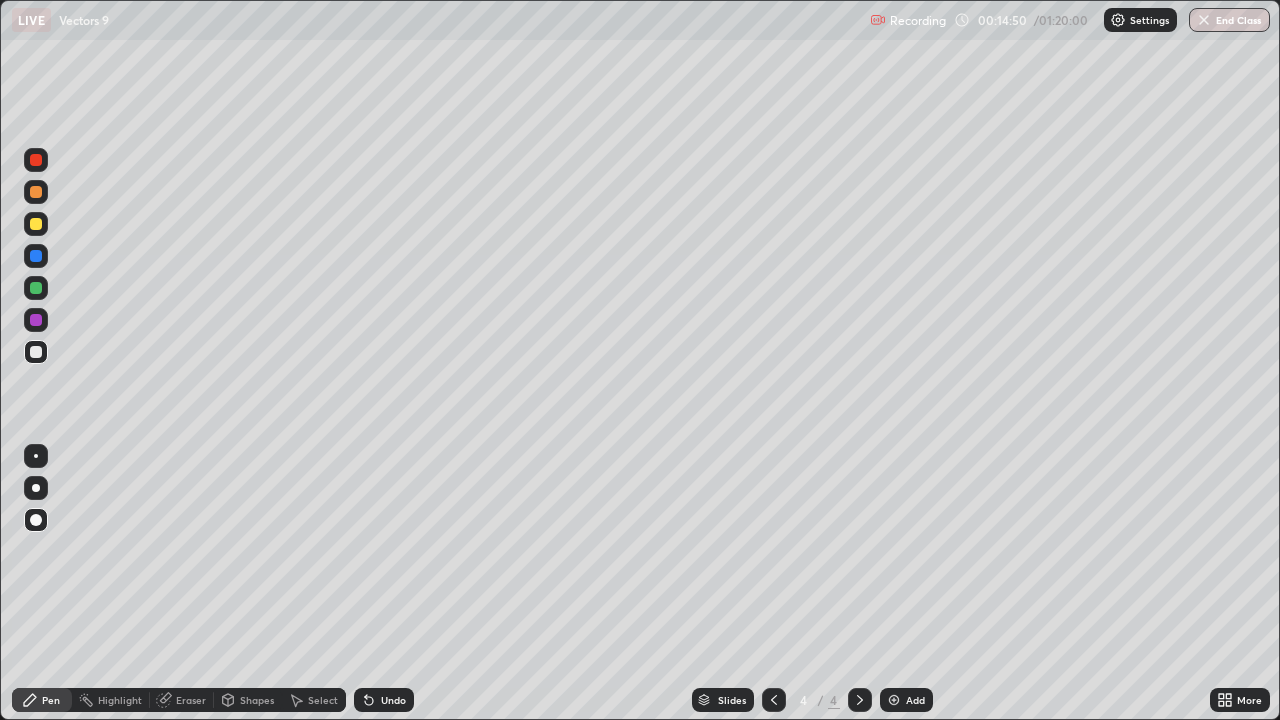 click on "Eraser" at bounding box center (182, 700) 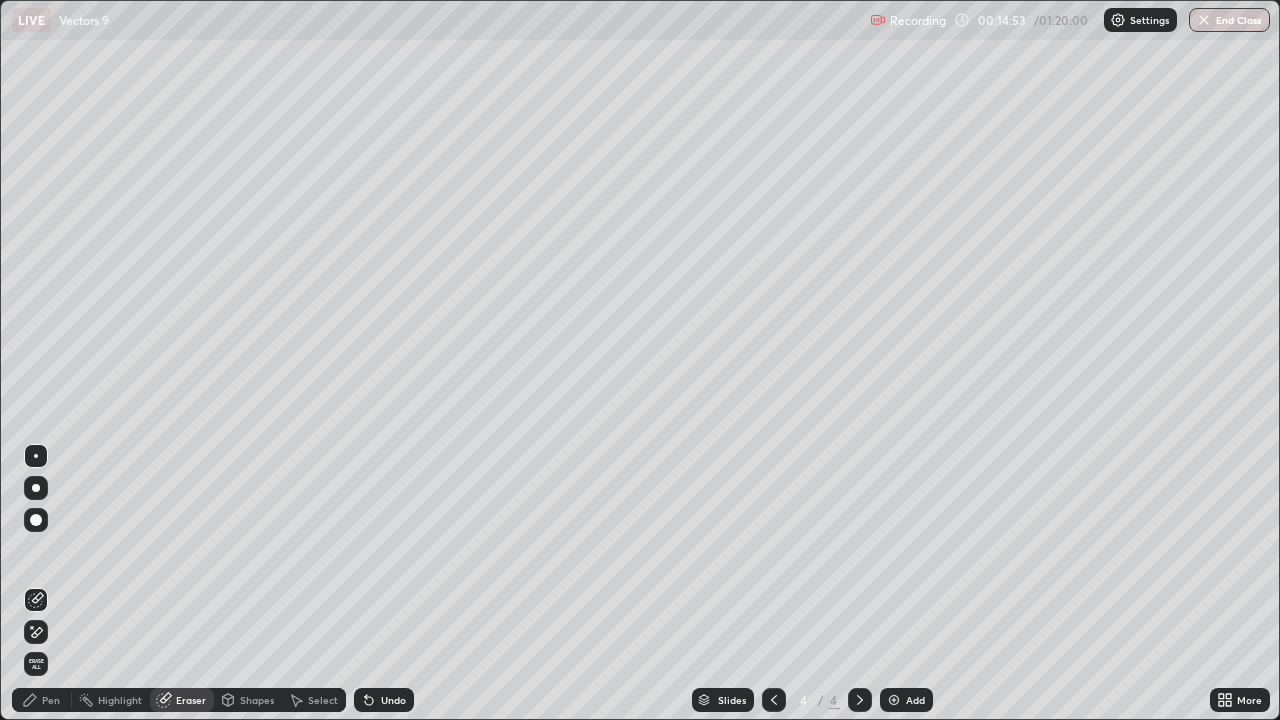 click on "Pen" at bounding box center [51, 700] 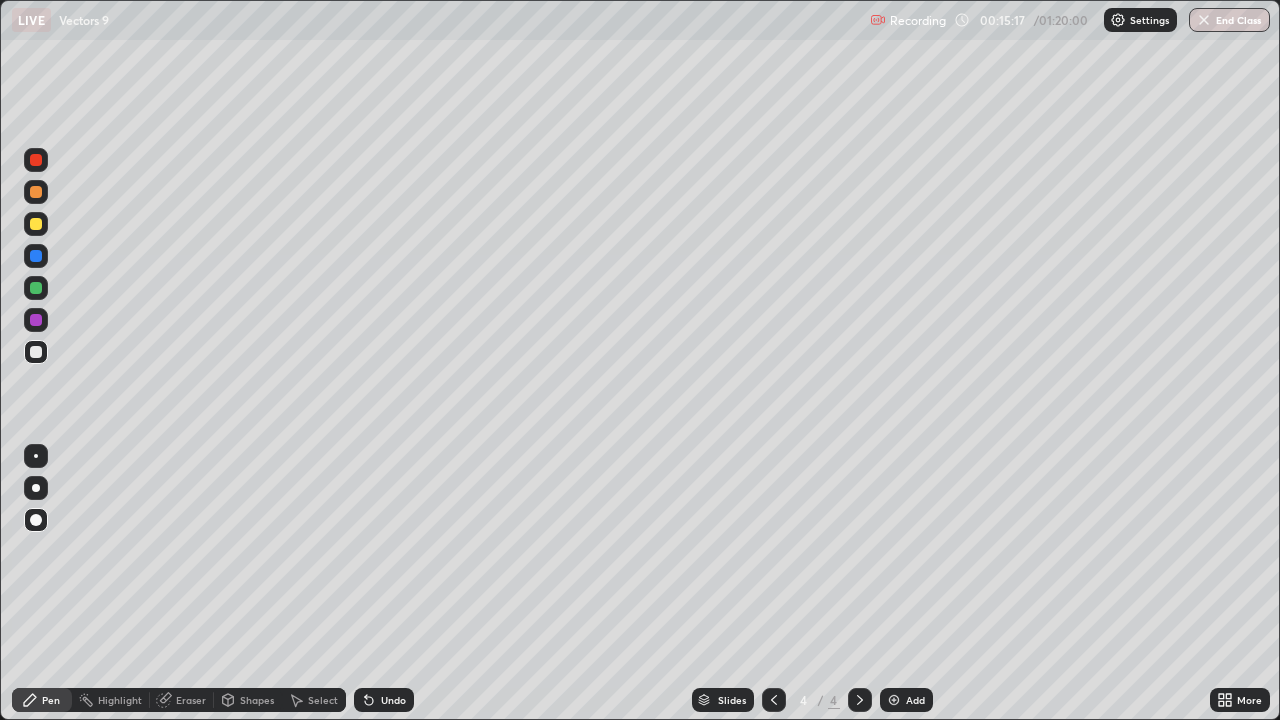 click on "Undo" at bounding box center [393, 700] 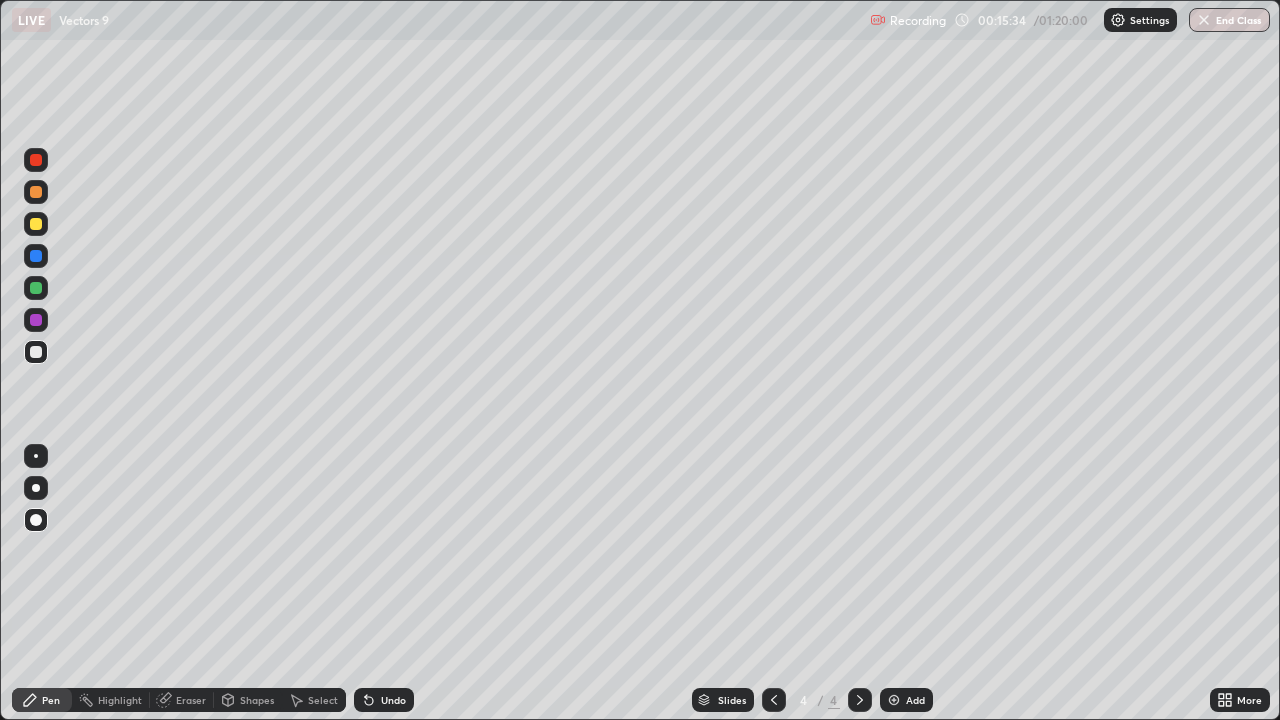 click on "Undo" at bounding box center (393, 700) 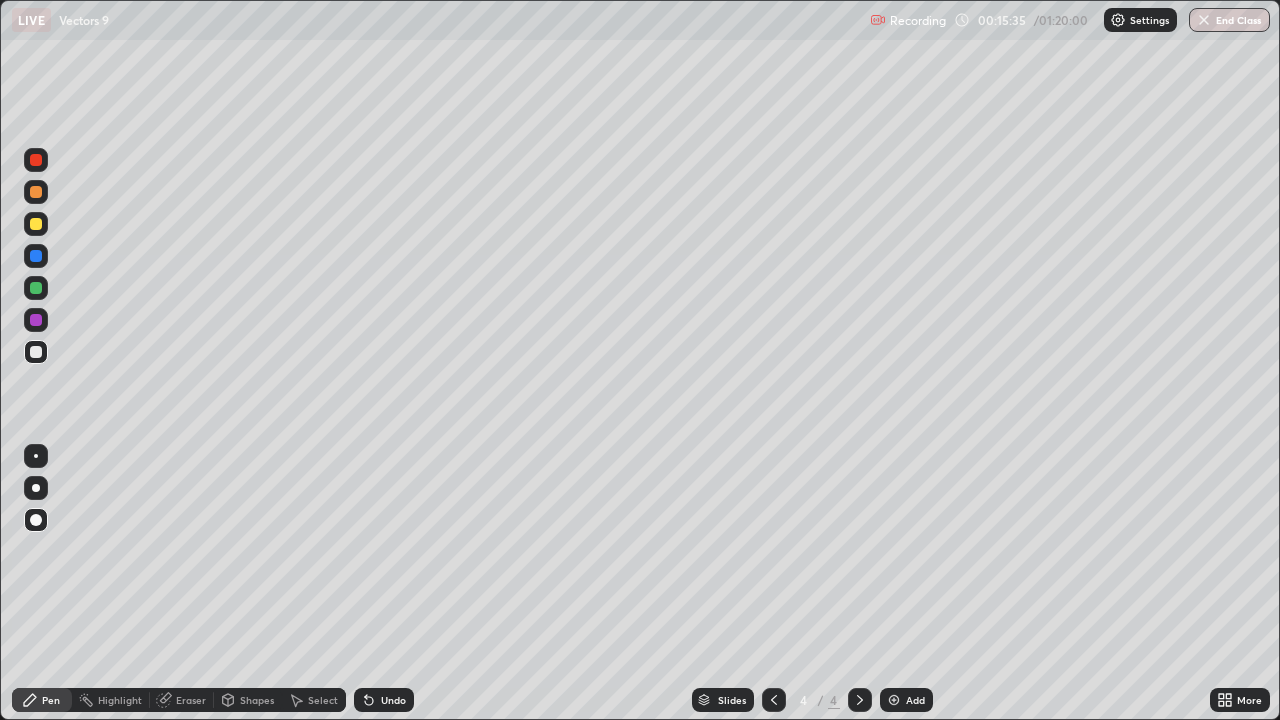 click on "Undo" at bounding box center [384, 700] 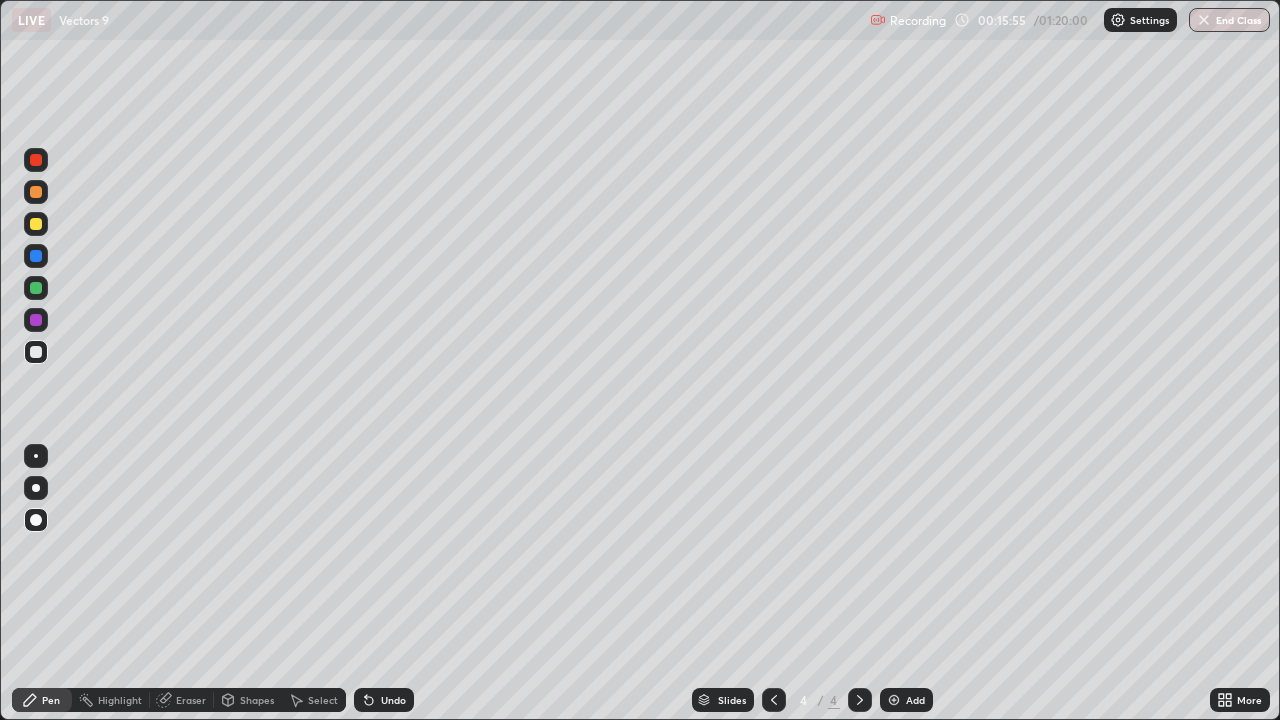 click on "Eraser" at bounding box center [191, 700] 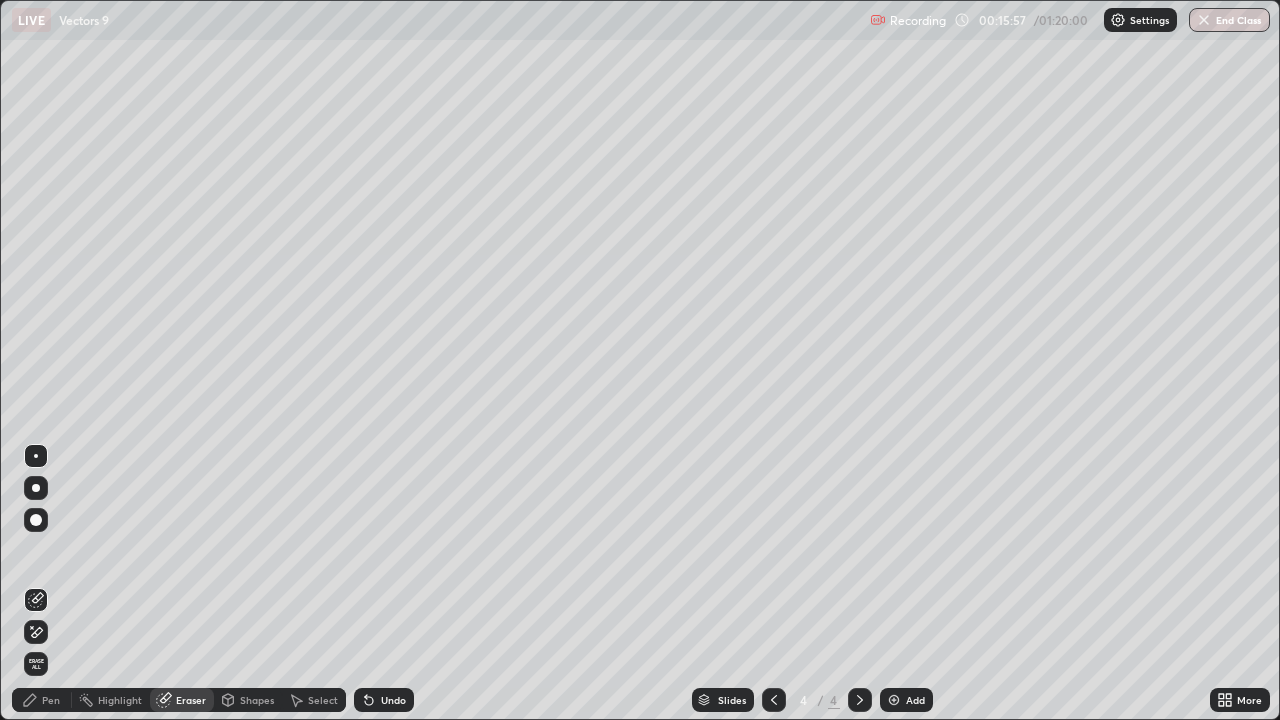 click on "Pen" at bounding box center (51, 700) 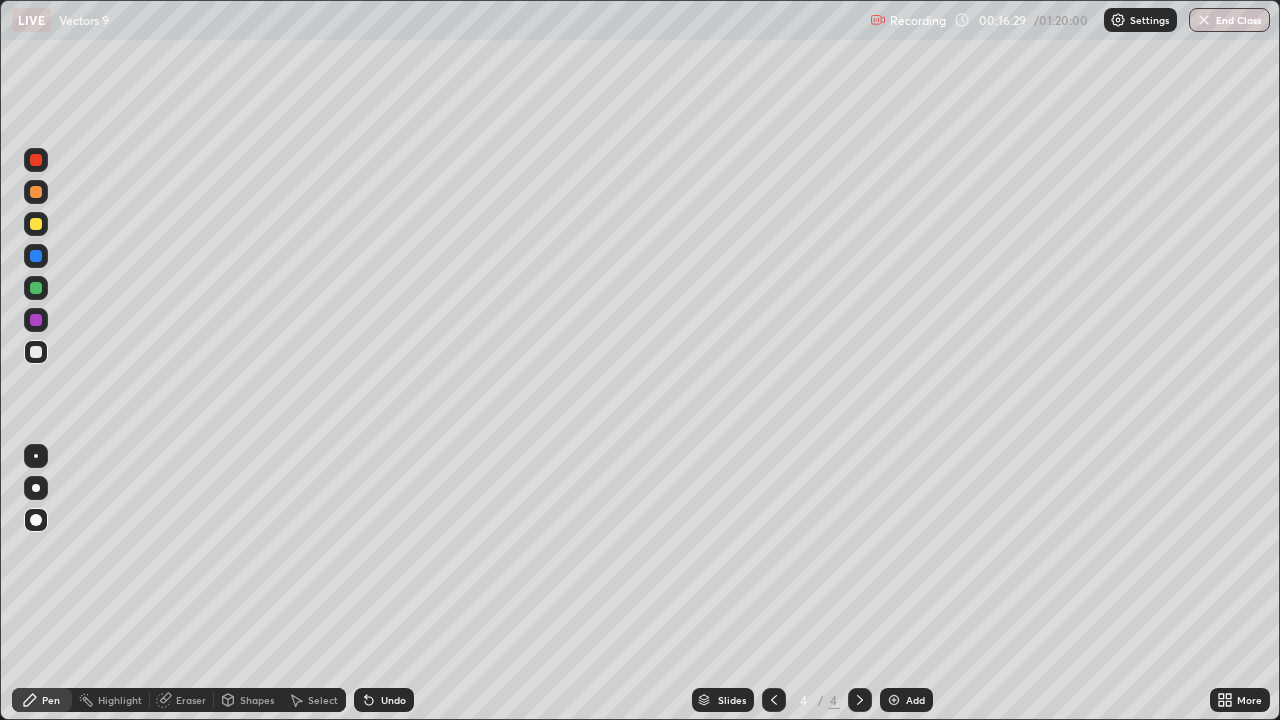 click 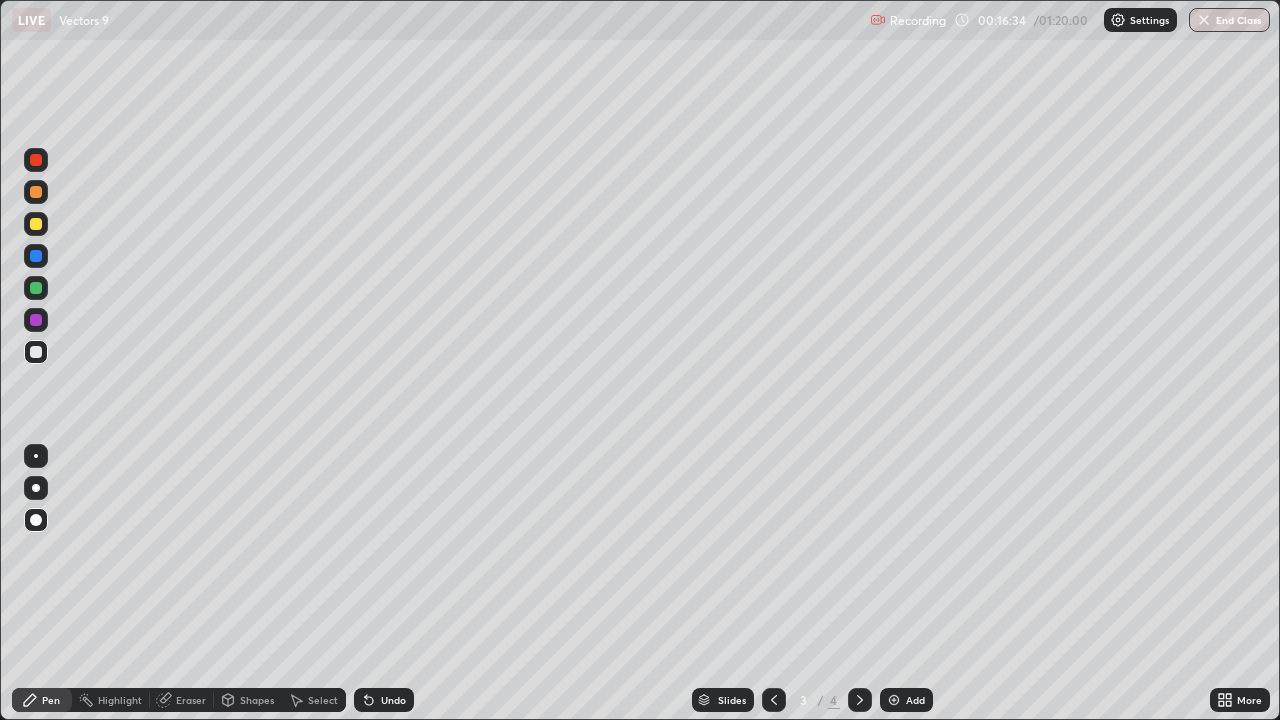 click 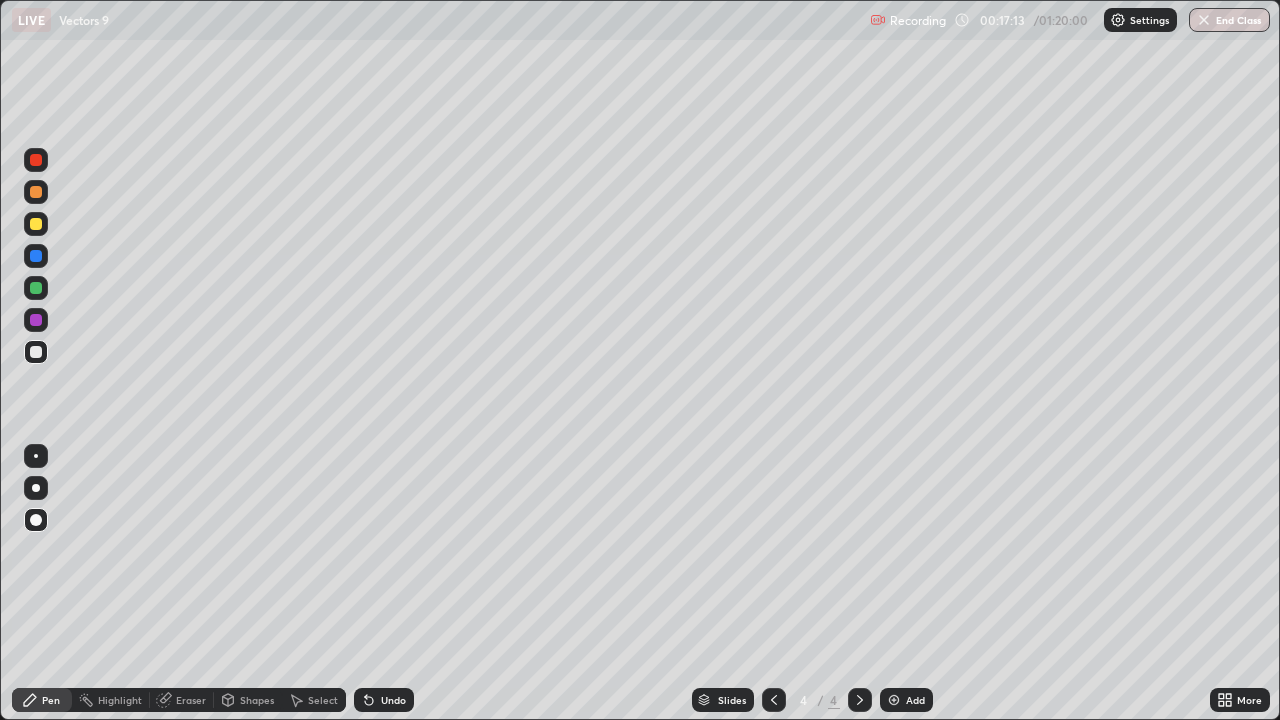 click on "Eraser" at bounding box center [191, 700] 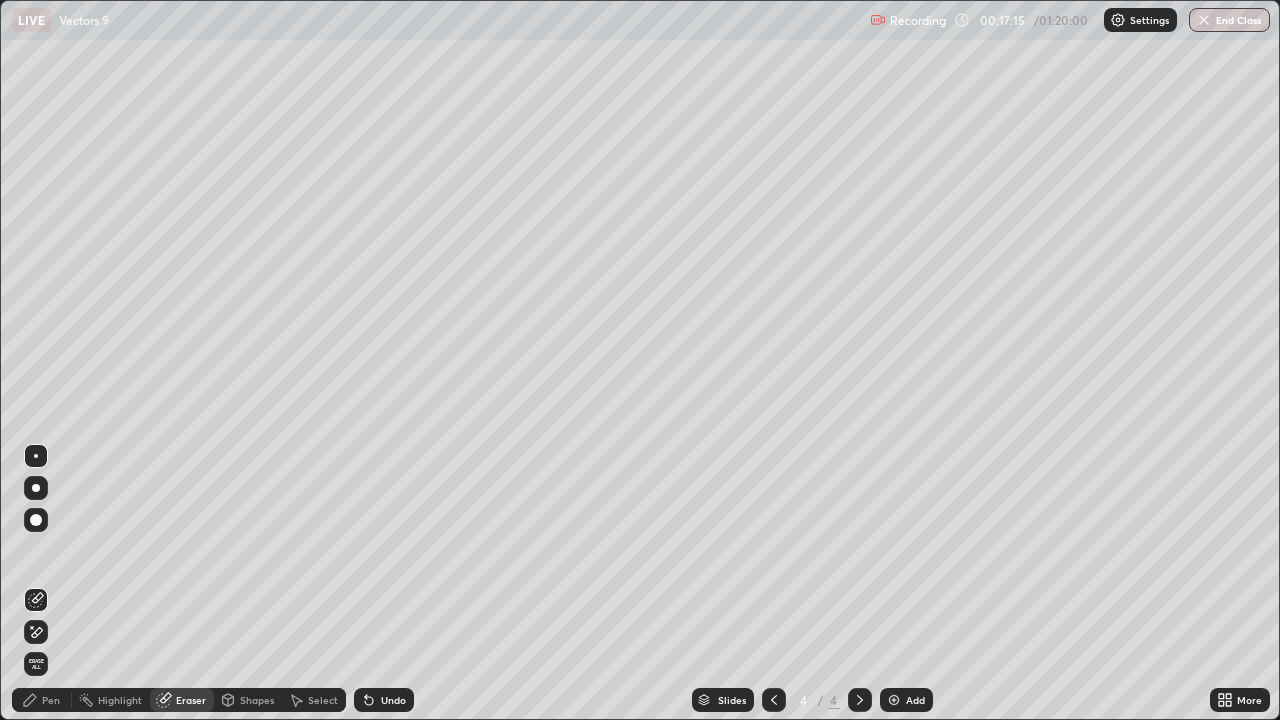 click 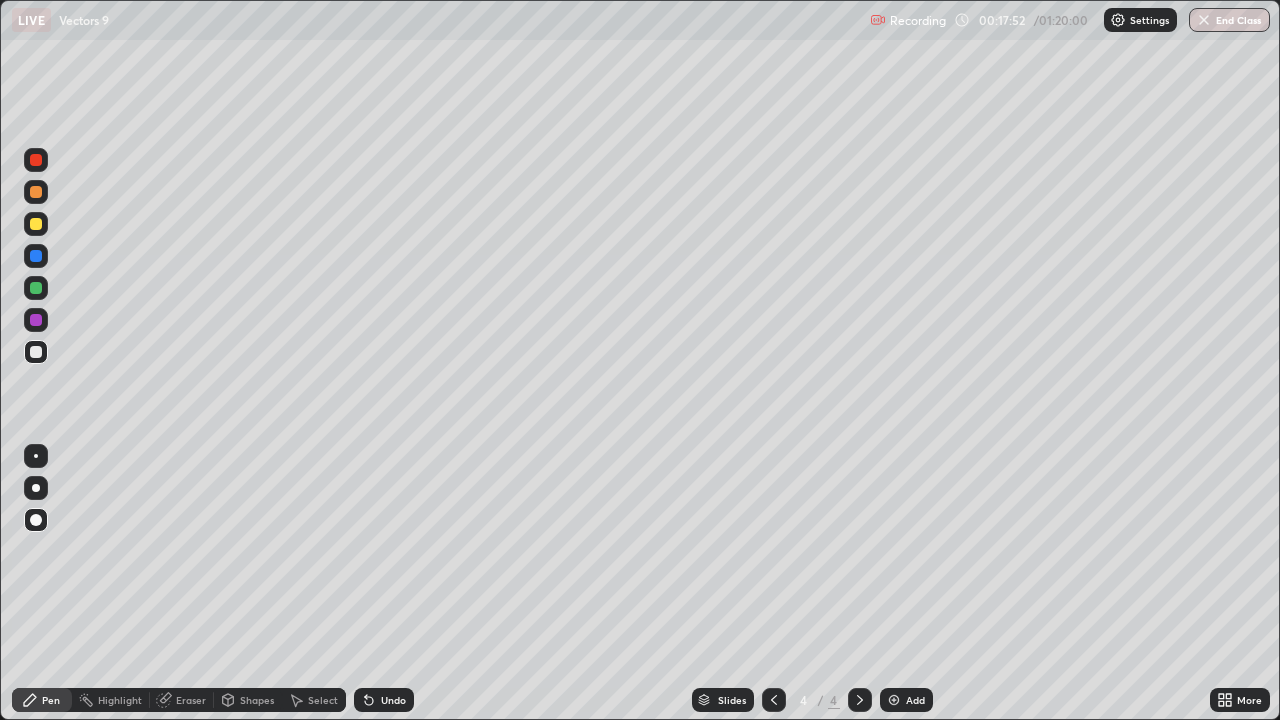 click on "Undo" at bounding box center [384, 700] 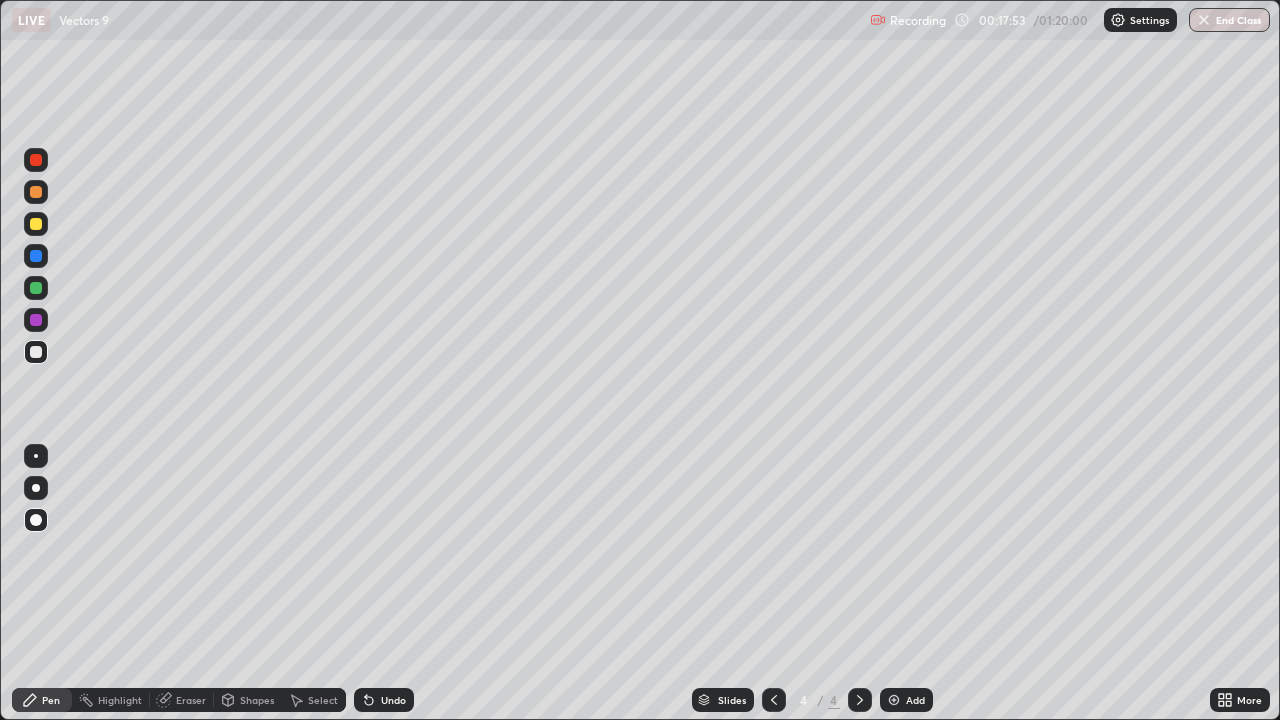 click on "Undo" at bounding box center [384, 700] 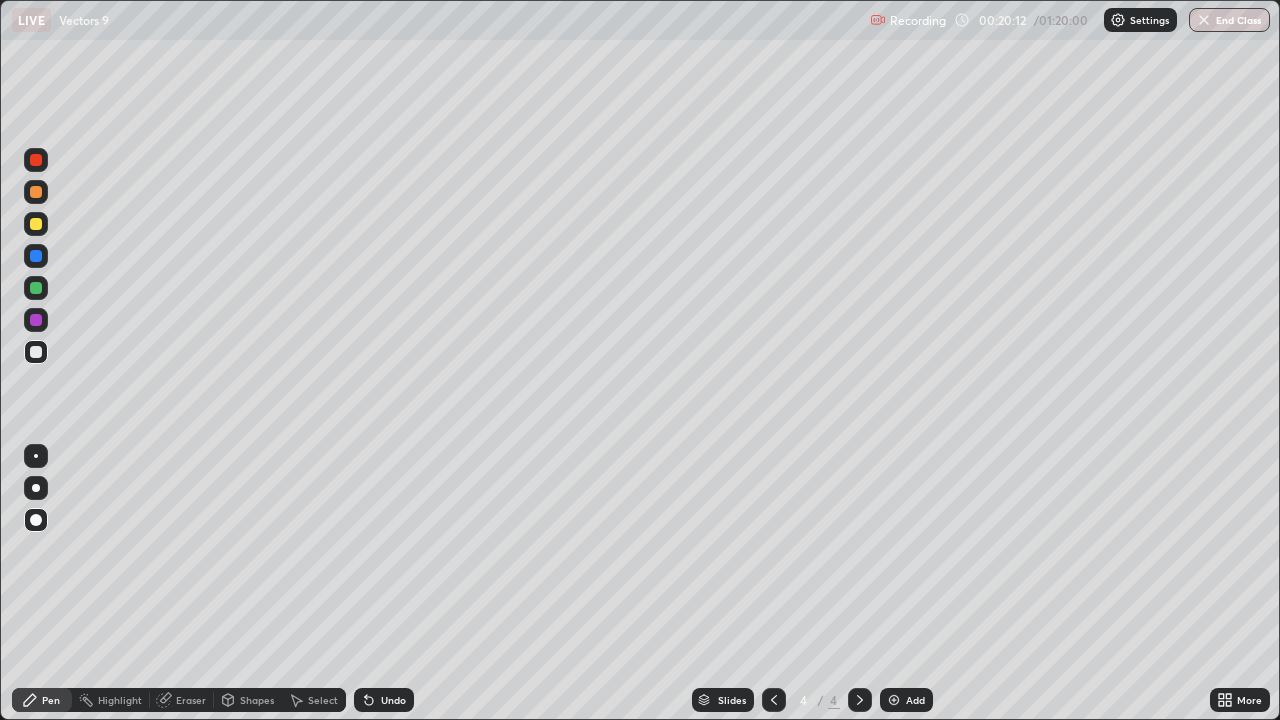 click 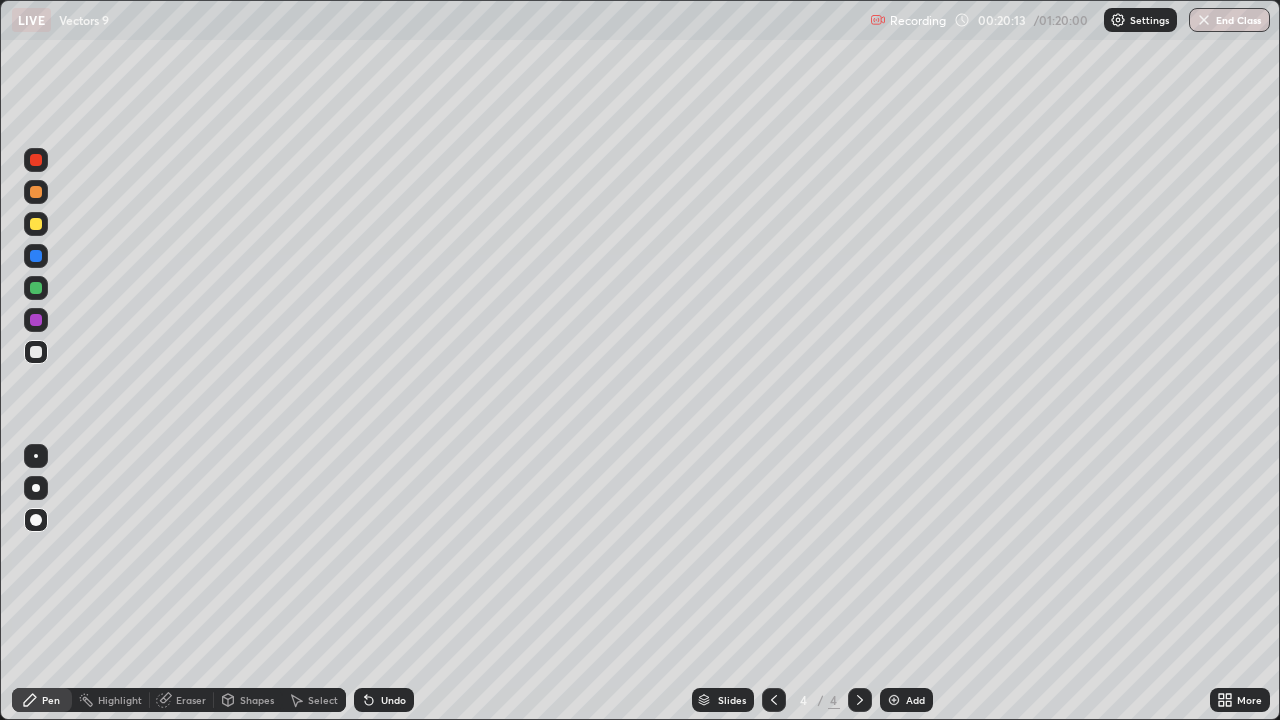 click on "Add" at bounding box center (915, 700) 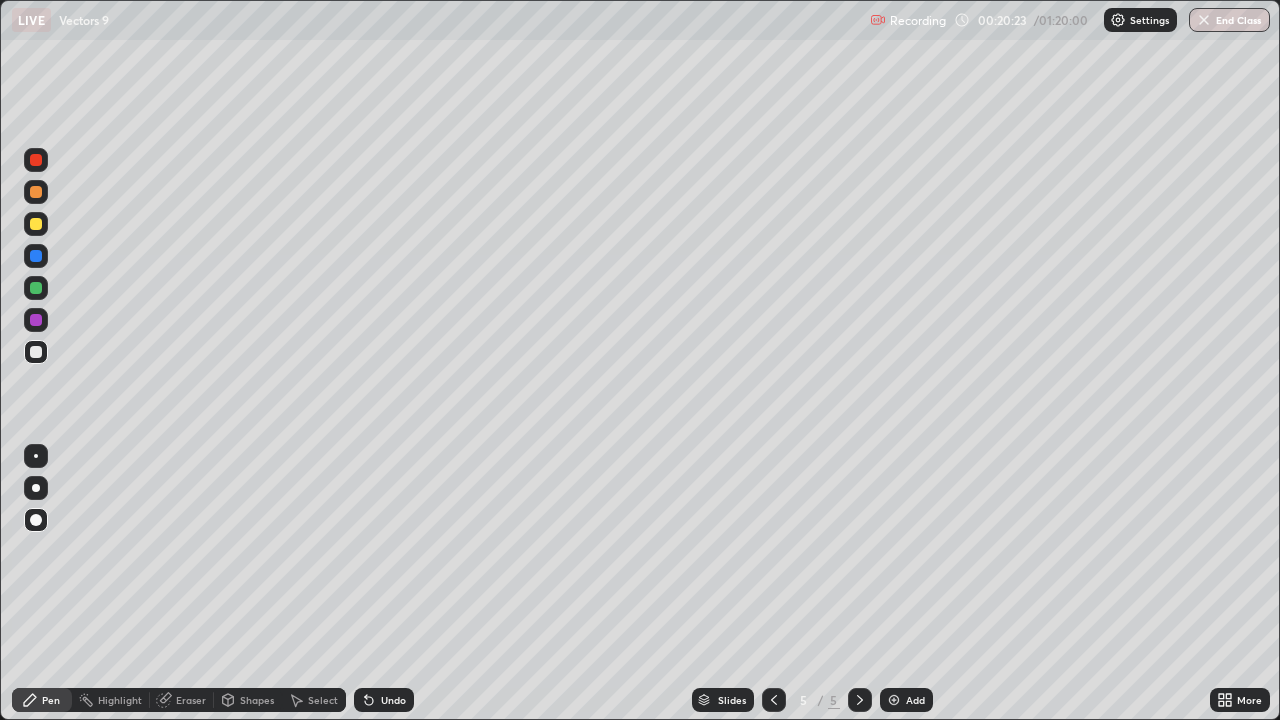 click on "Undo" at bounding box center (393, 700) 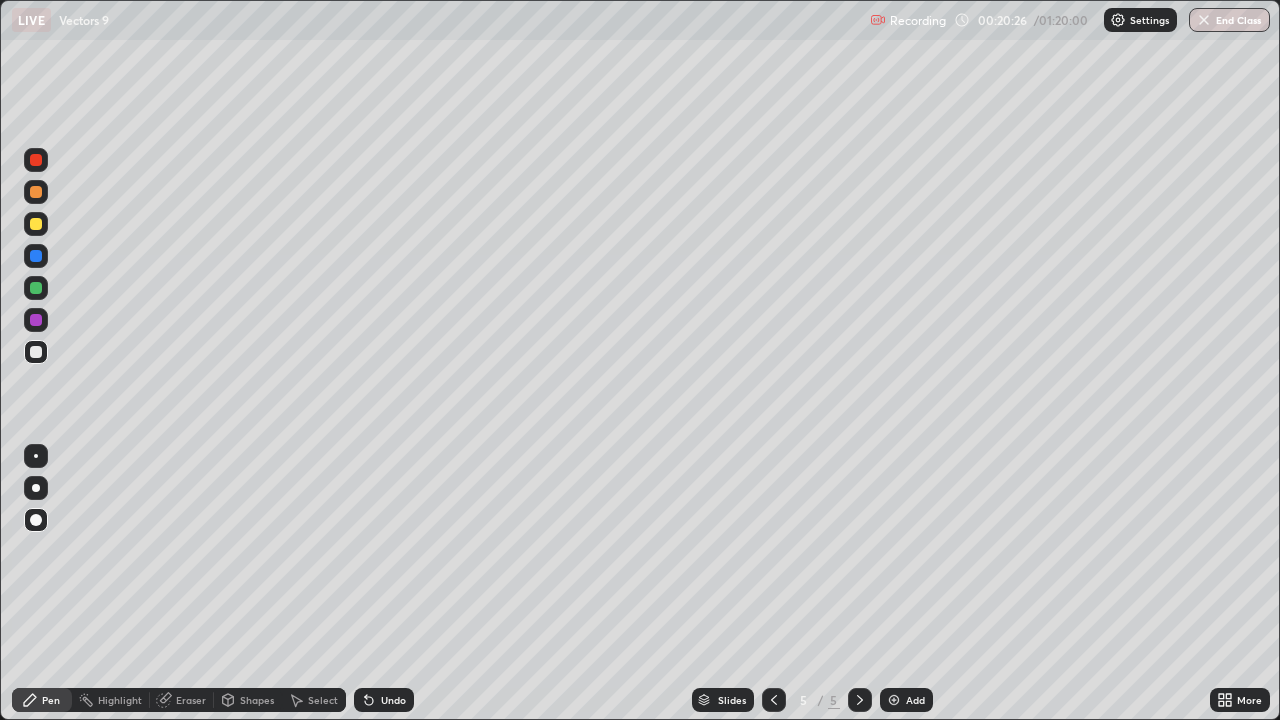 click on "Undo" at bounding box center (393, 700) 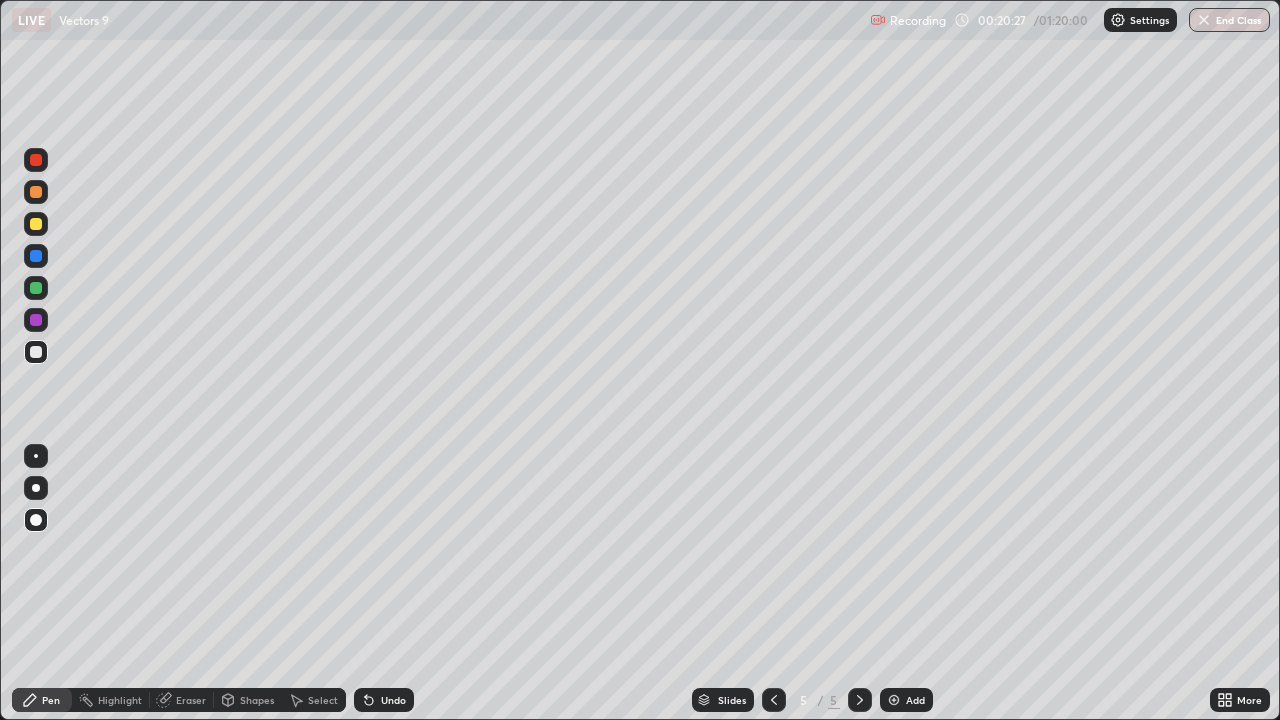 click on "Undo" at bounding box center [393, 700] 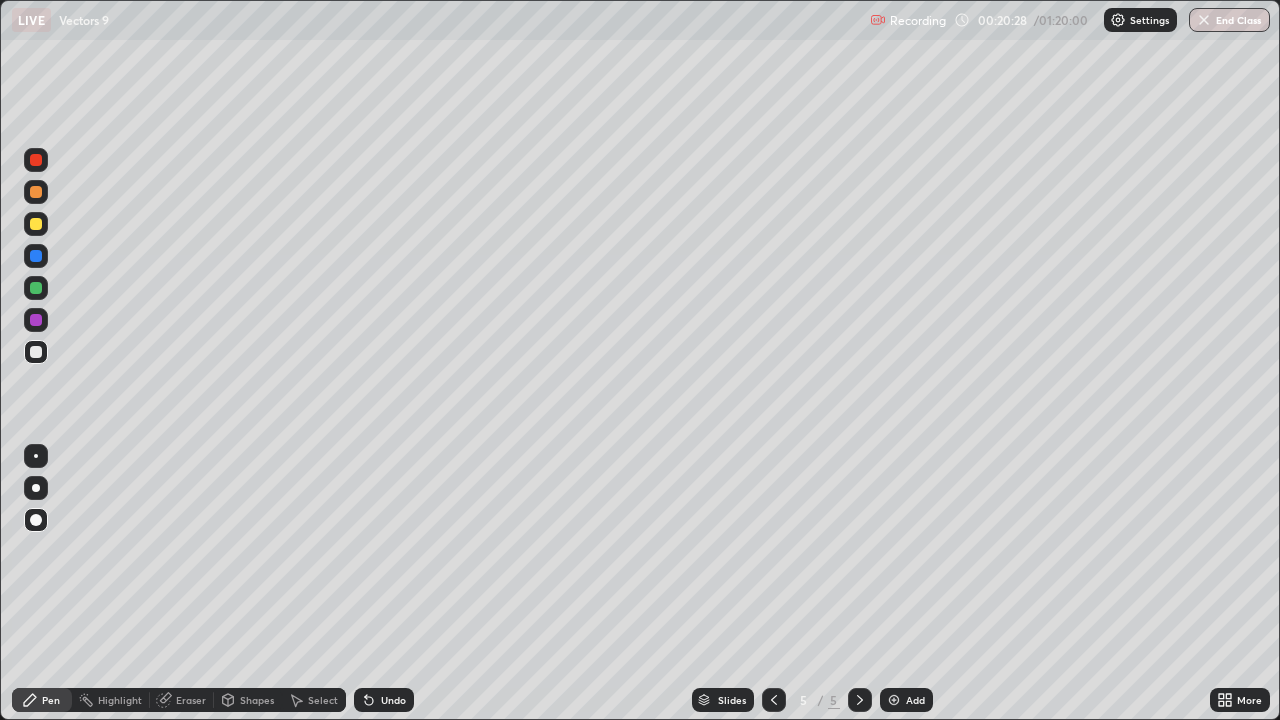 click on "Undo" at bounding box center [393, 700] 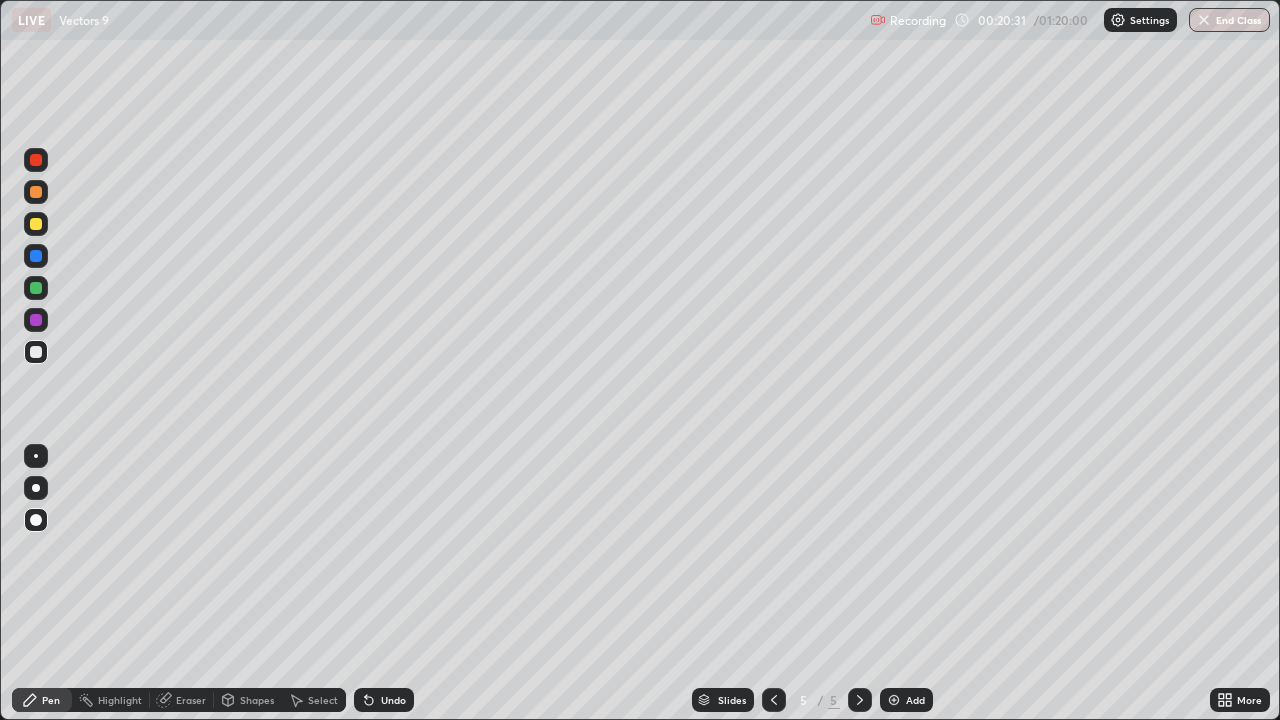 click 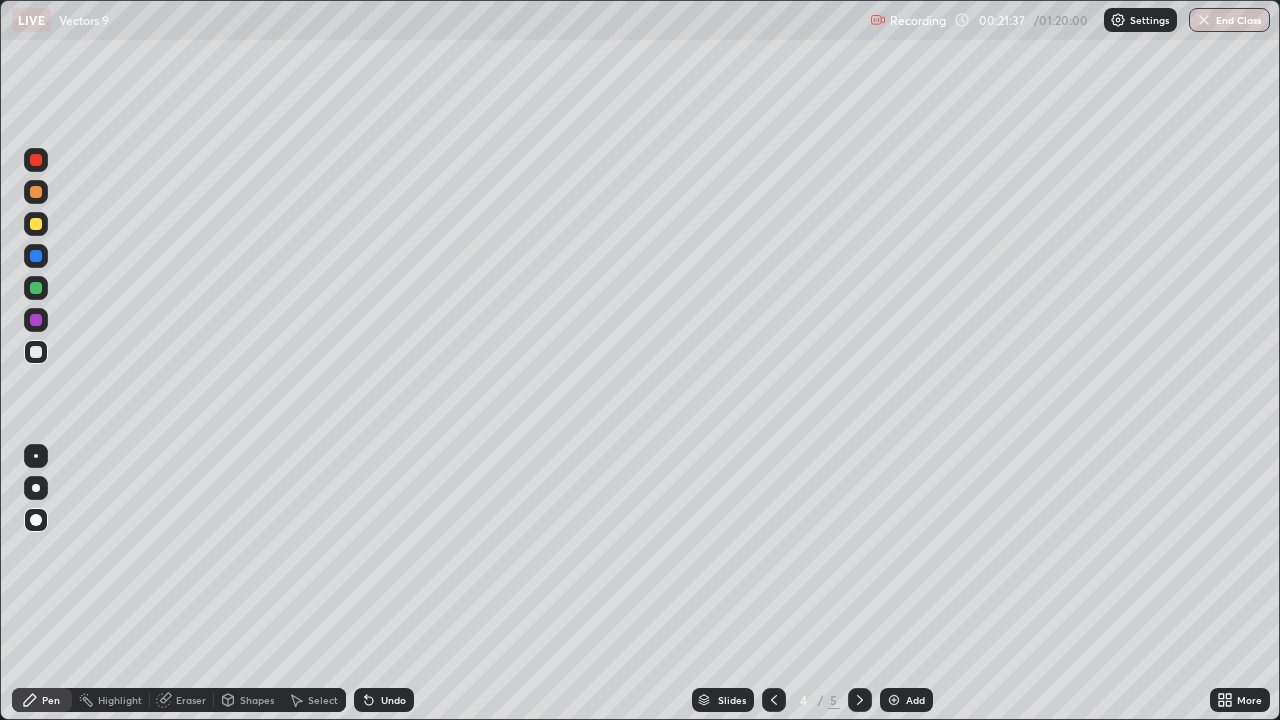 click on "Eraser" at bounding box center (191, 700) 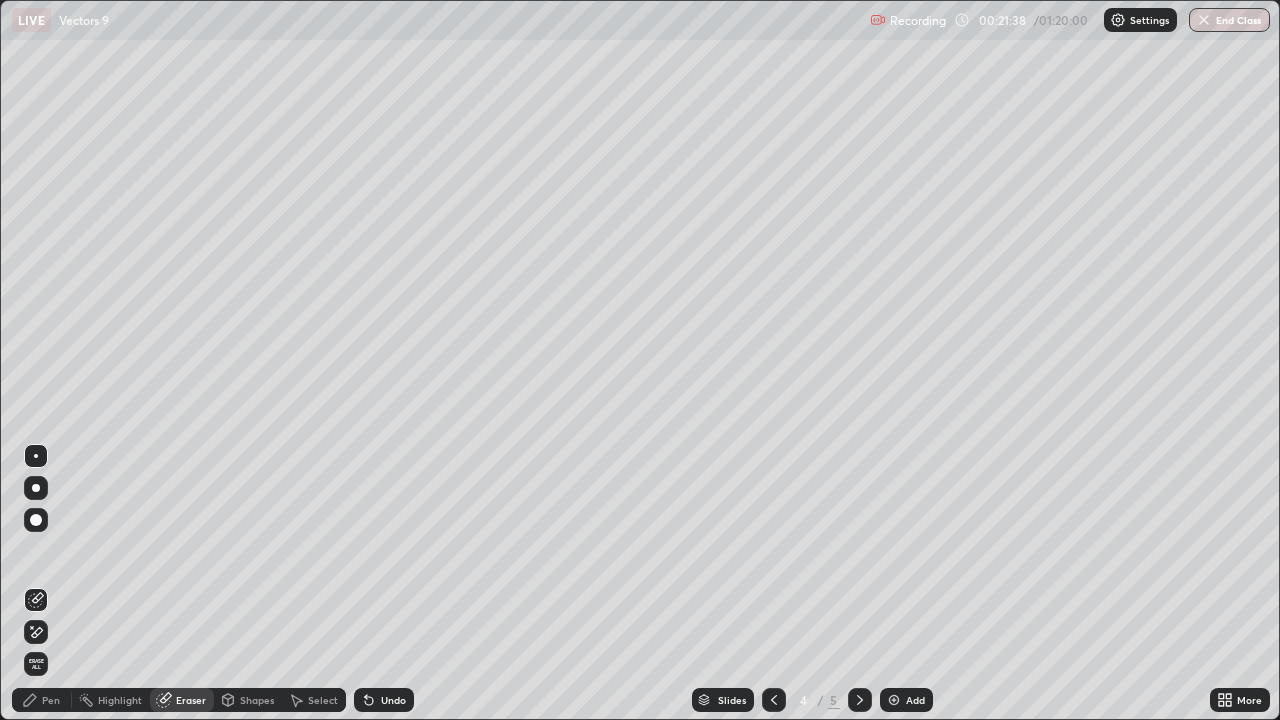click on "Pen" at bounding box center (51, 700) 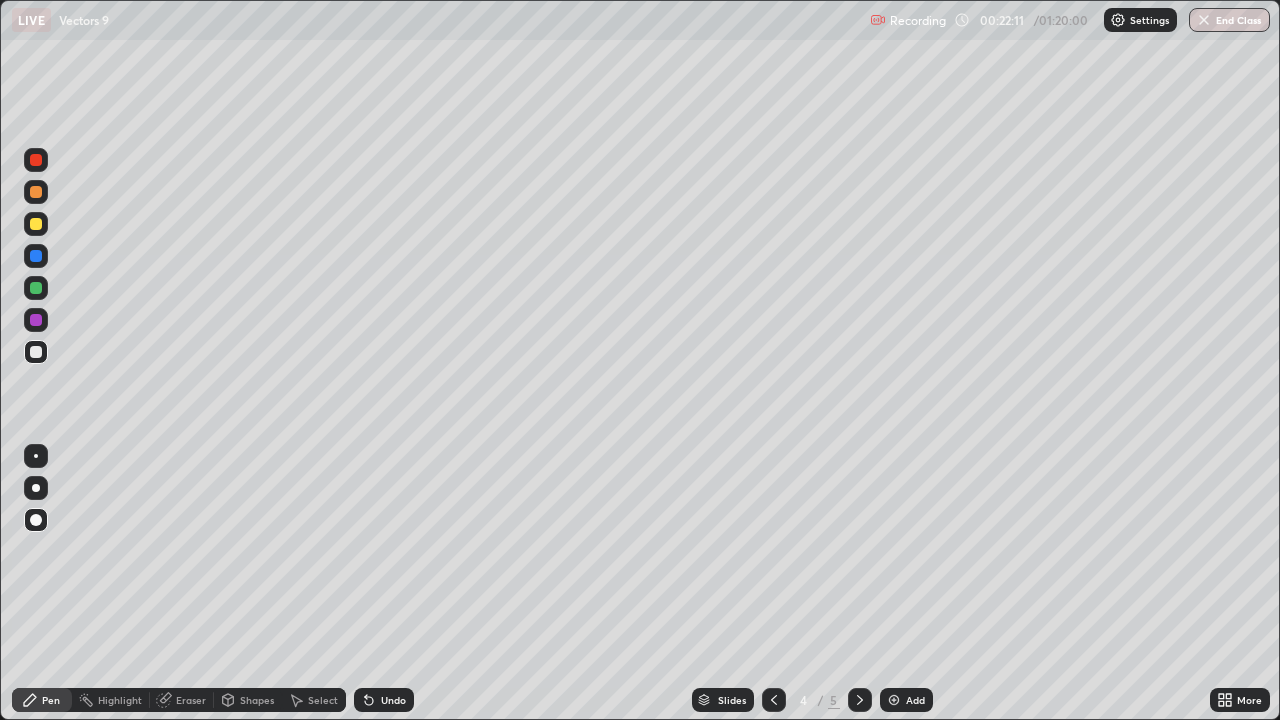 click 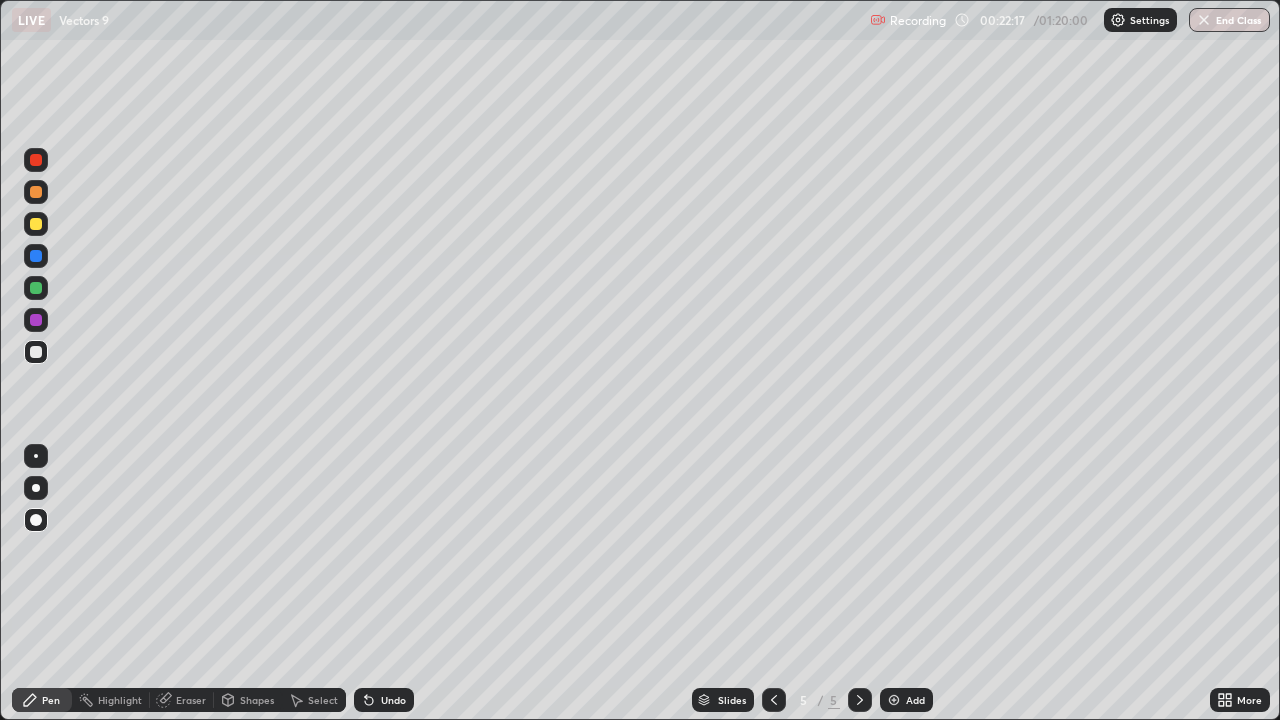 click 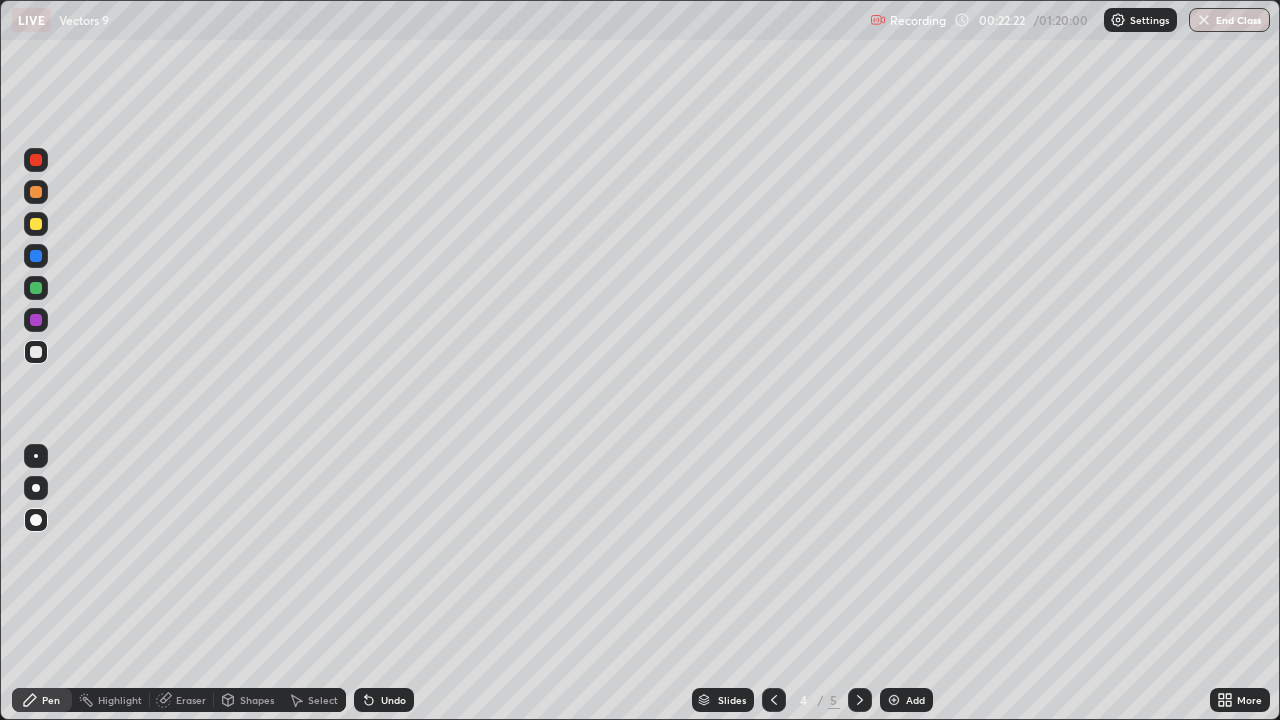 click 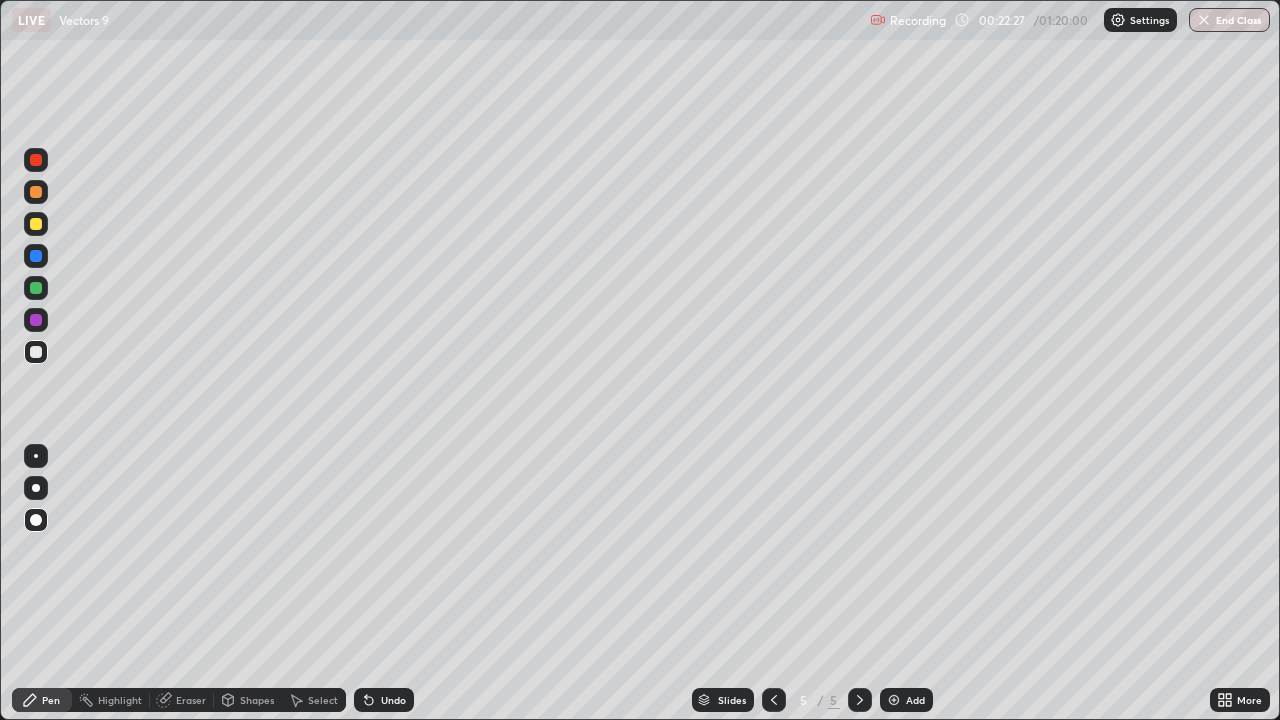 click 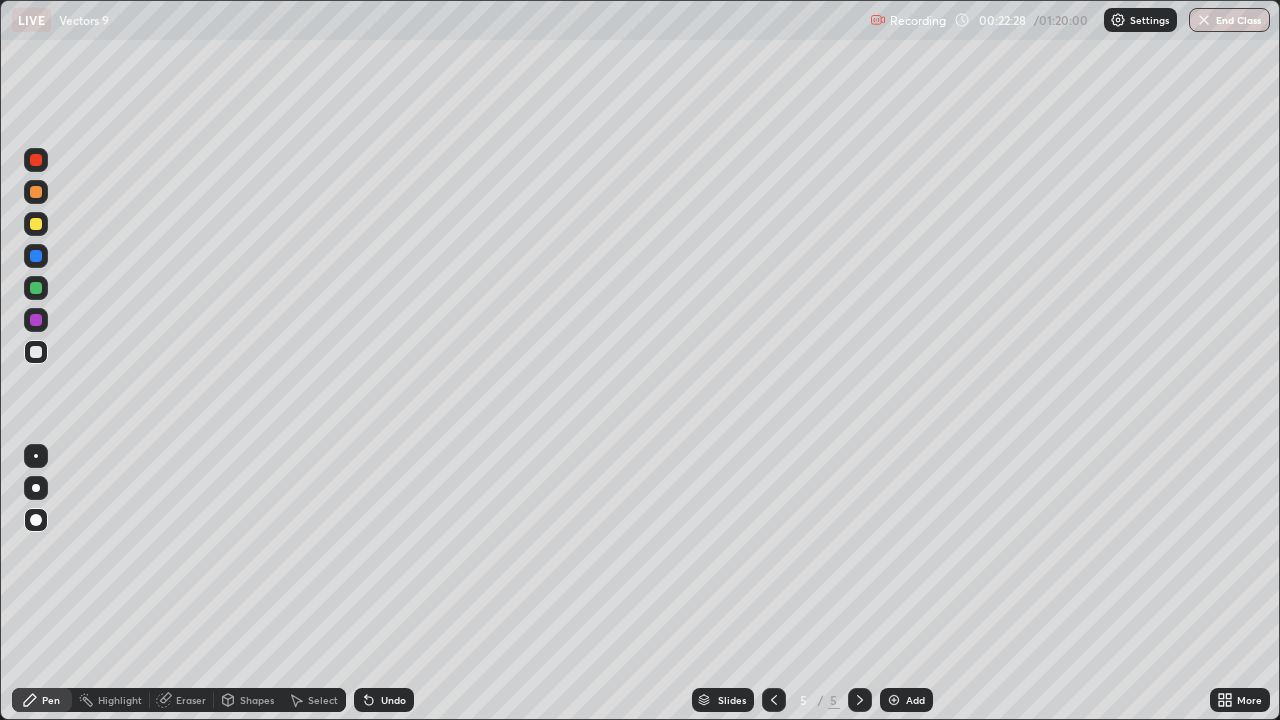 click 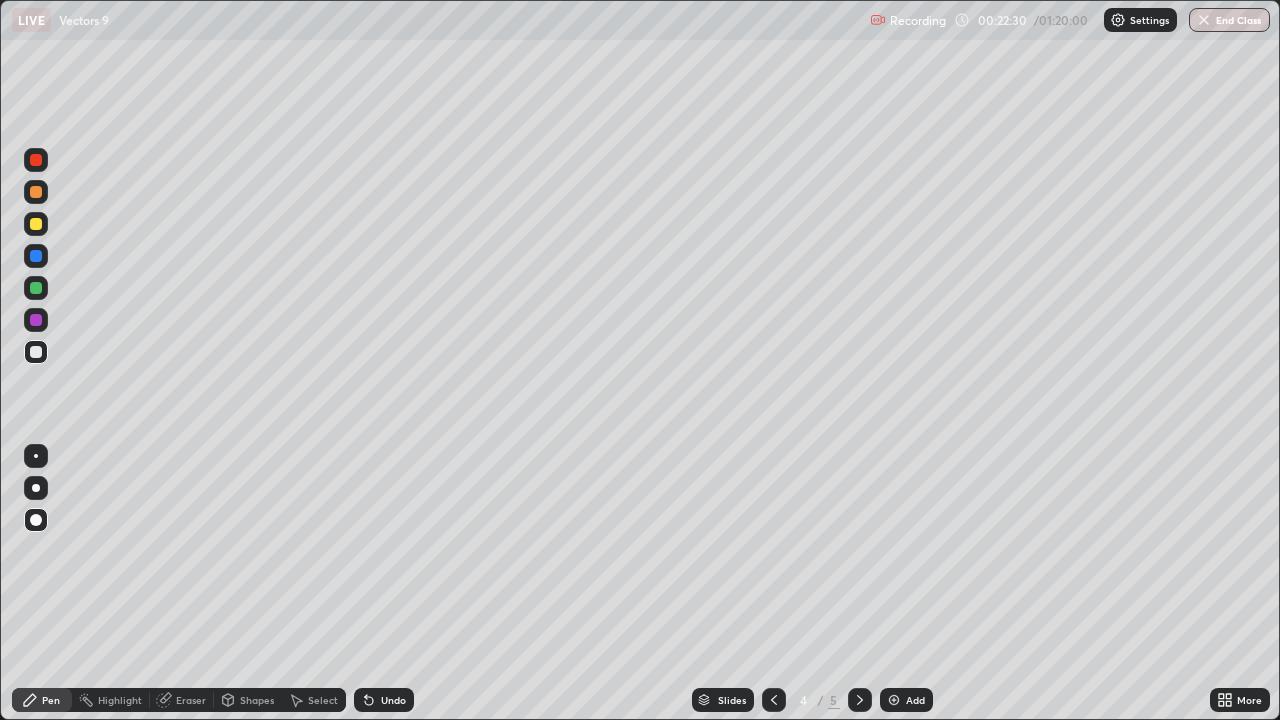 click at bounding box center (860, 700) 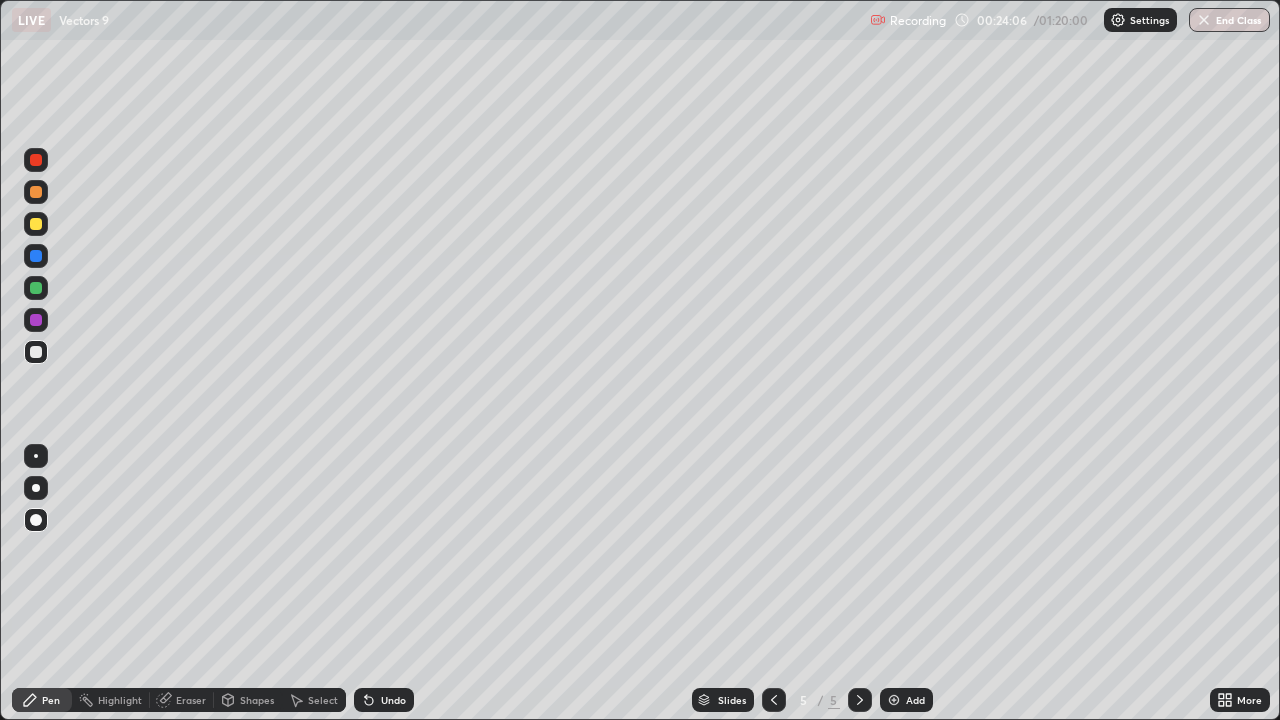 click at bounding box center [860, 700] 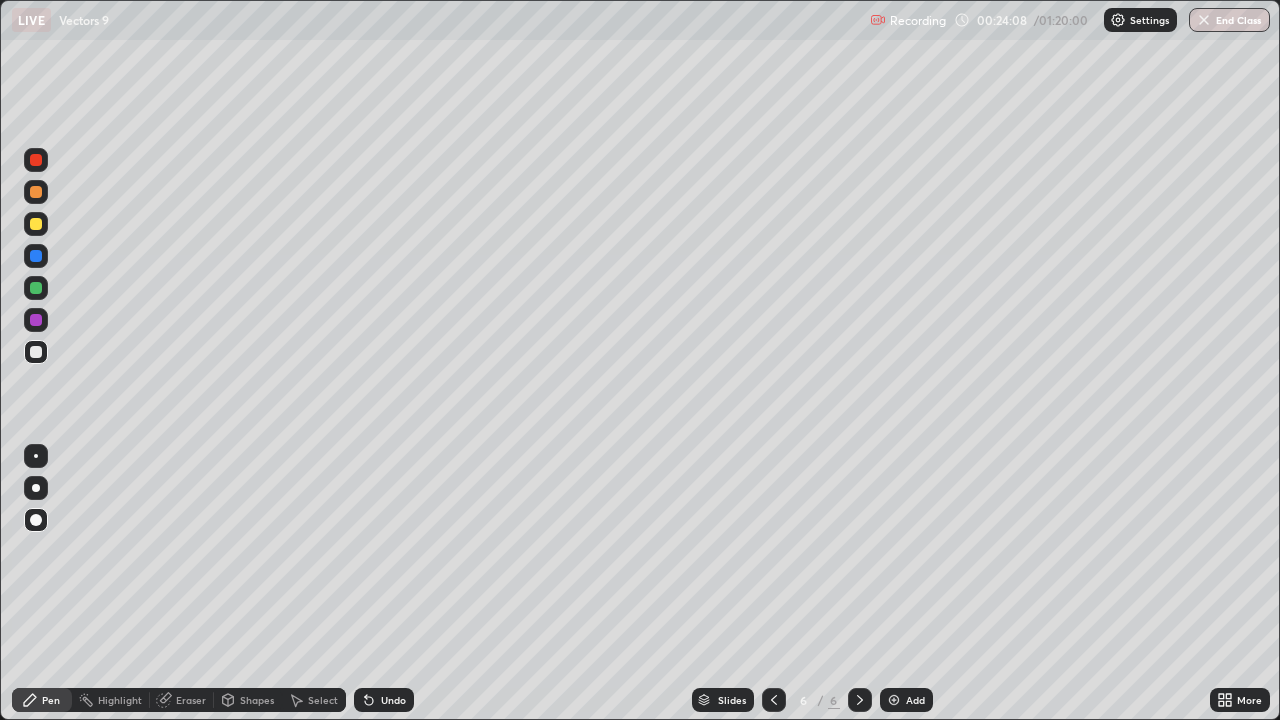 click at bounding box center [36, 256] 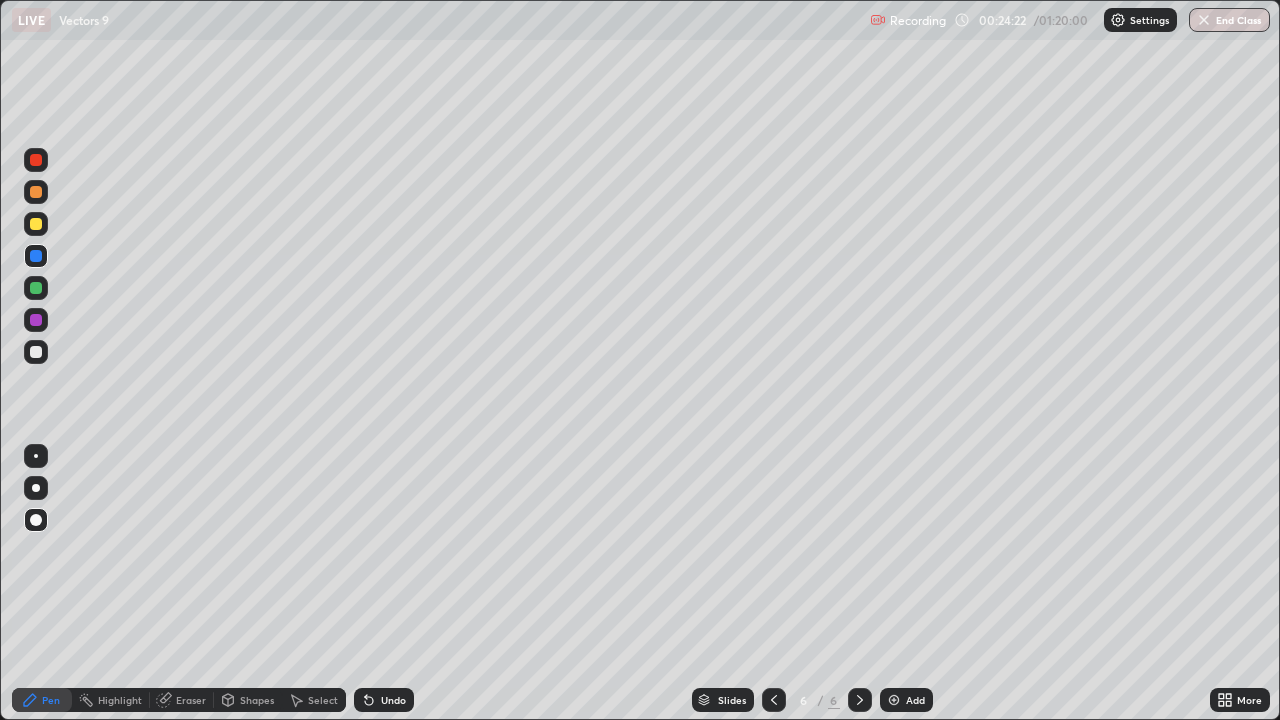 click at bounding box center (36, 352) 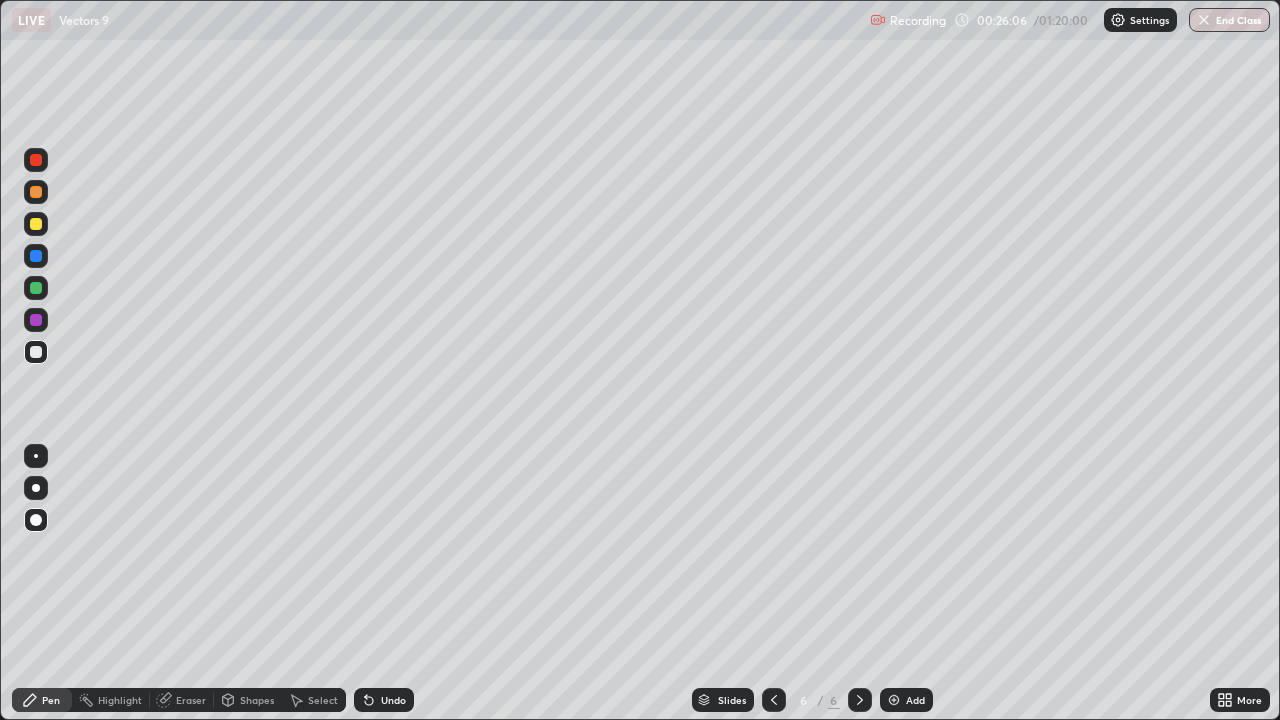 click at bounding box center (36, 224) 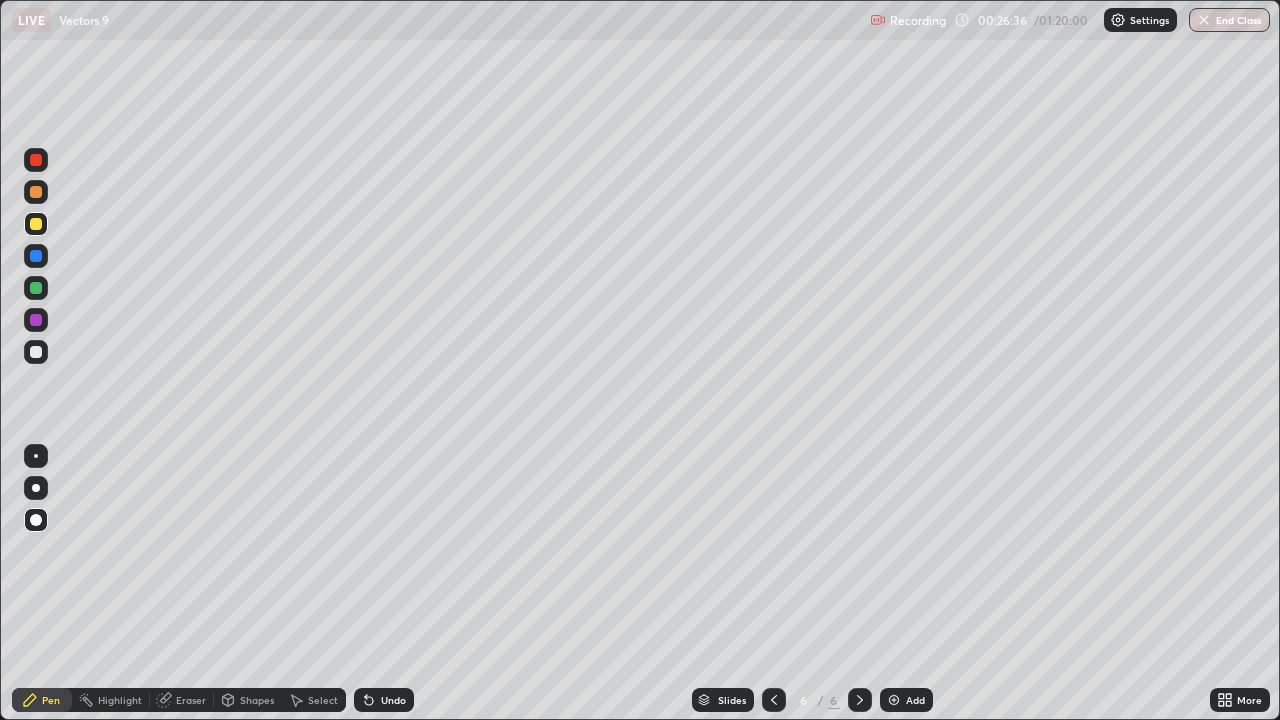 click 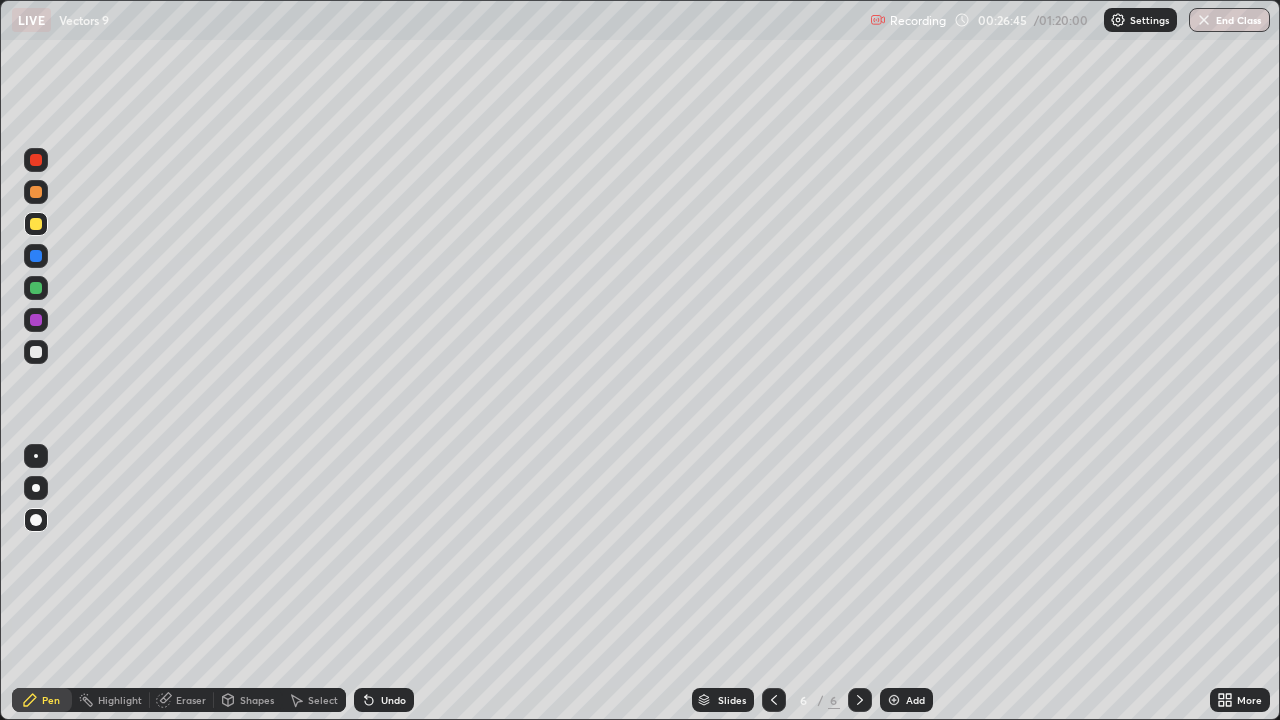 click on "Pen" at bounding box center (51, 700) 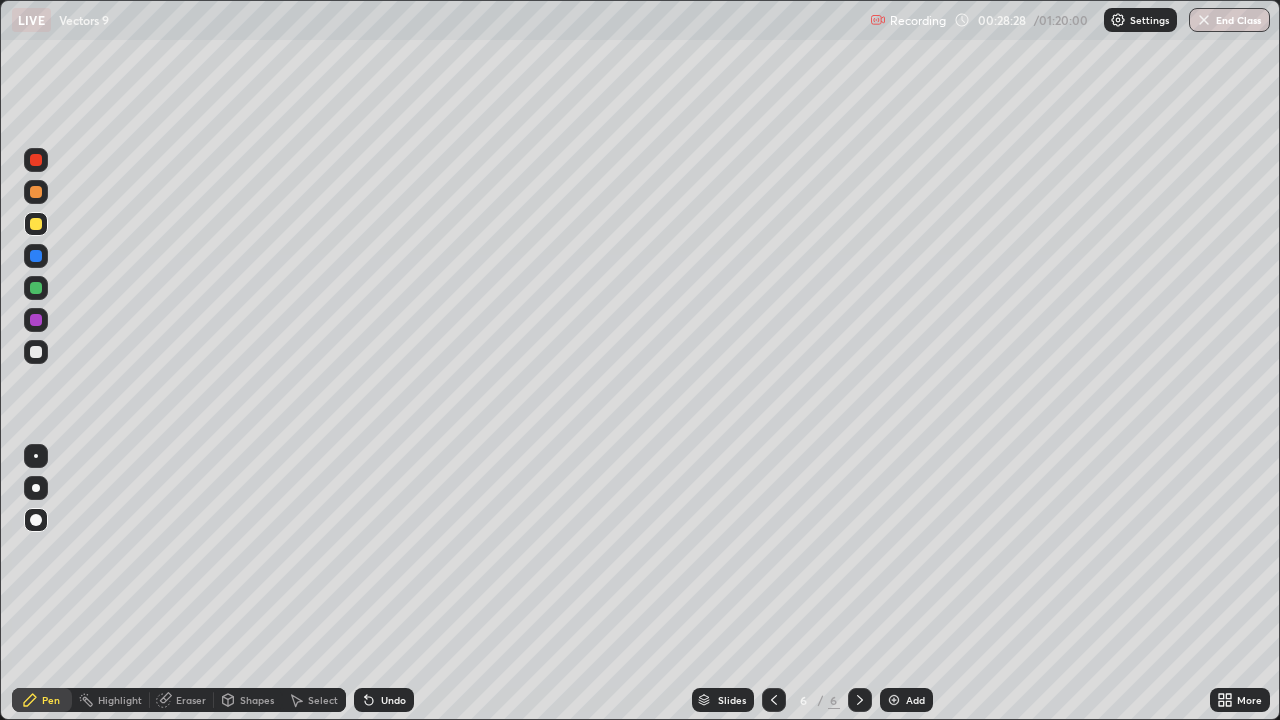 click on "Undo" at bounding box center [384, 700] 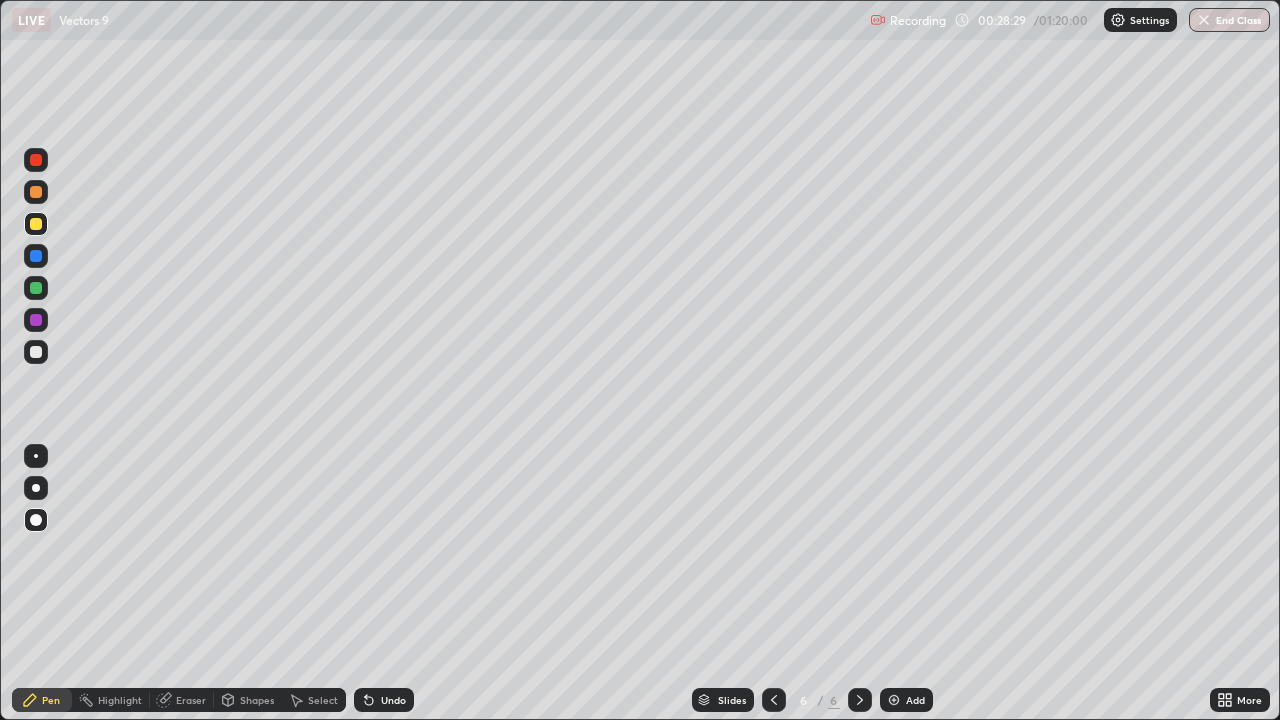 click on "Undo" at bounding box center [384, 700] 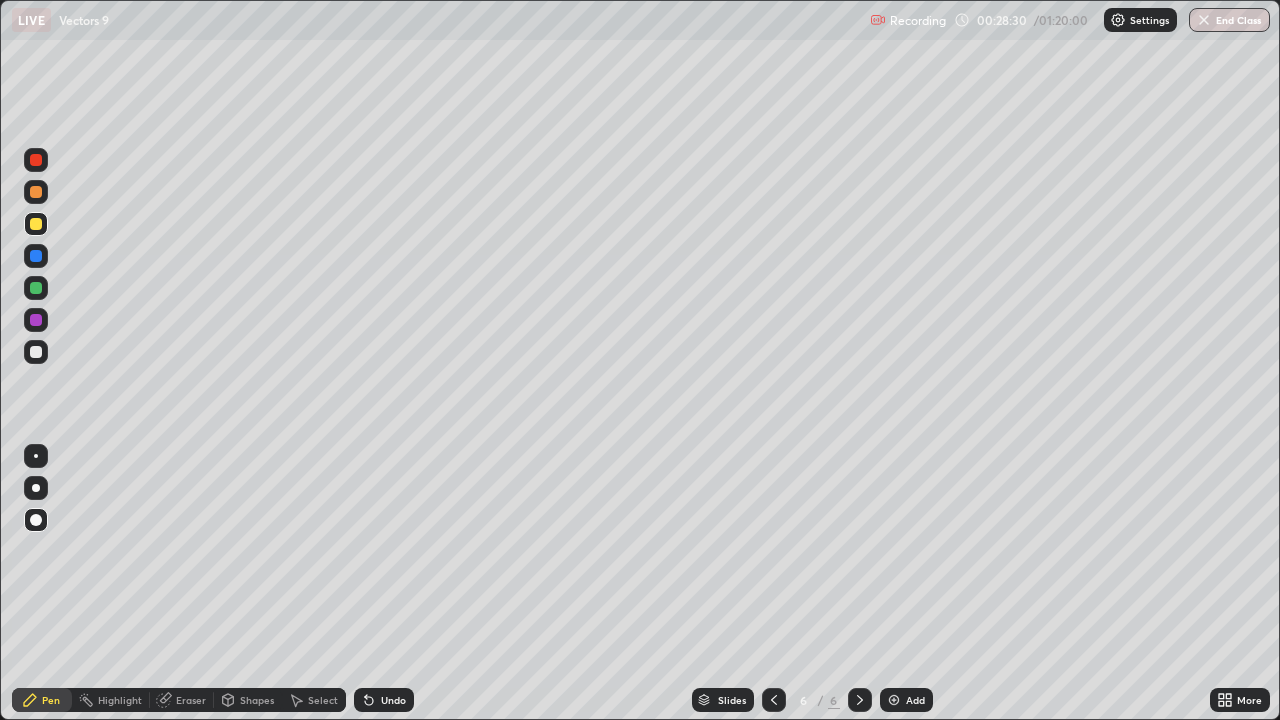 click on "Undo" at bounding box center [384, 700] 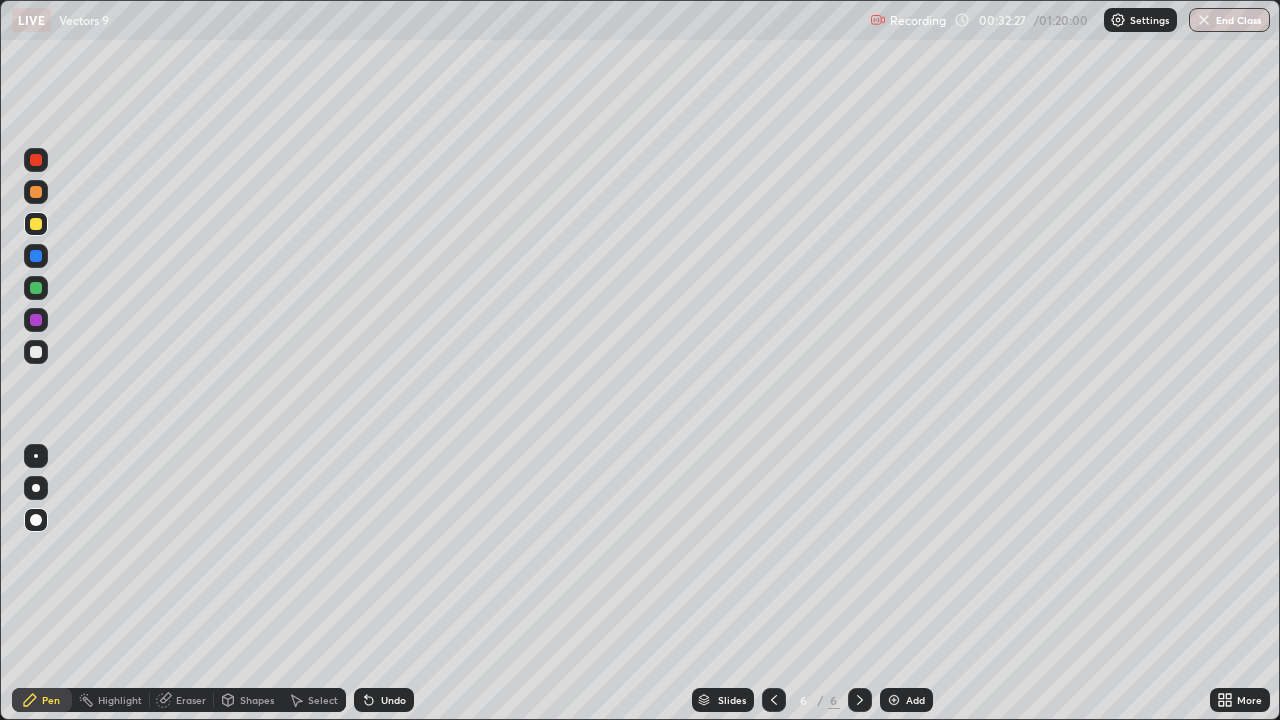 click on "Undo" at bounding box center (393, 700) 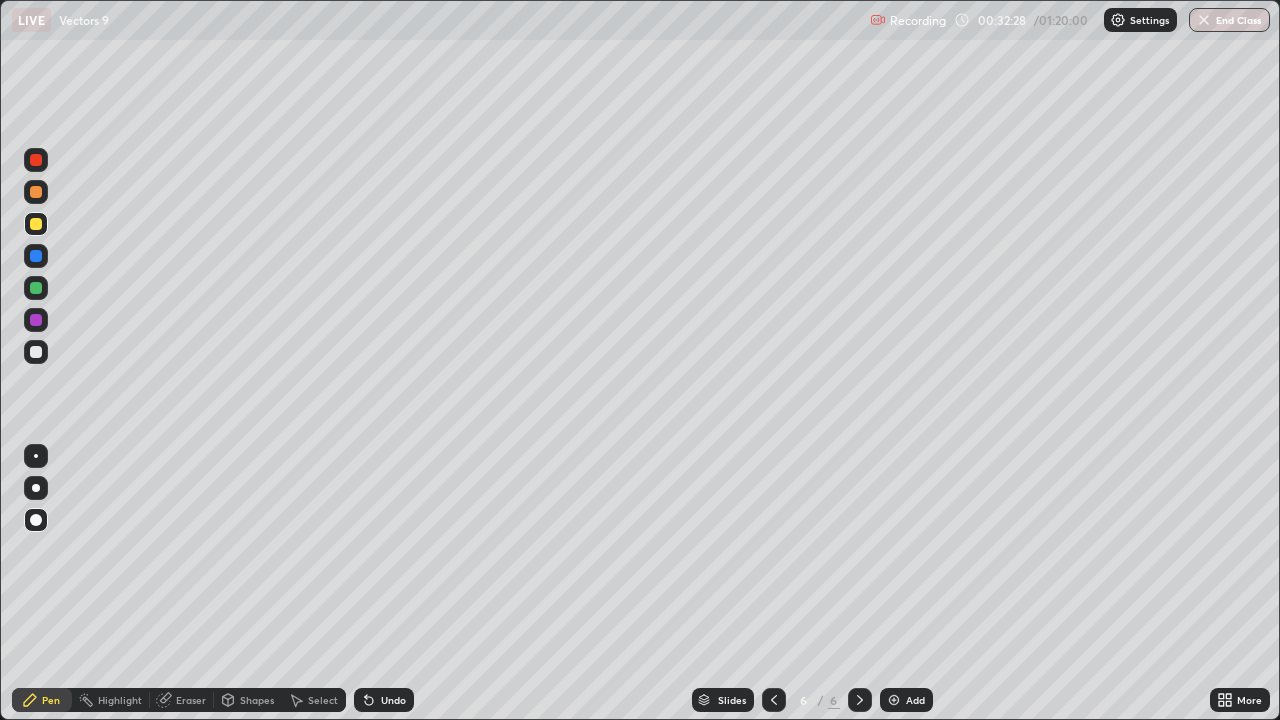 click on "Undo" at bounding box center [384, 700] 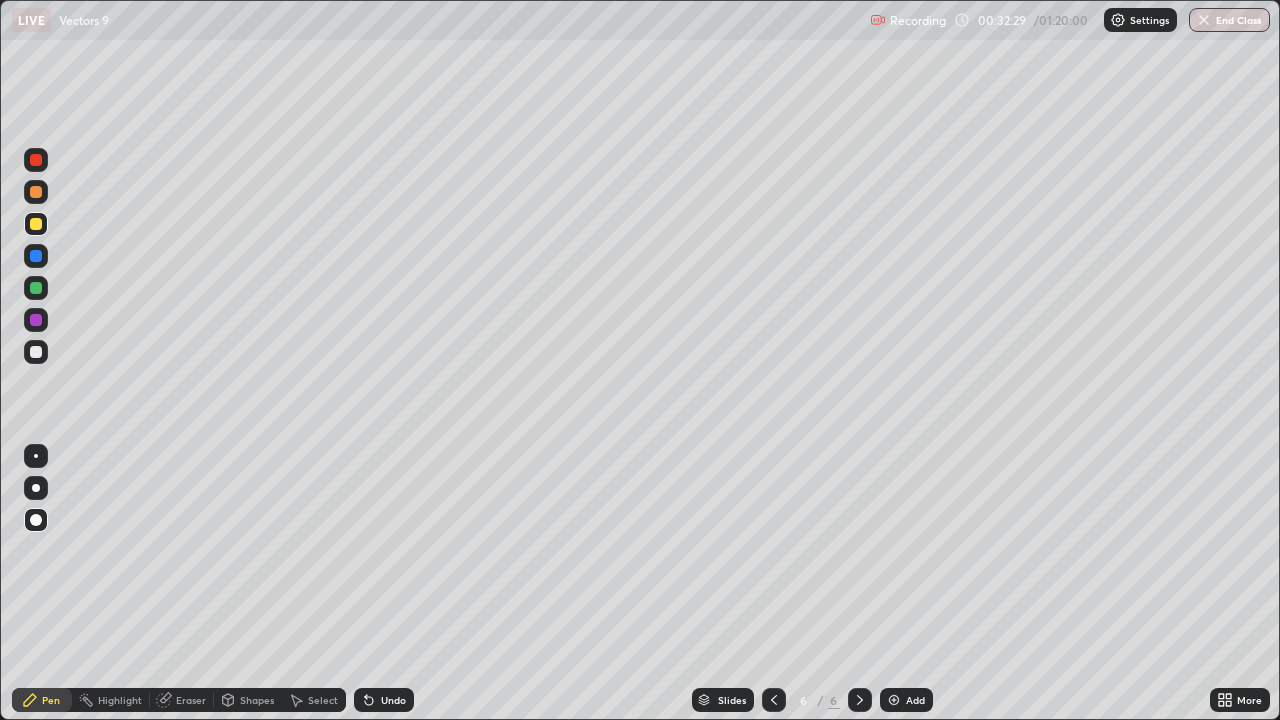 click on "Undo" at bounding box center (384, 700) 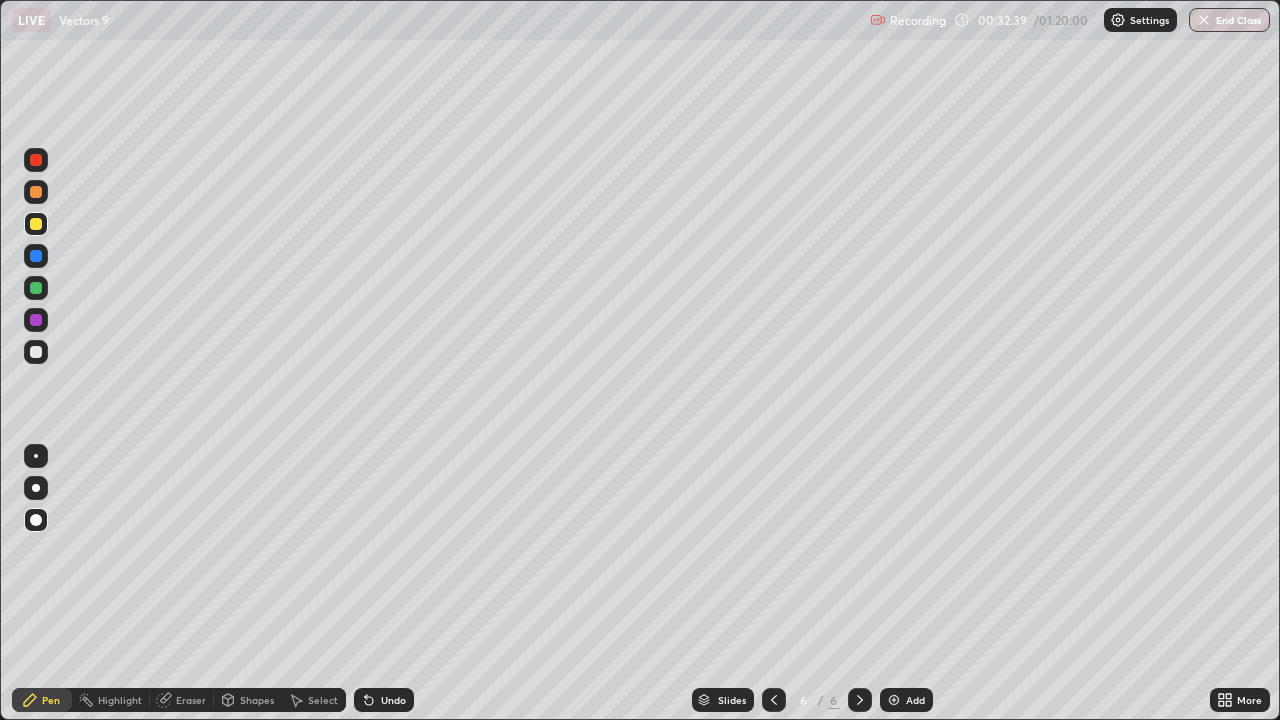 click 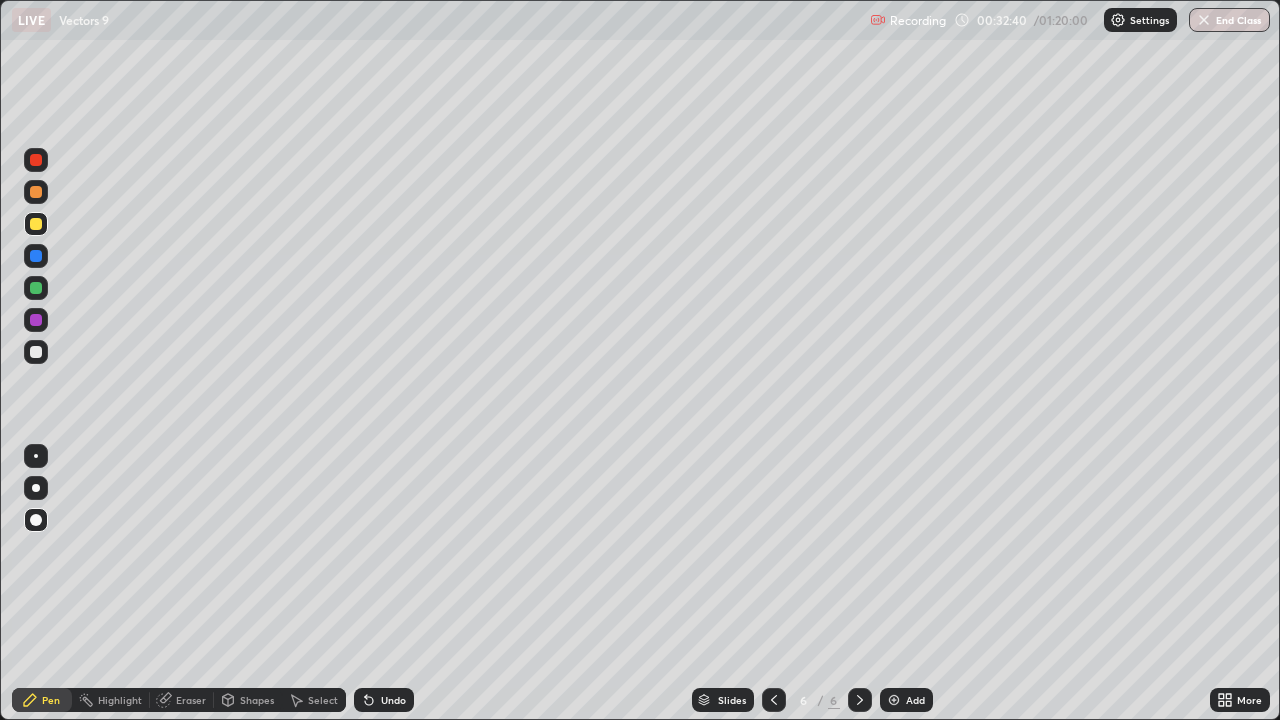 click on "Add" at bounding box center (915, 700) 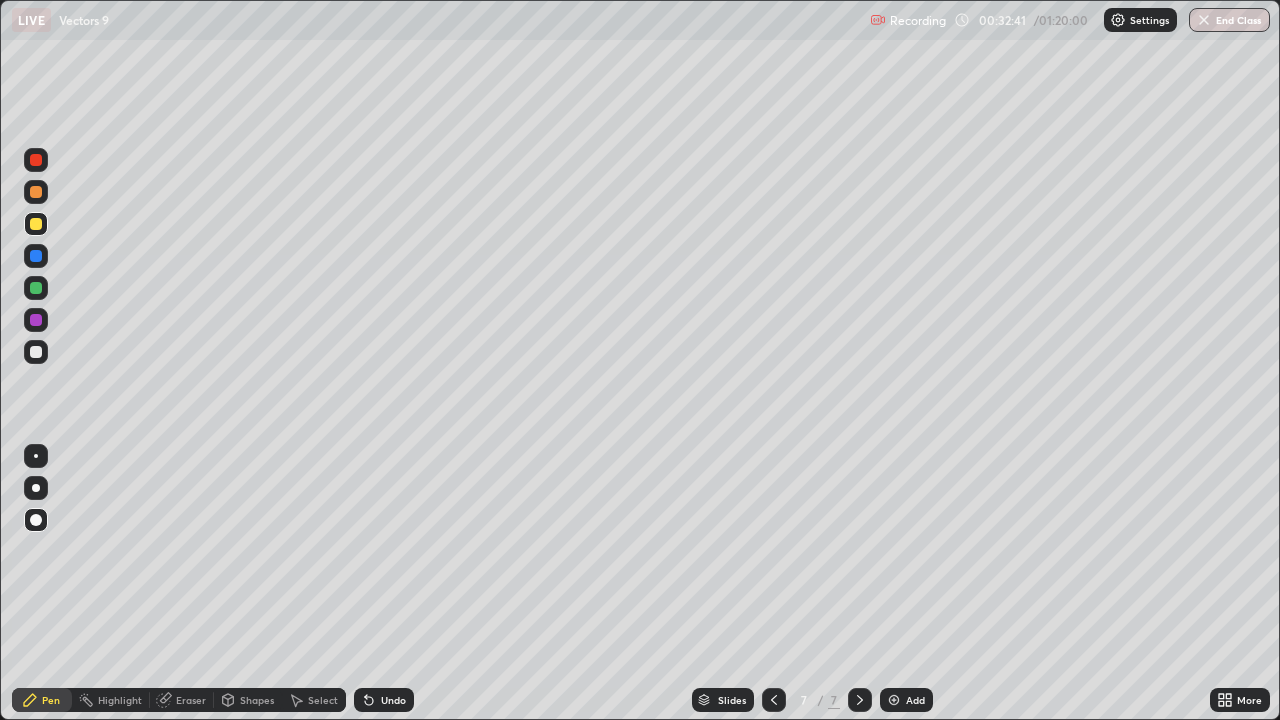 click at bounding box center [36, 352] 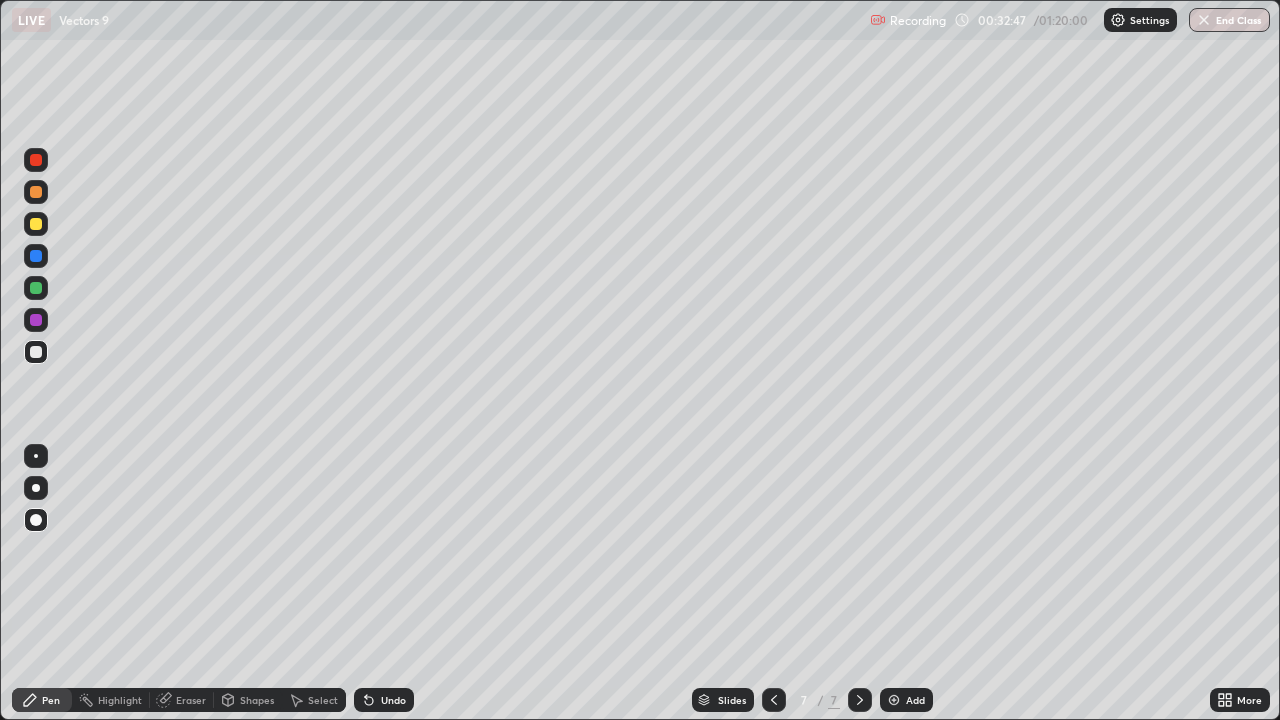 click on "Undo" at bounding box center [393, 700] 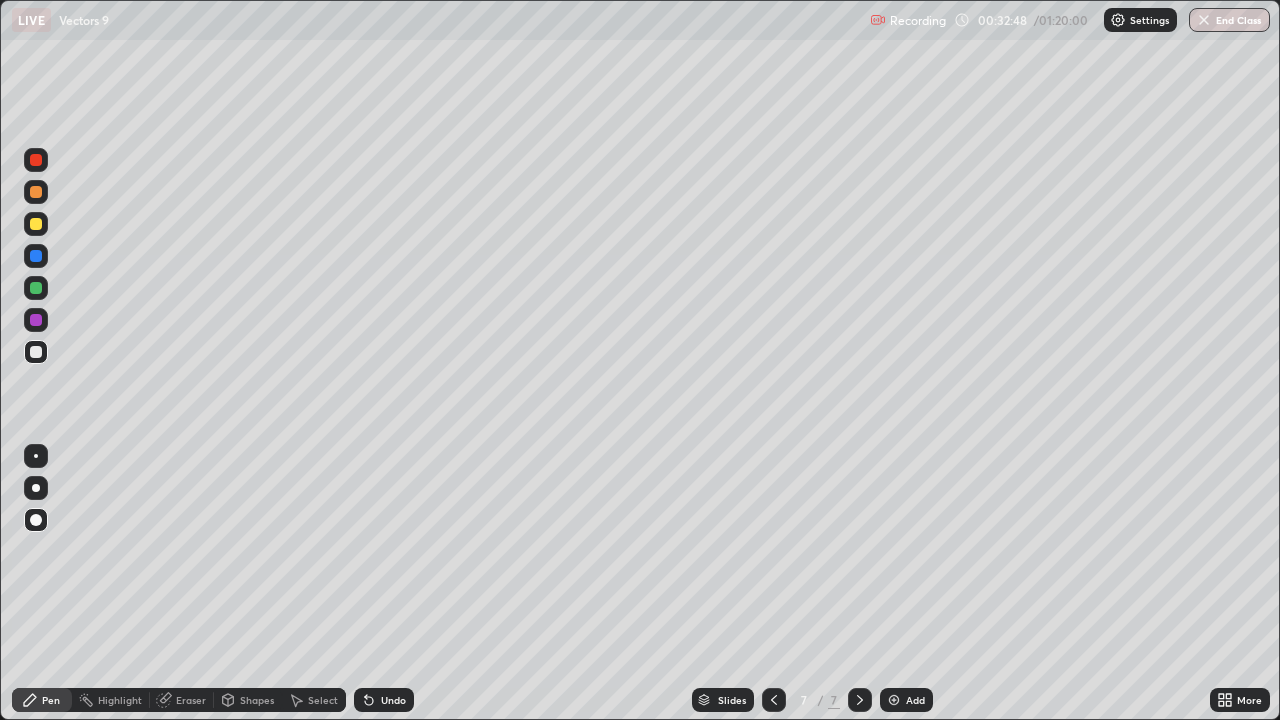 click on "Undo" at bounding box center (380, 700) 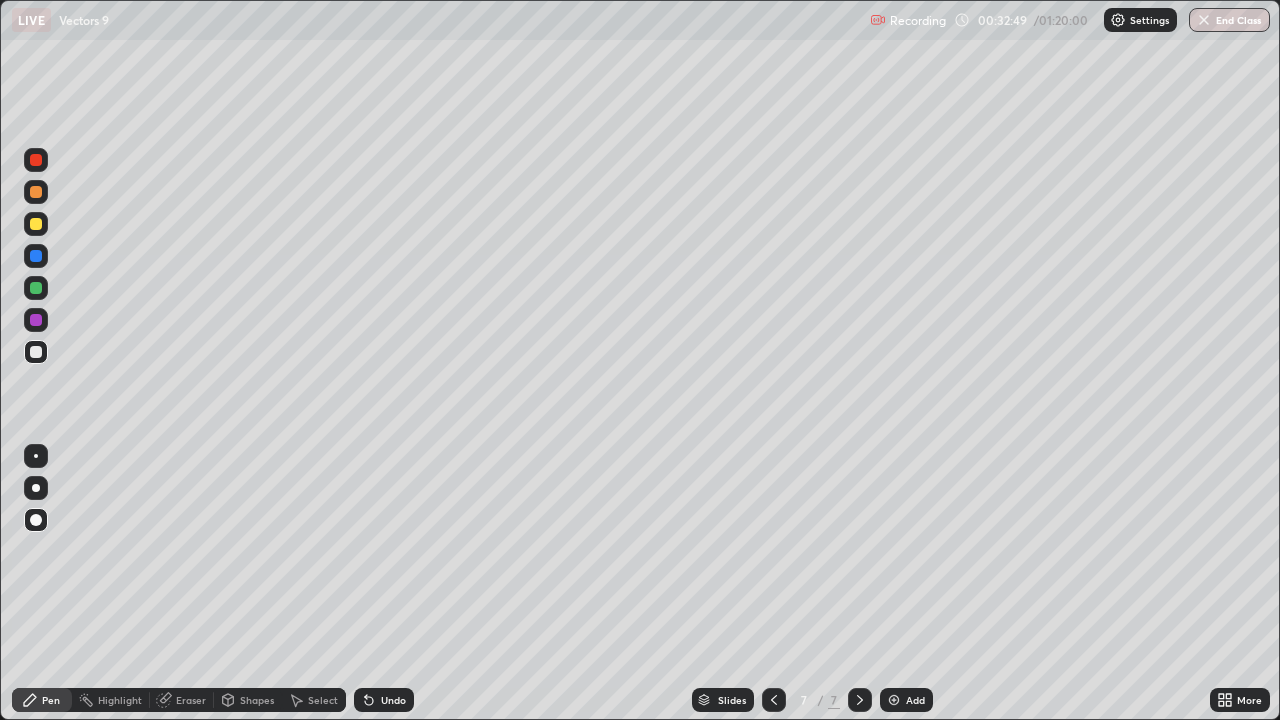 click on "Undo" at bounding box center [380, 700] 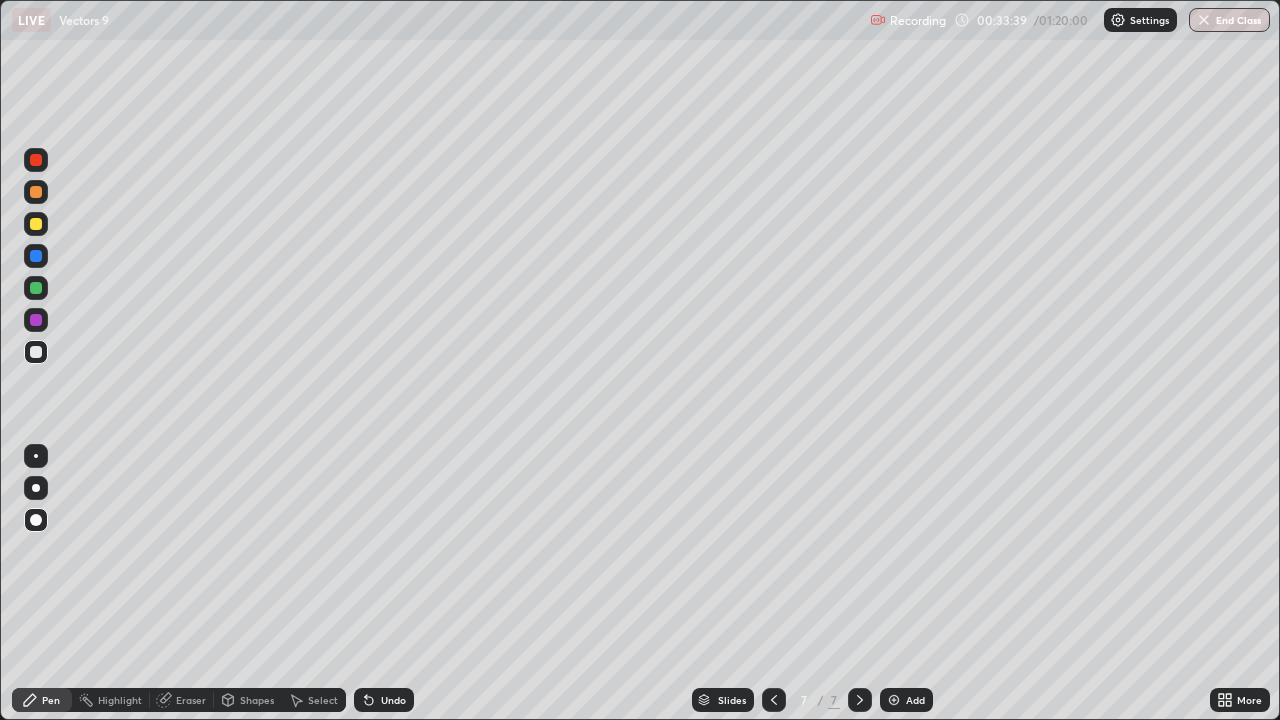 click on "Eraser" at bounding box center (182, 700) 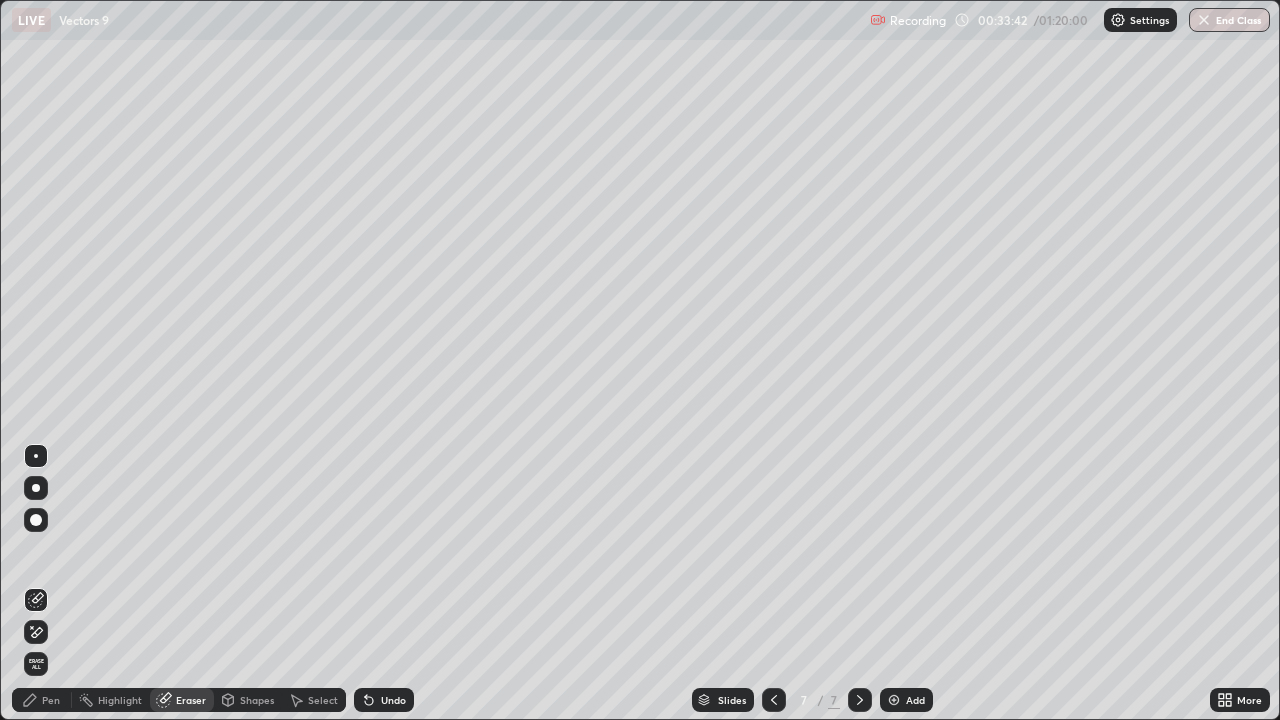 click on "Pen" at bounding box center (51, 700) 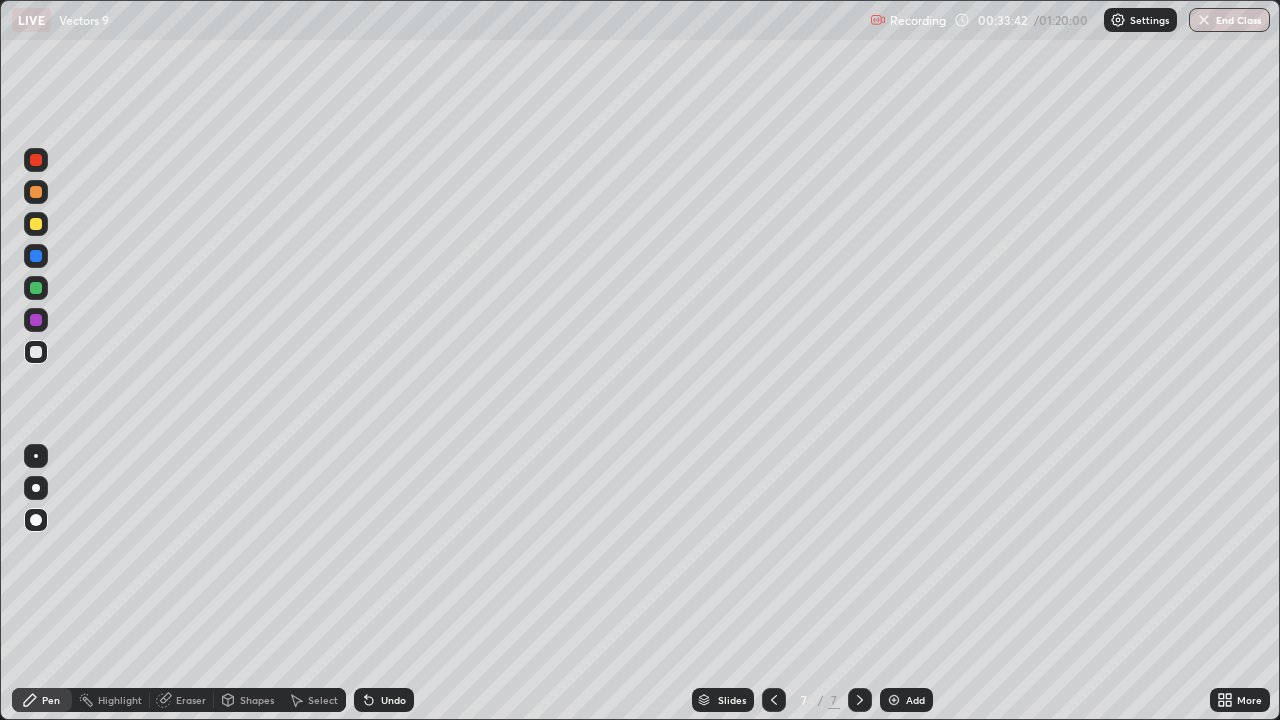 click on "Pen" at bounding box center [51, 700] 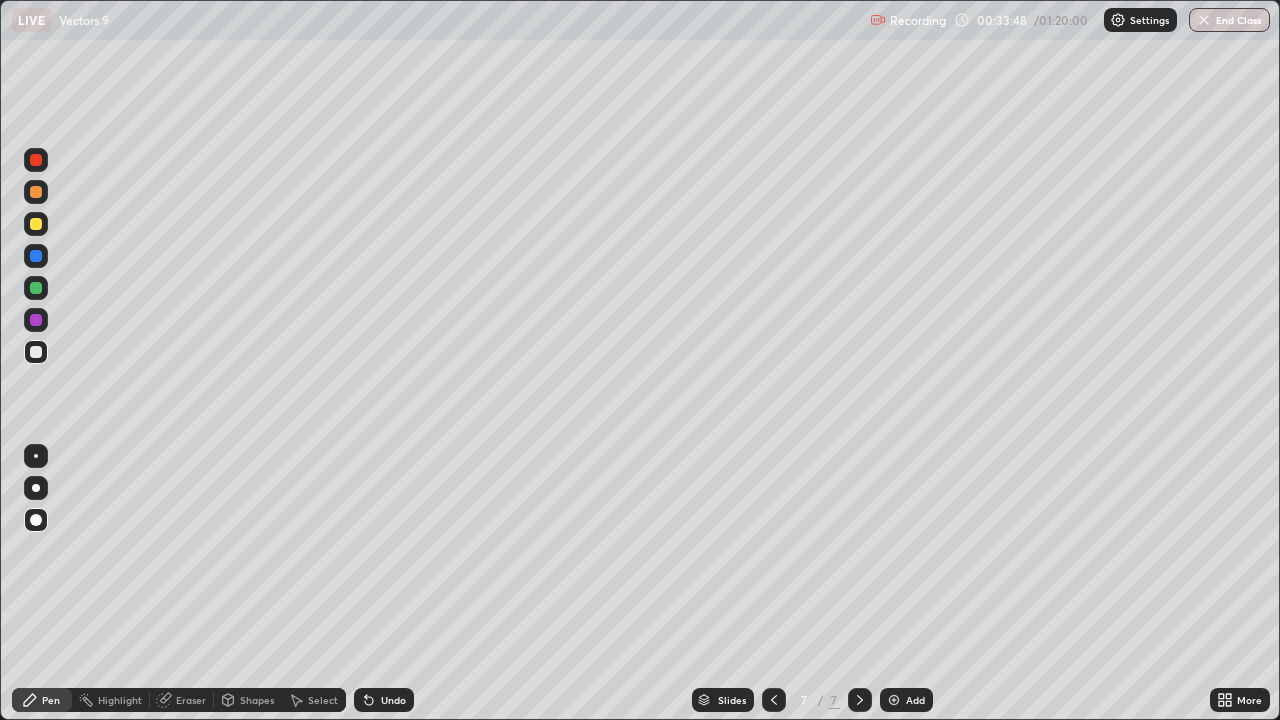 click at bounding box center [36, 320] 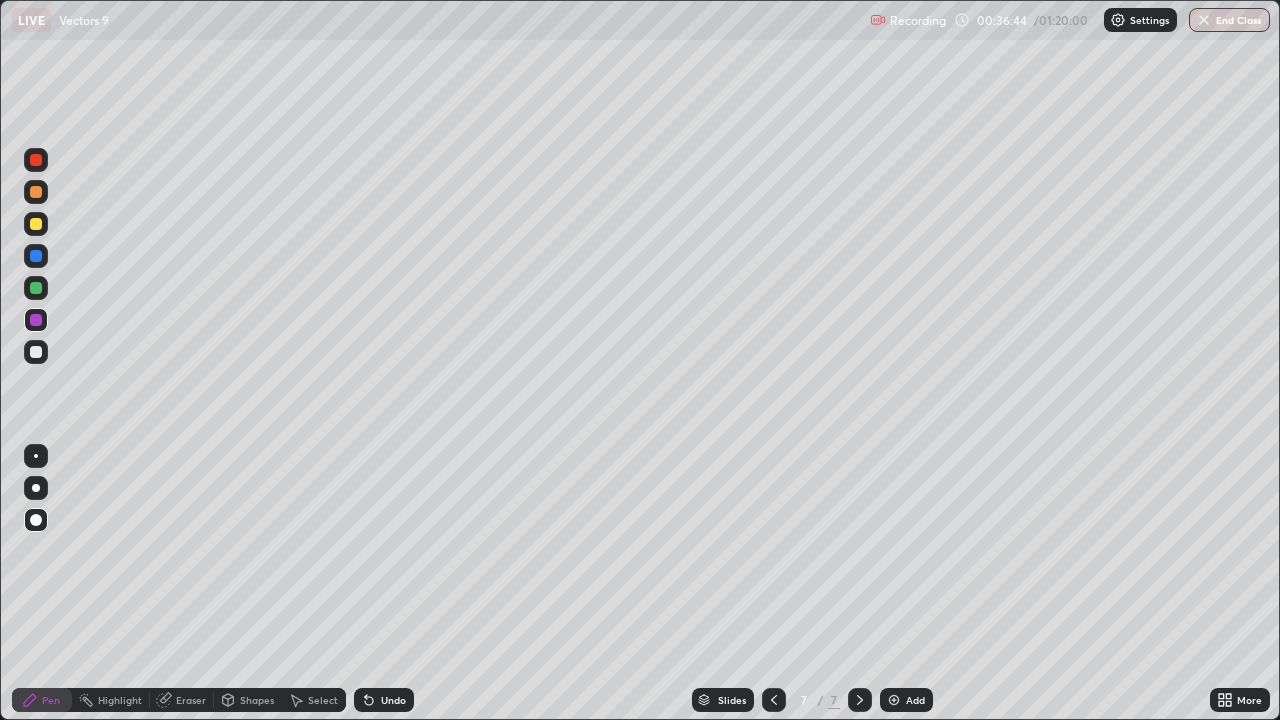 click 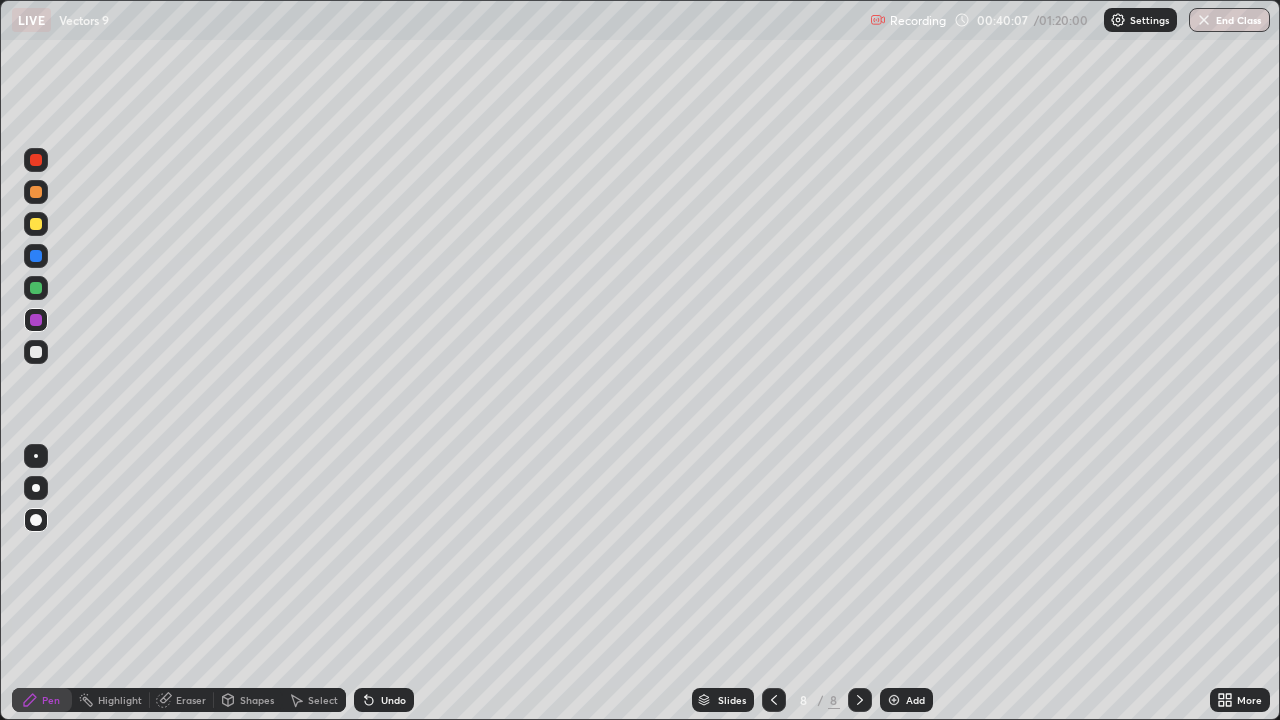 click at bounding box center [36, 352] 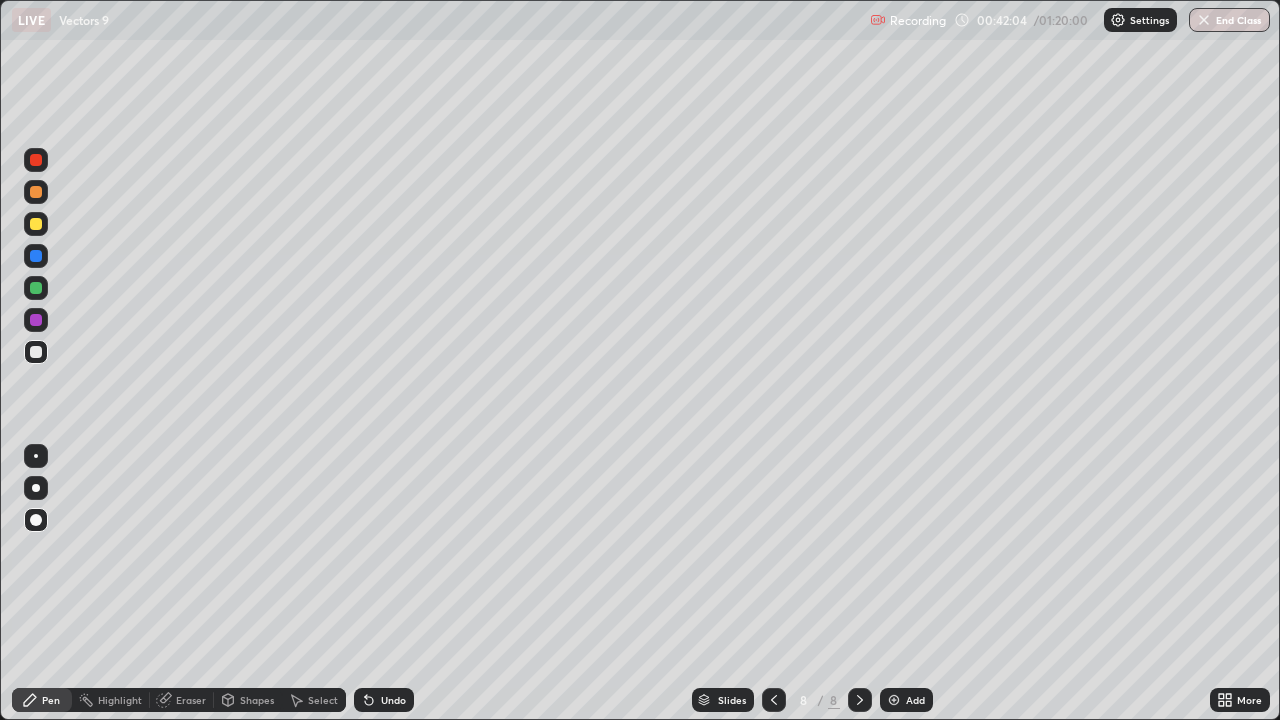 click on "Undo" at bounding box center (393, 700) 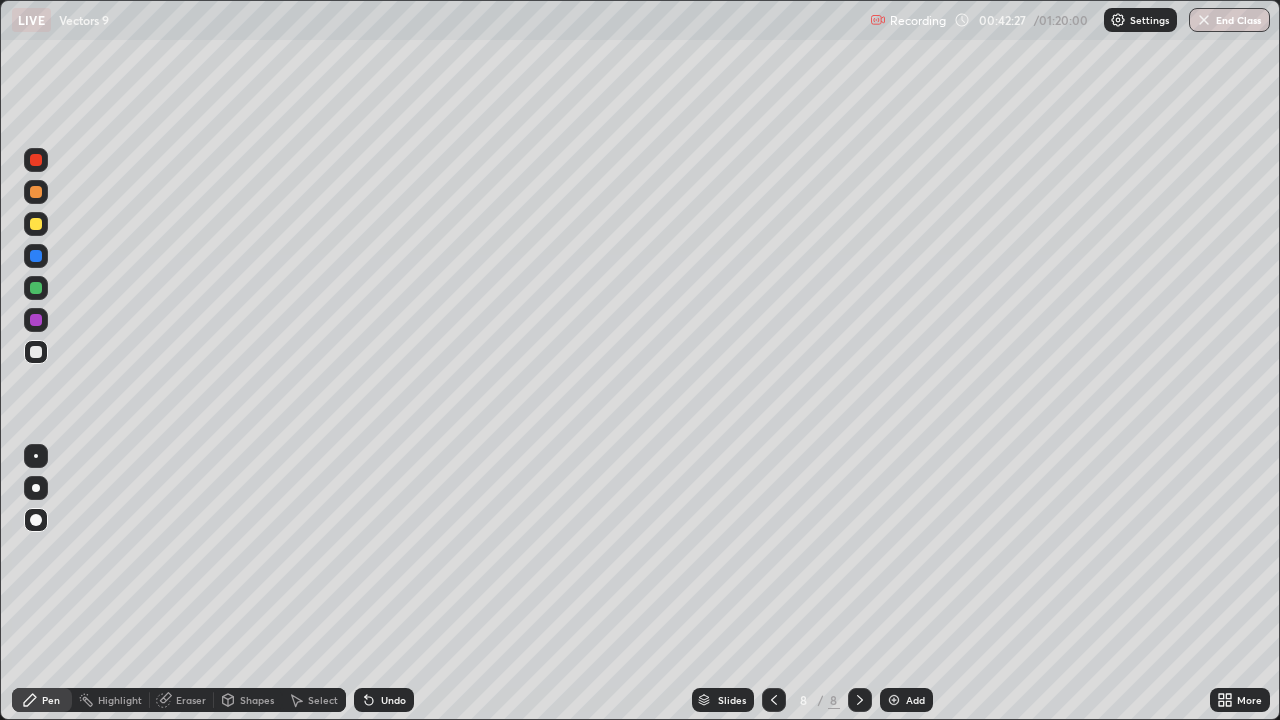 click on "Undo" at bounding box center [384, 700] 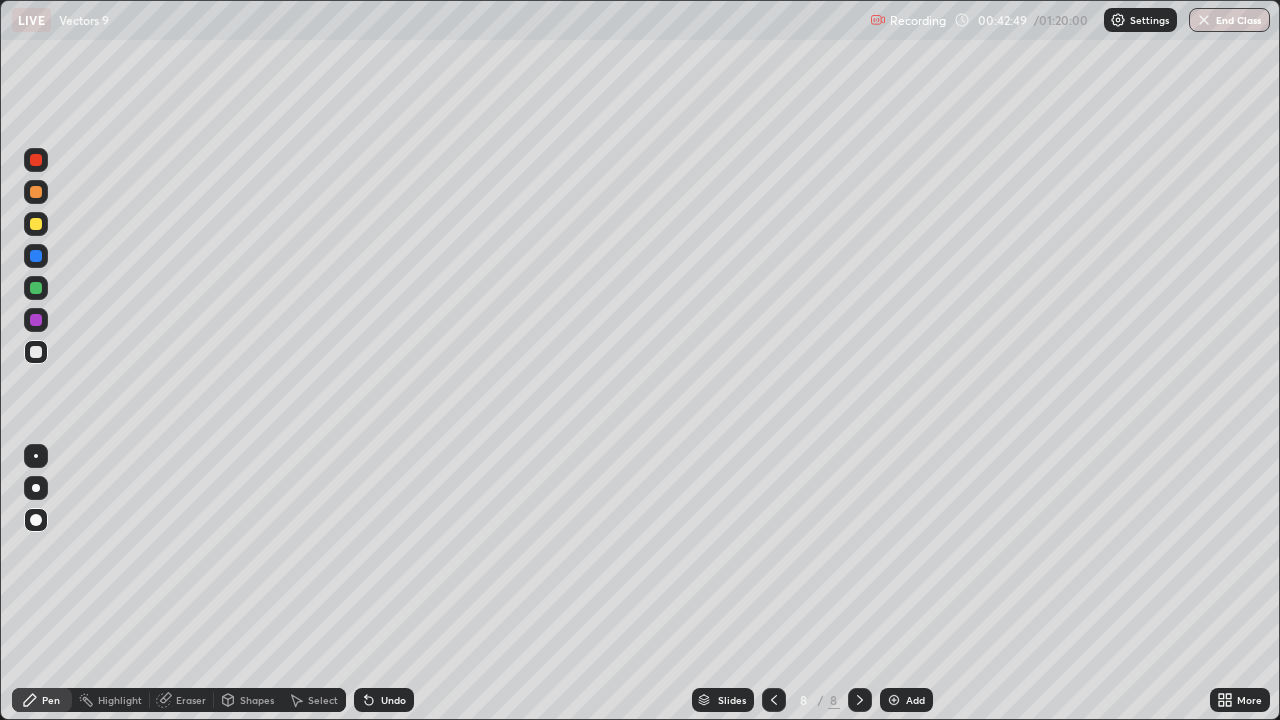 click on "Eraser" at bounding box center (182, 700) 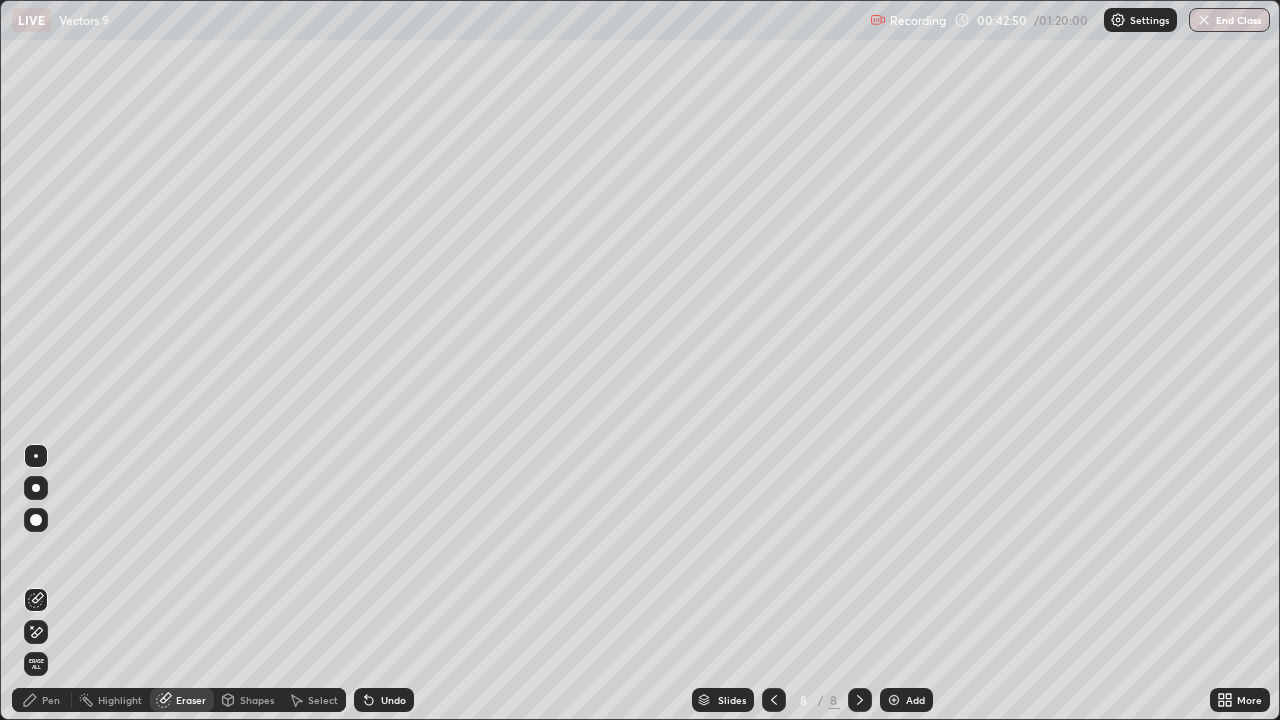 click on "Pen" at bounding box center (51, 700) 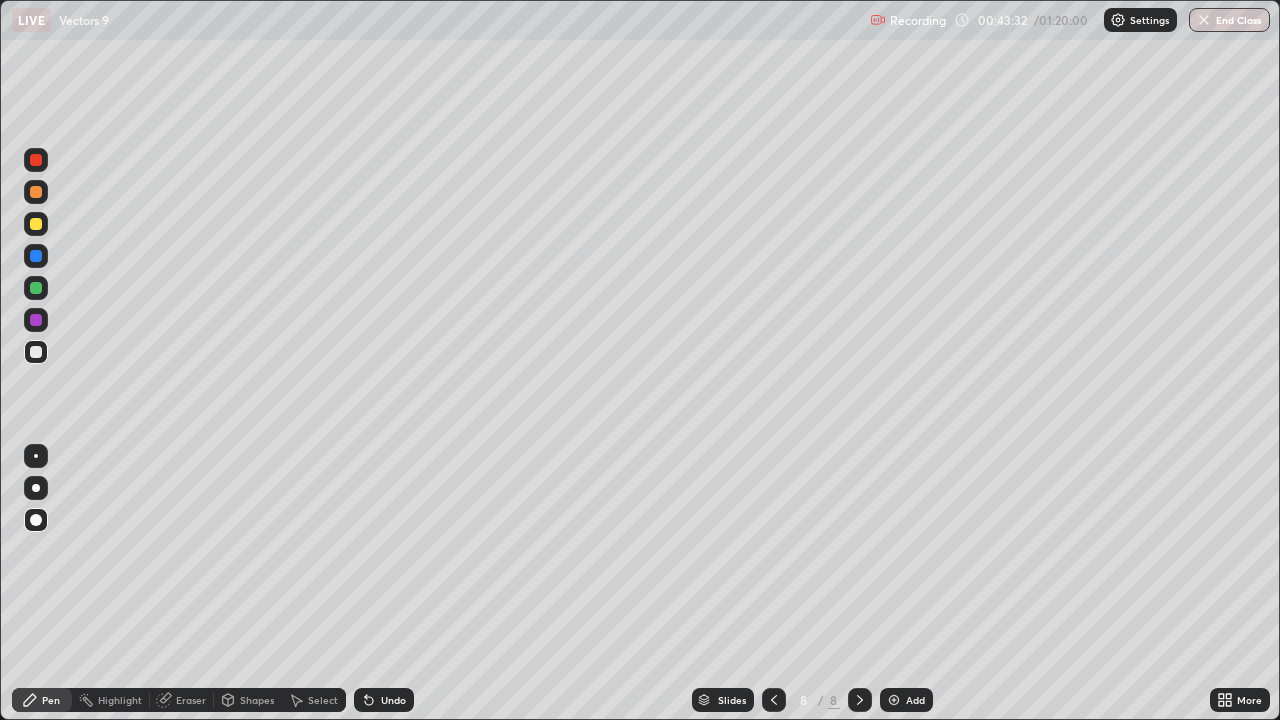 click on "Undo" at bounding box center (393, 700) 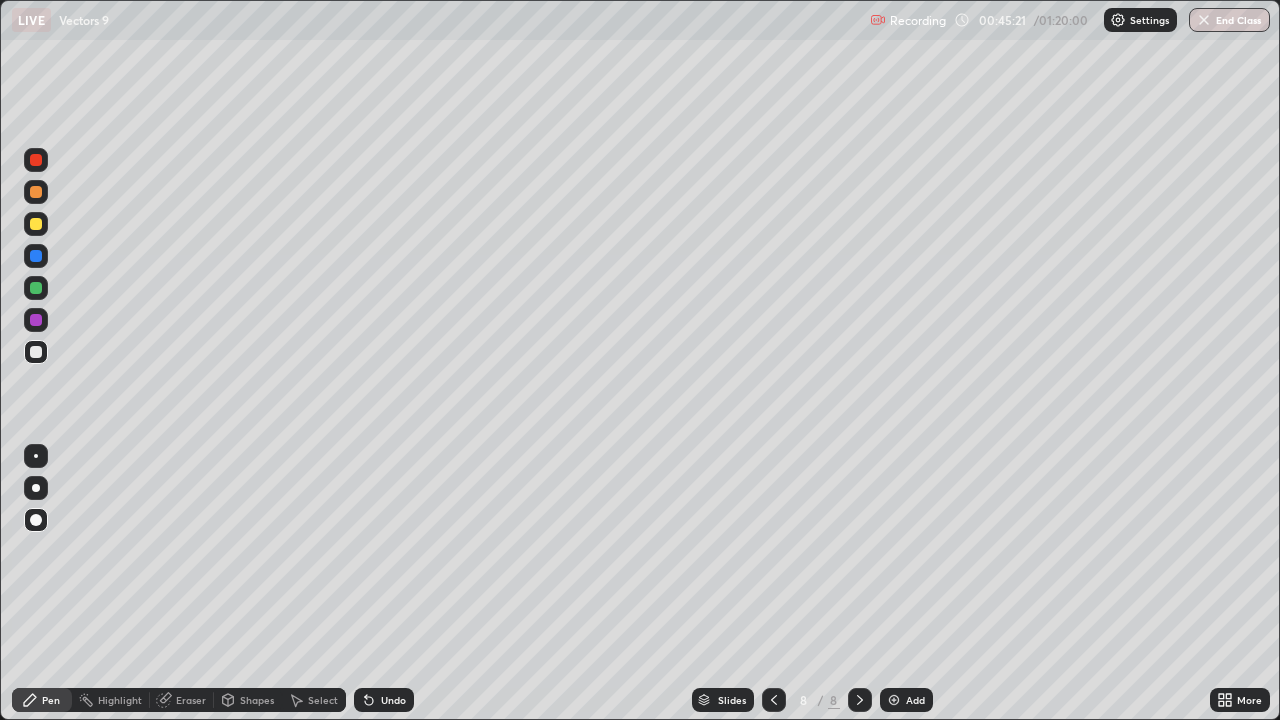 click at bounding box center (860, 700) 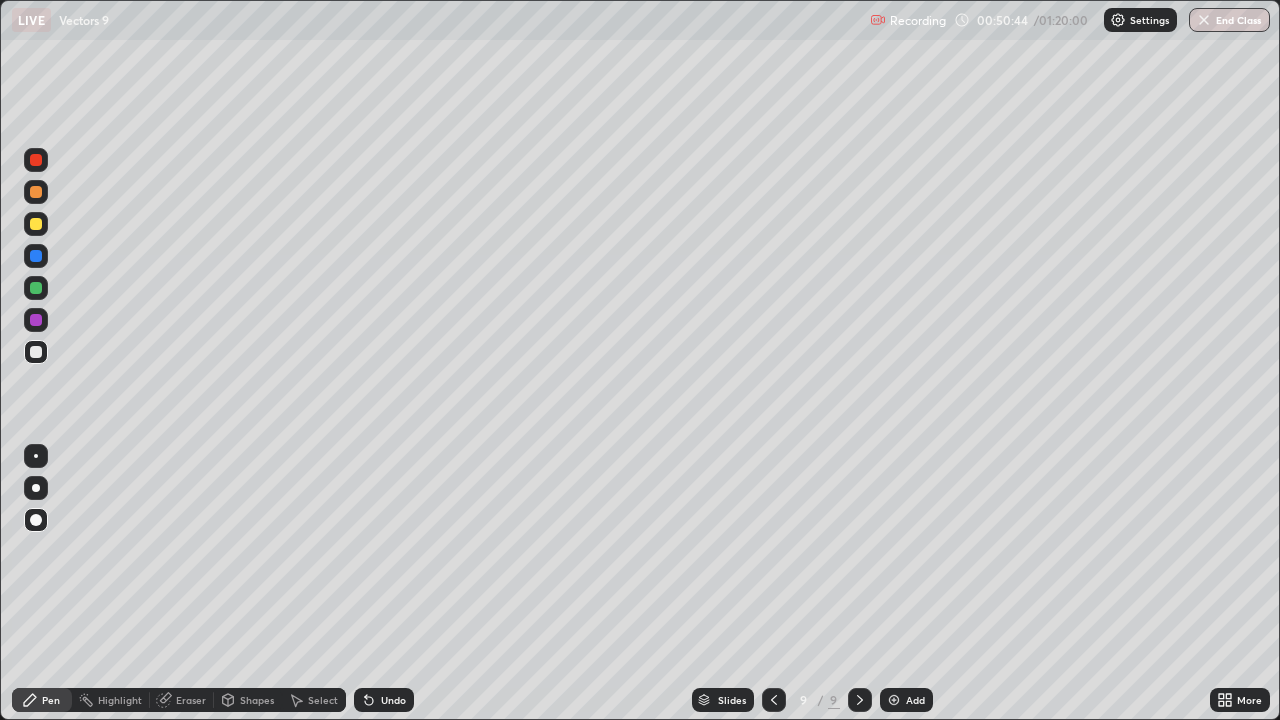 click at bounding box center (860, 700) 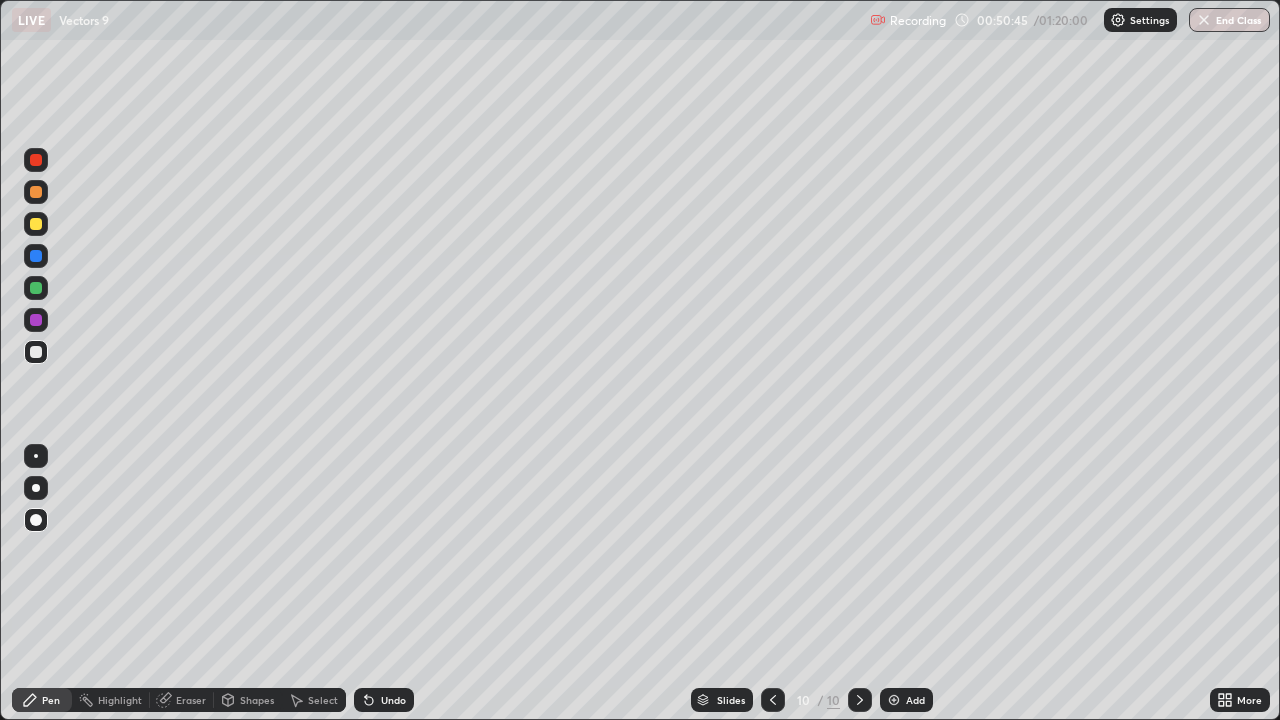 click at bounding box center (36, 352) 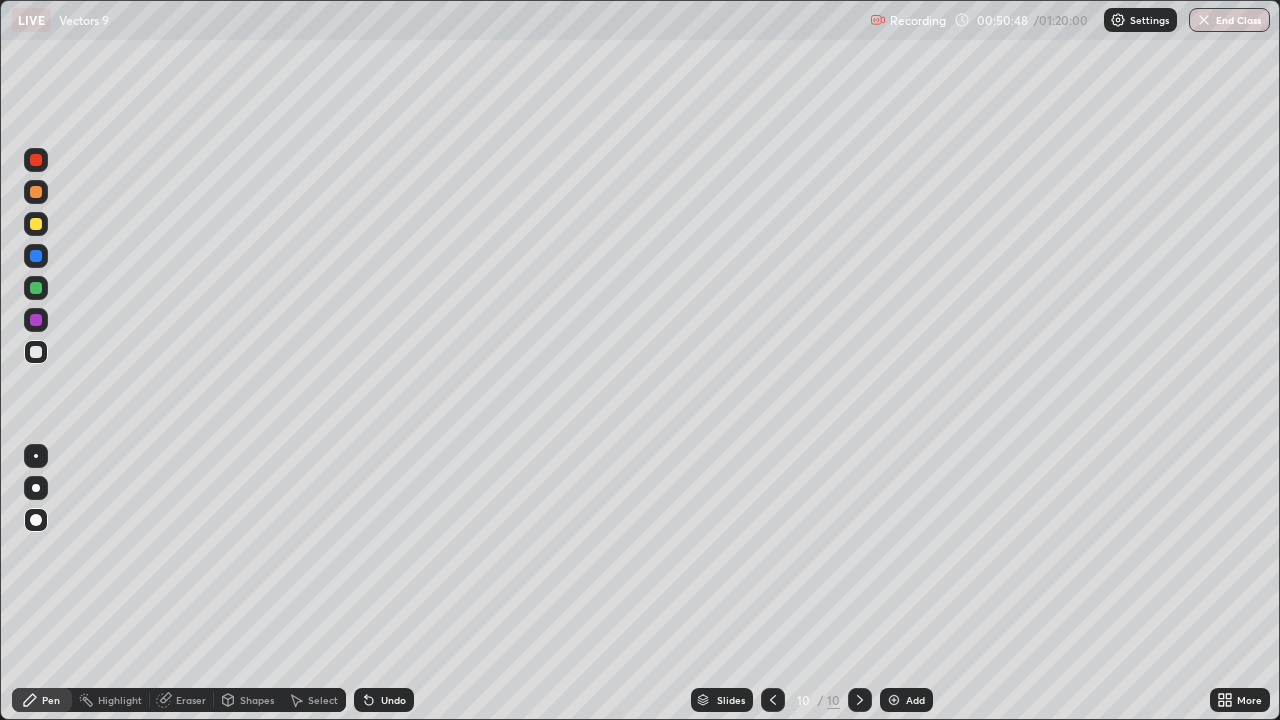 click at bounding box center (773, 700) 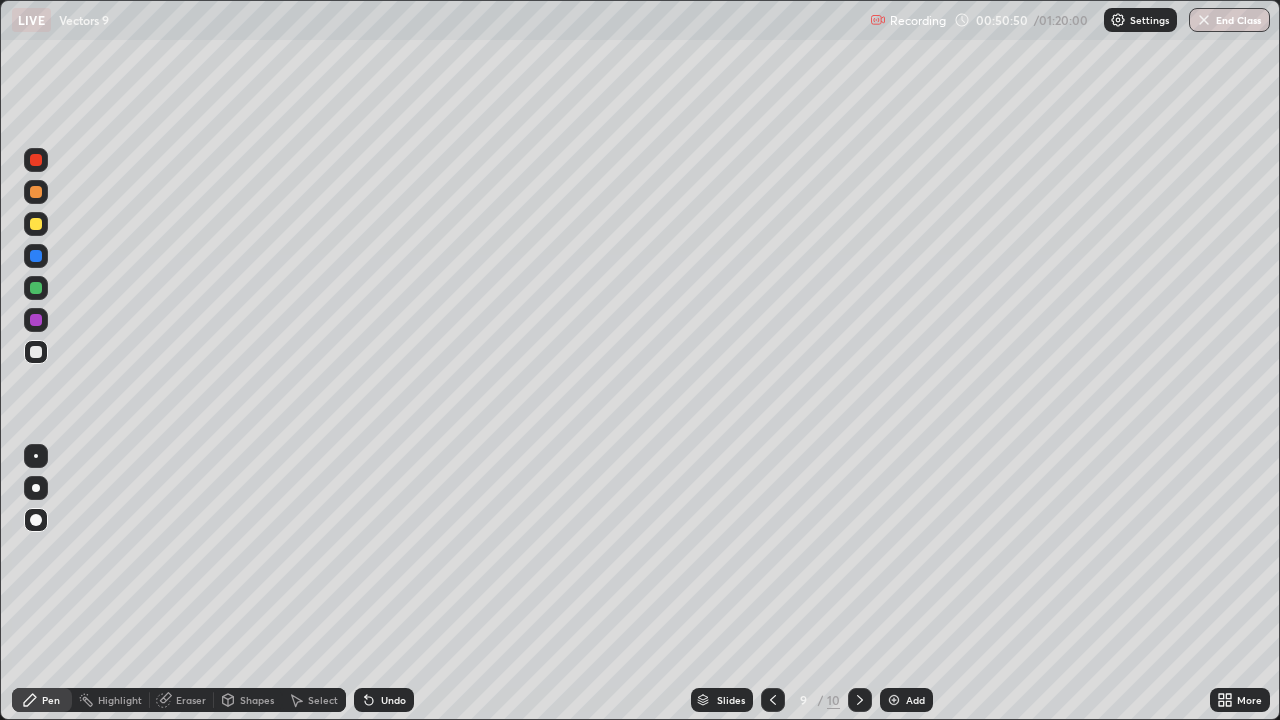 click on "Select" at bounding box center (323, 700) 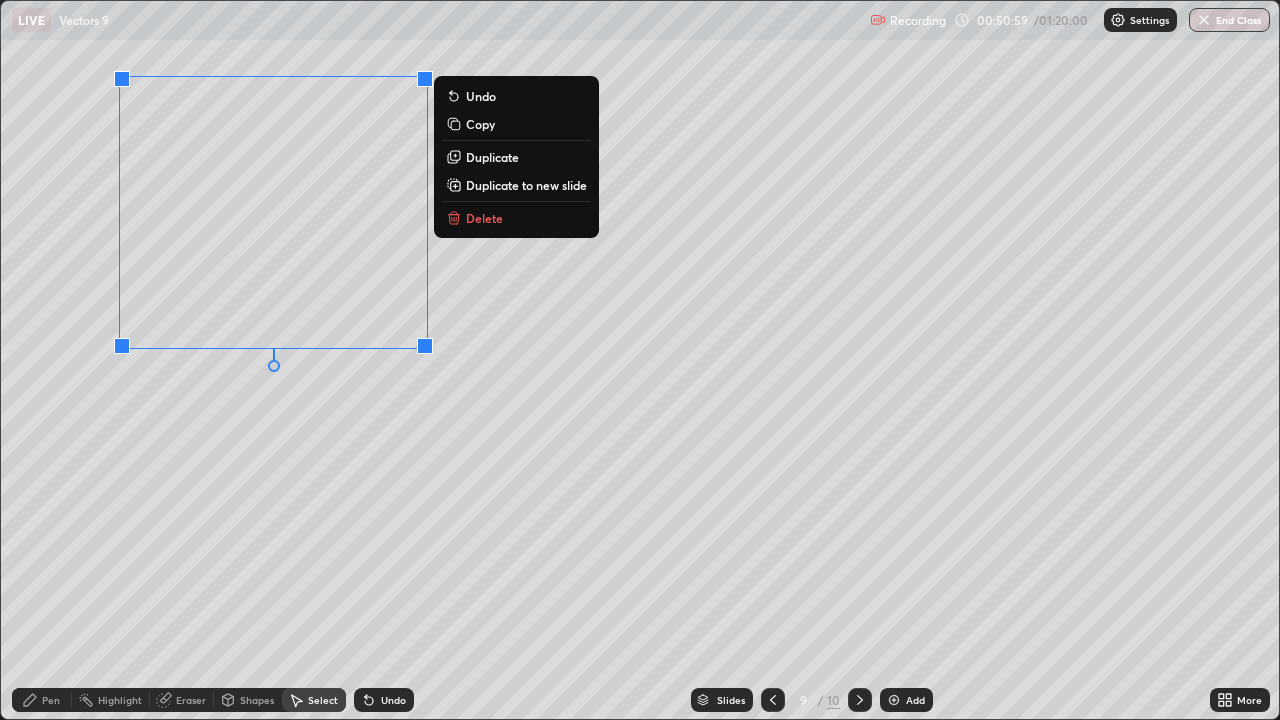 click on "Delete" at bounding box center [484, 218] 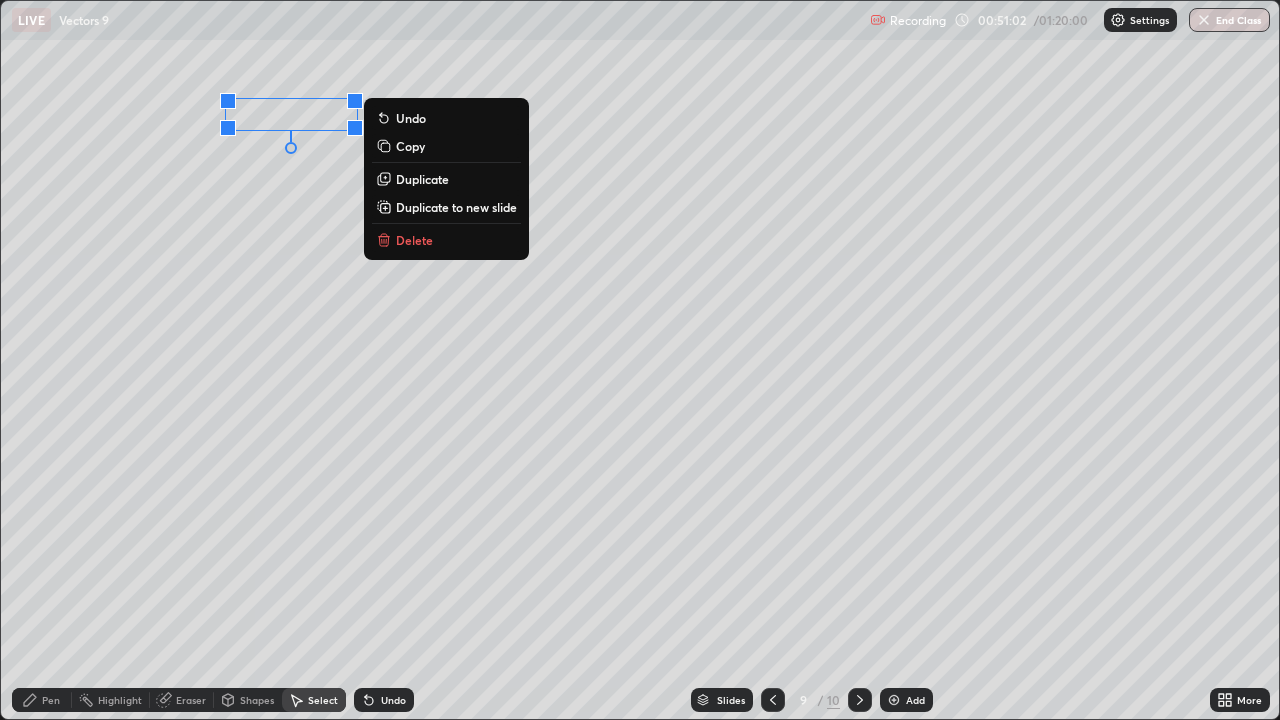 click on "Delete" at bounding box center [446, 240] 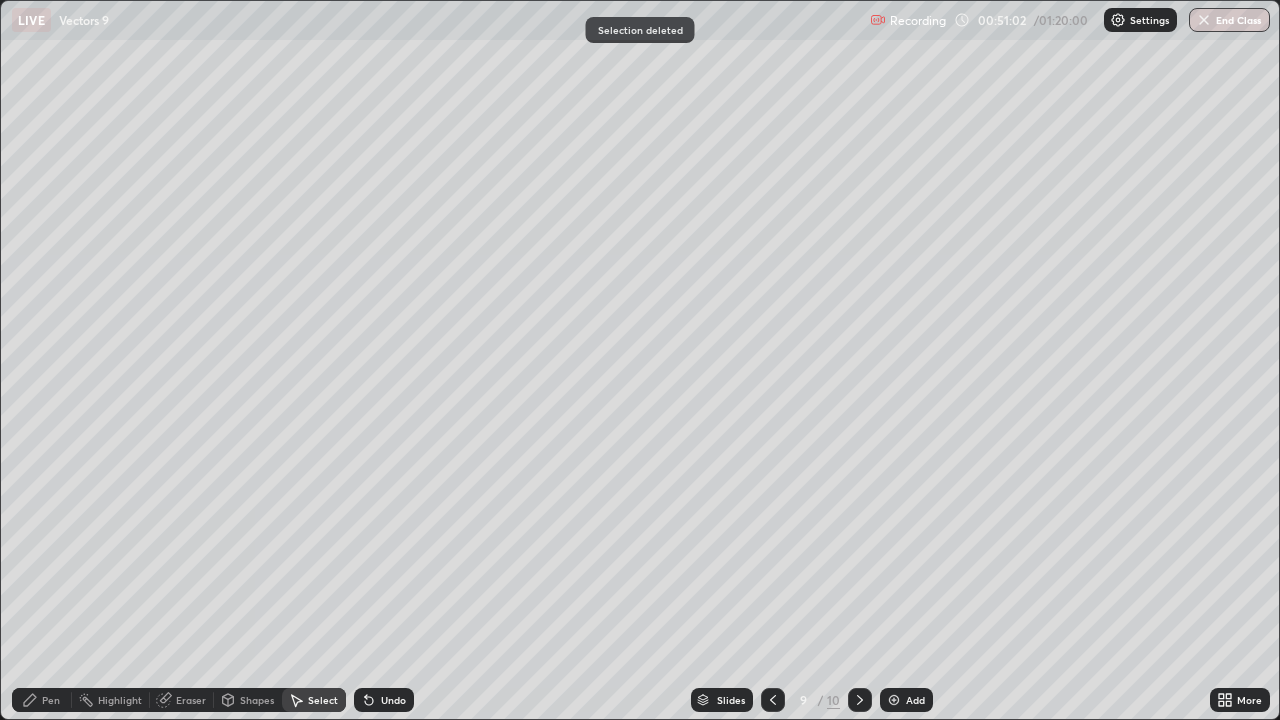click on "0 ° Undo Copy Duplicate Duplicate to new slide Delete" at bounding box center [640, 360] 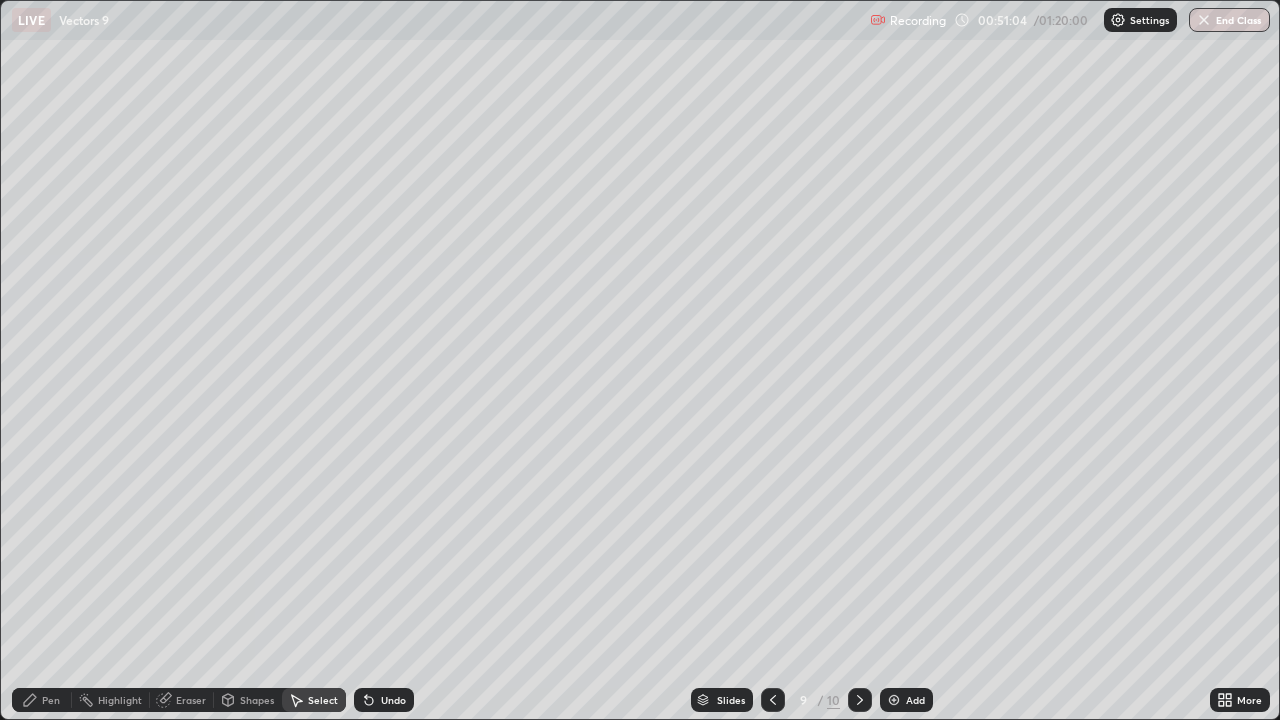 click on "Pen" at bounding box center [51, 700] 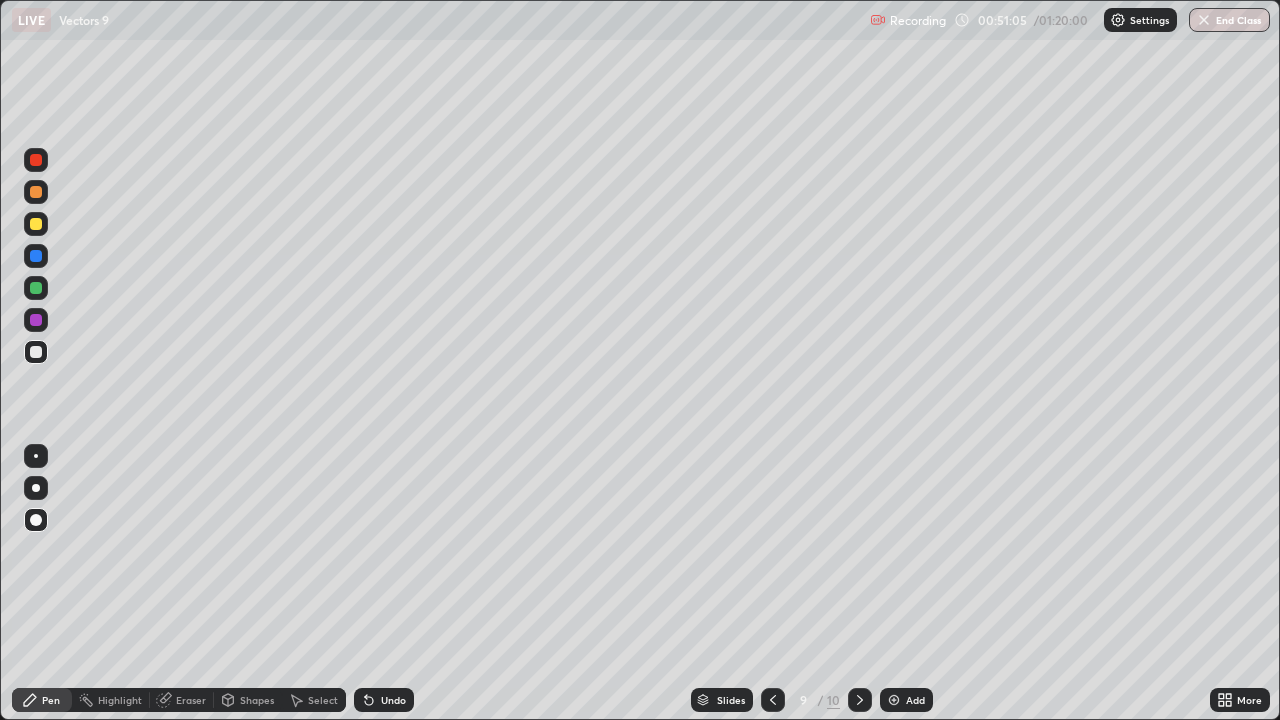 click on "Eraser" at bounding box center [191, 700] 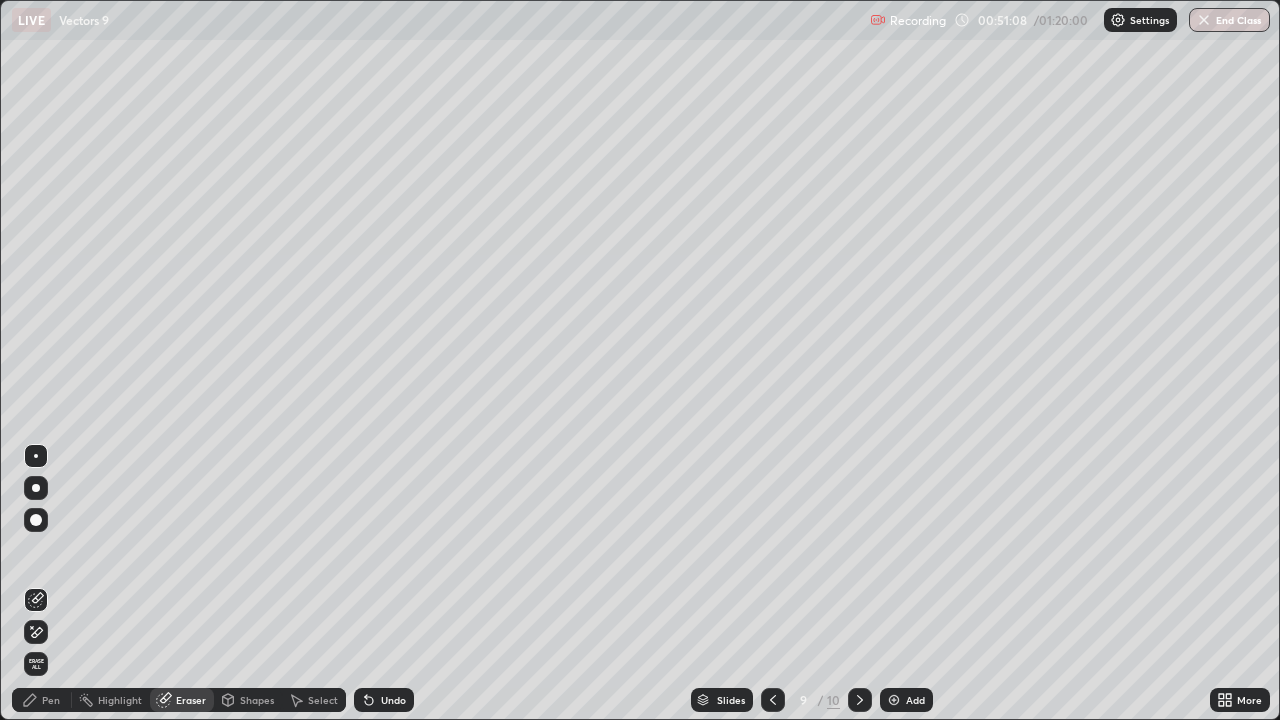 click on "Pen" at bounding box center (42, 700) 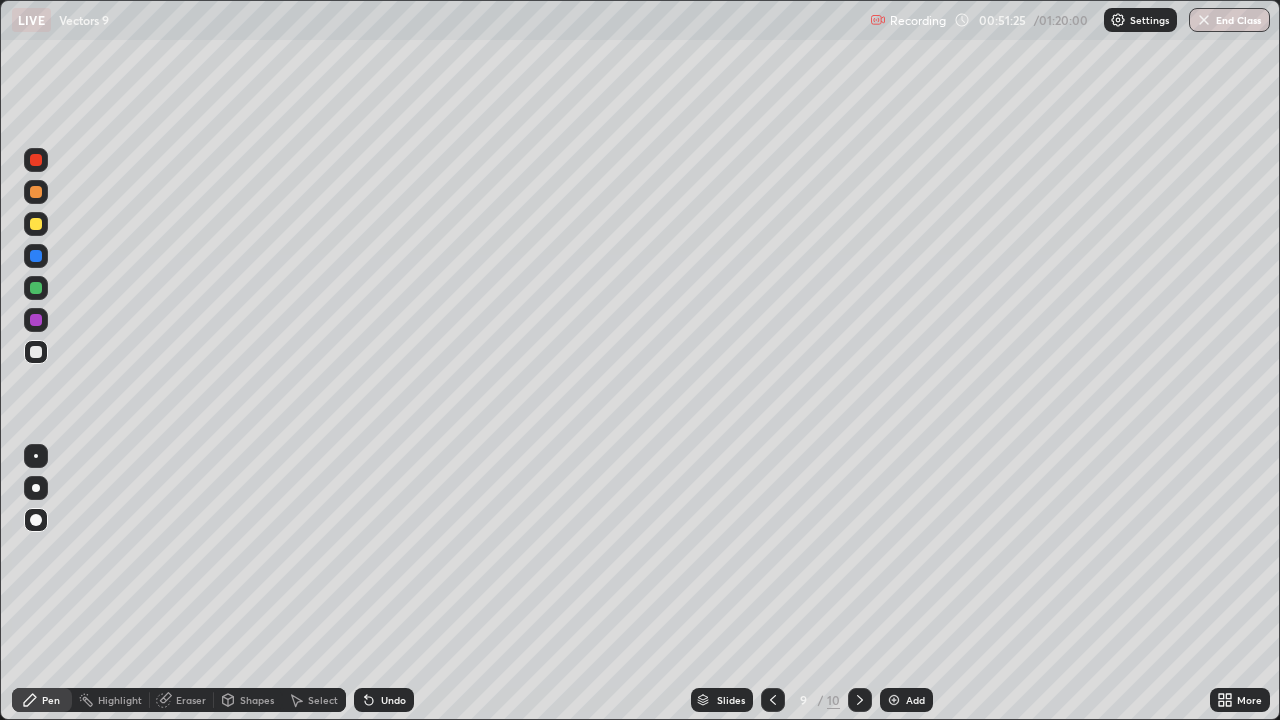 click on "Undo" at bounding box center [393, 700] 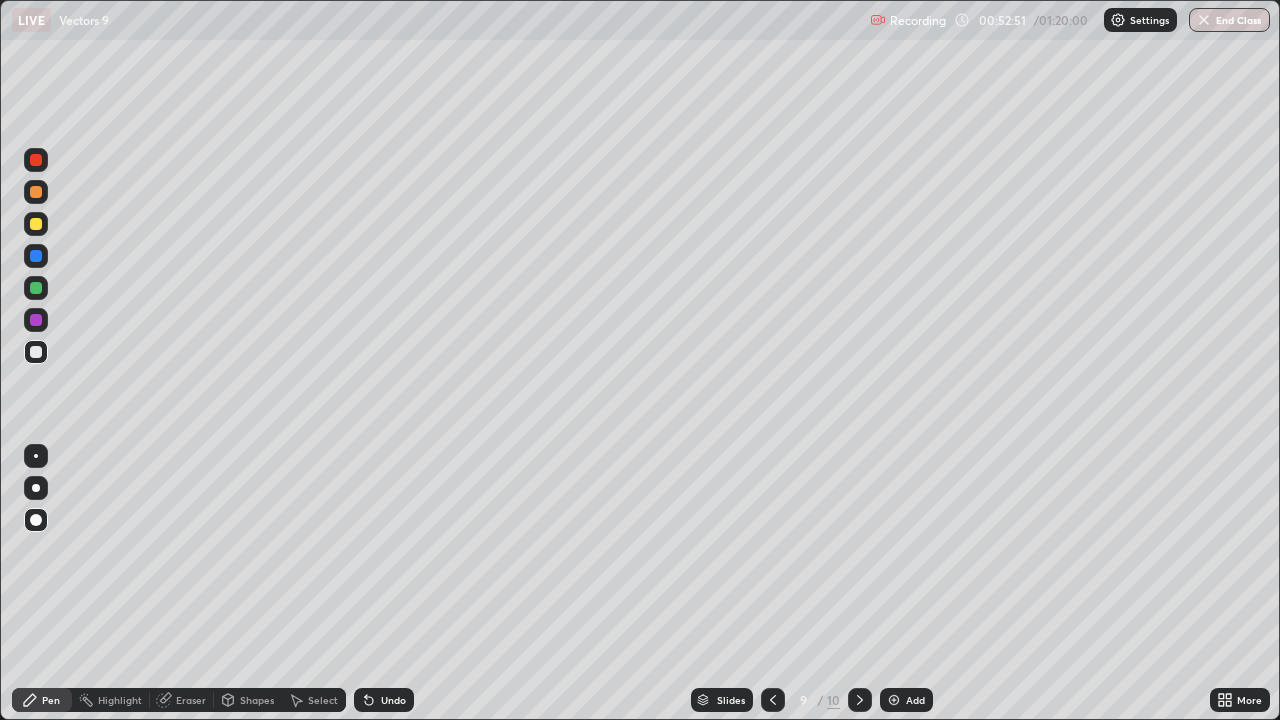 click on "Select" at bounding box center [323, 700] 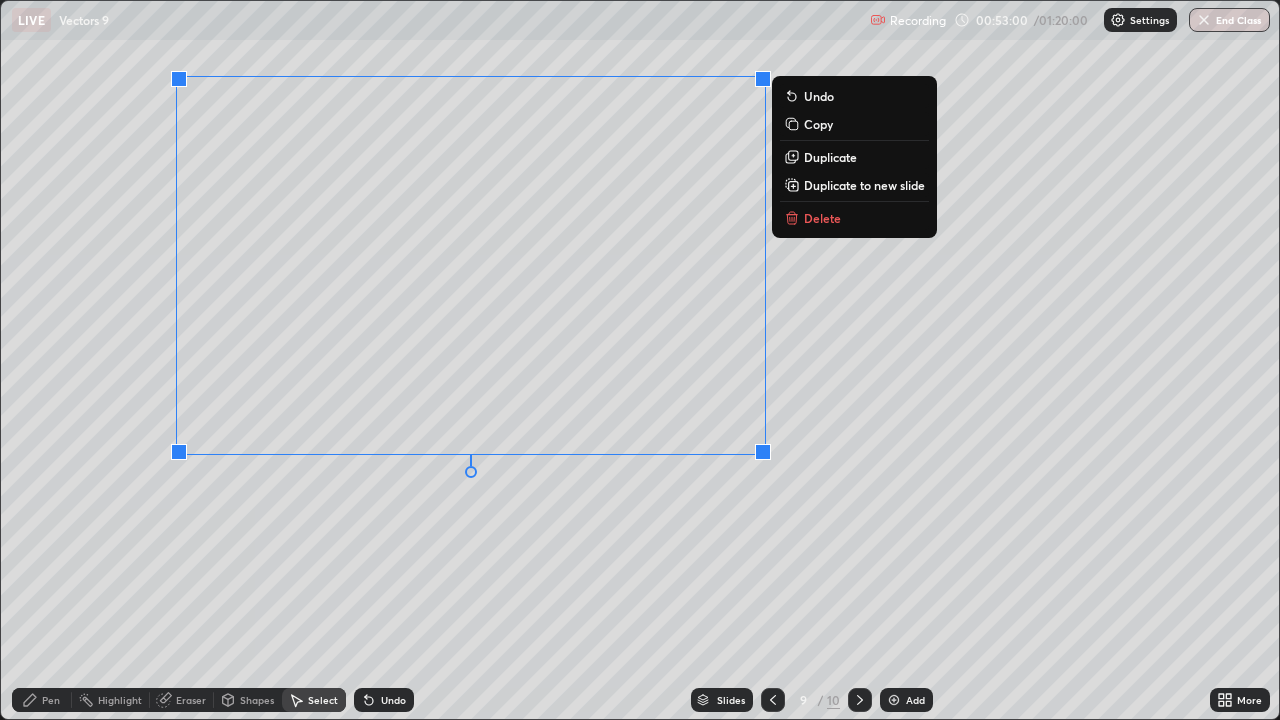 click on "0 ° Undo Copy Duplicate Duplicate to new slide Delete" at bounding box center [640, 360] 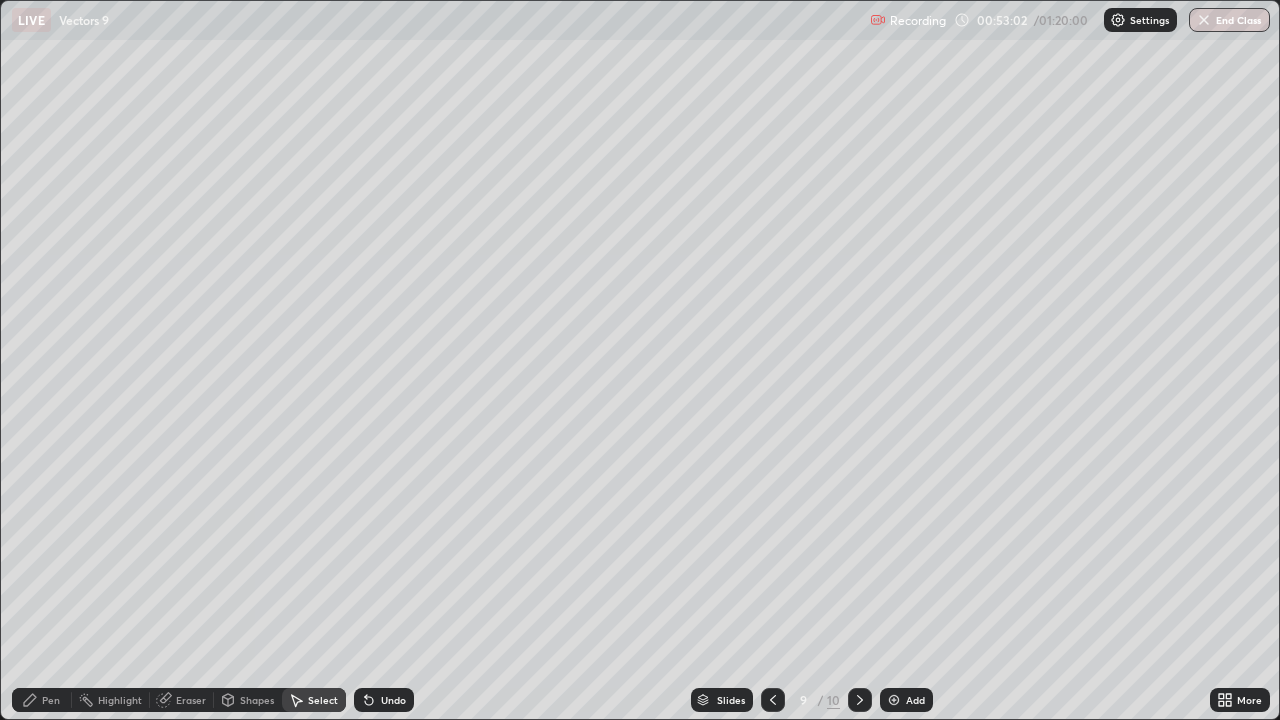 click on "Eraser" at bounding box center (191, 700) 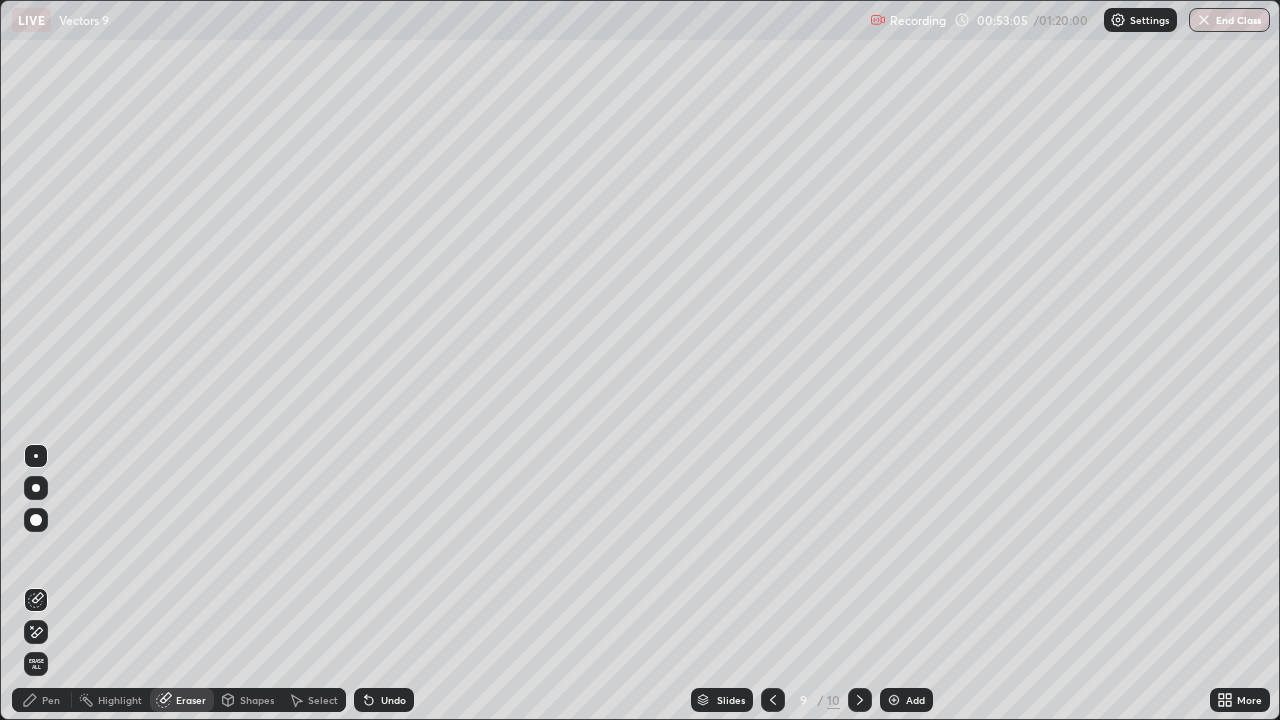 click on "Pen" at bounding box center [51, 700] 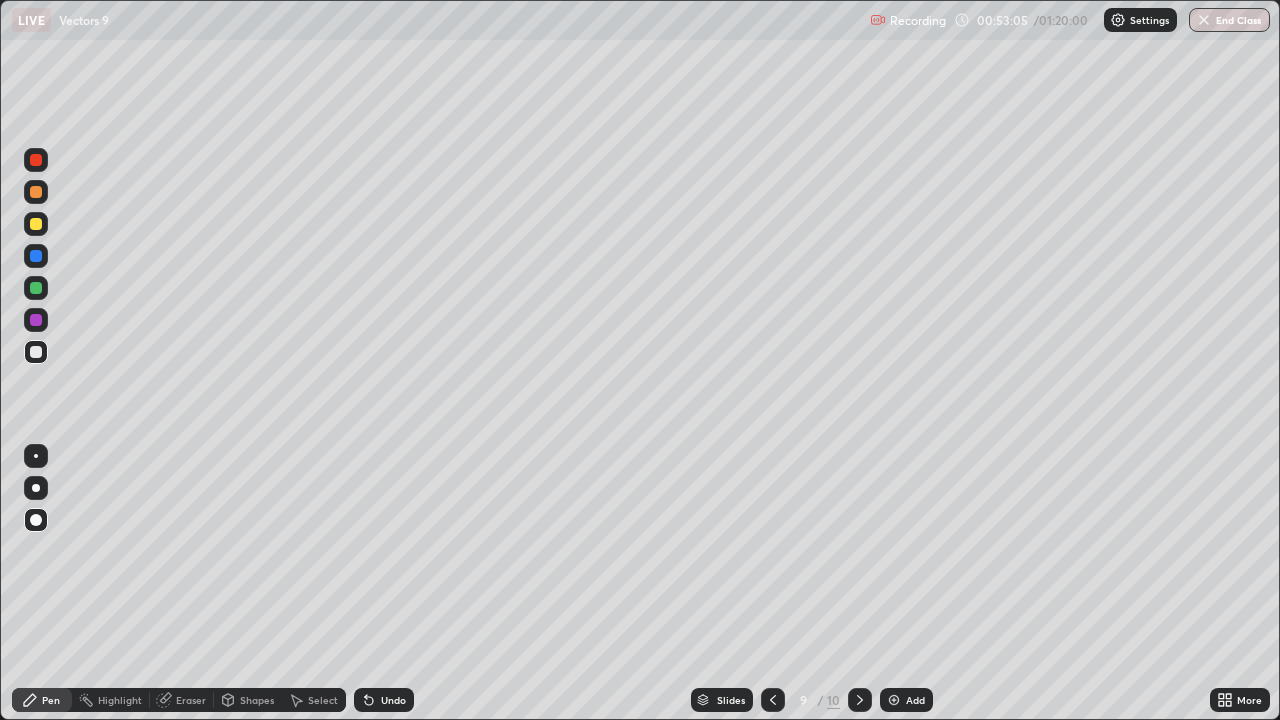 click on "Pen" at bounding box center (51, 700) 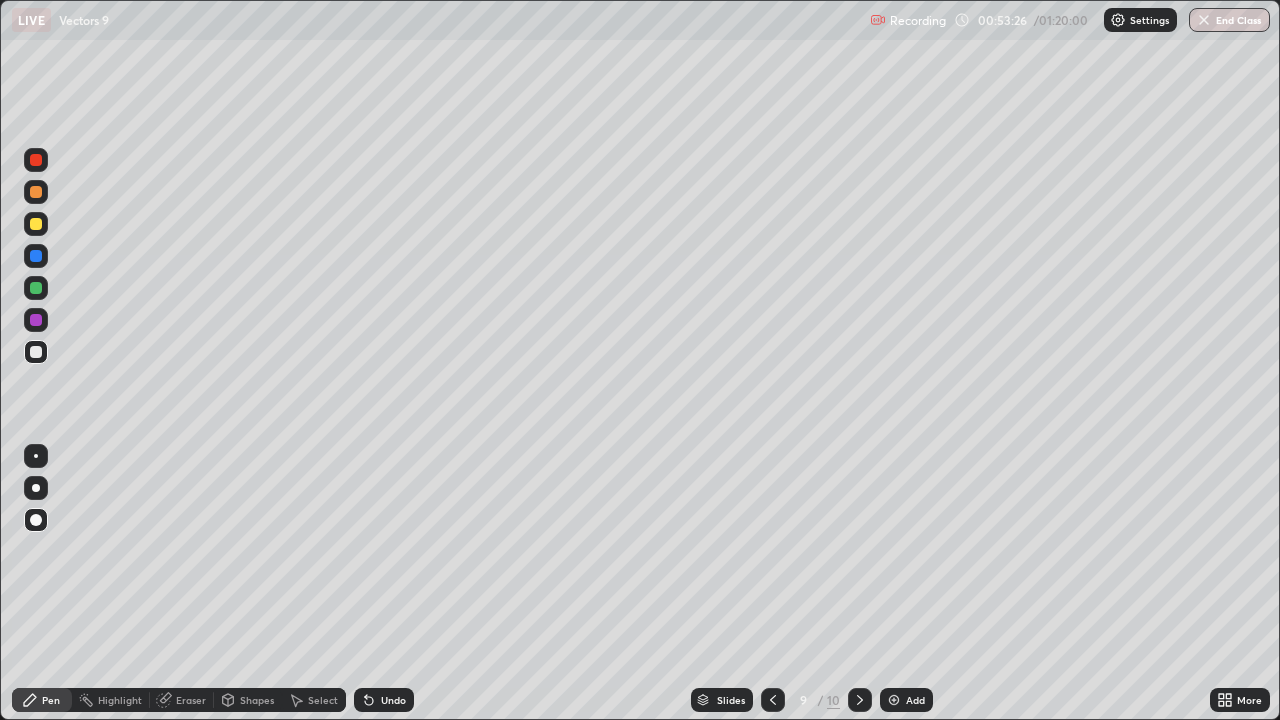click at bounding box center [36, 288] 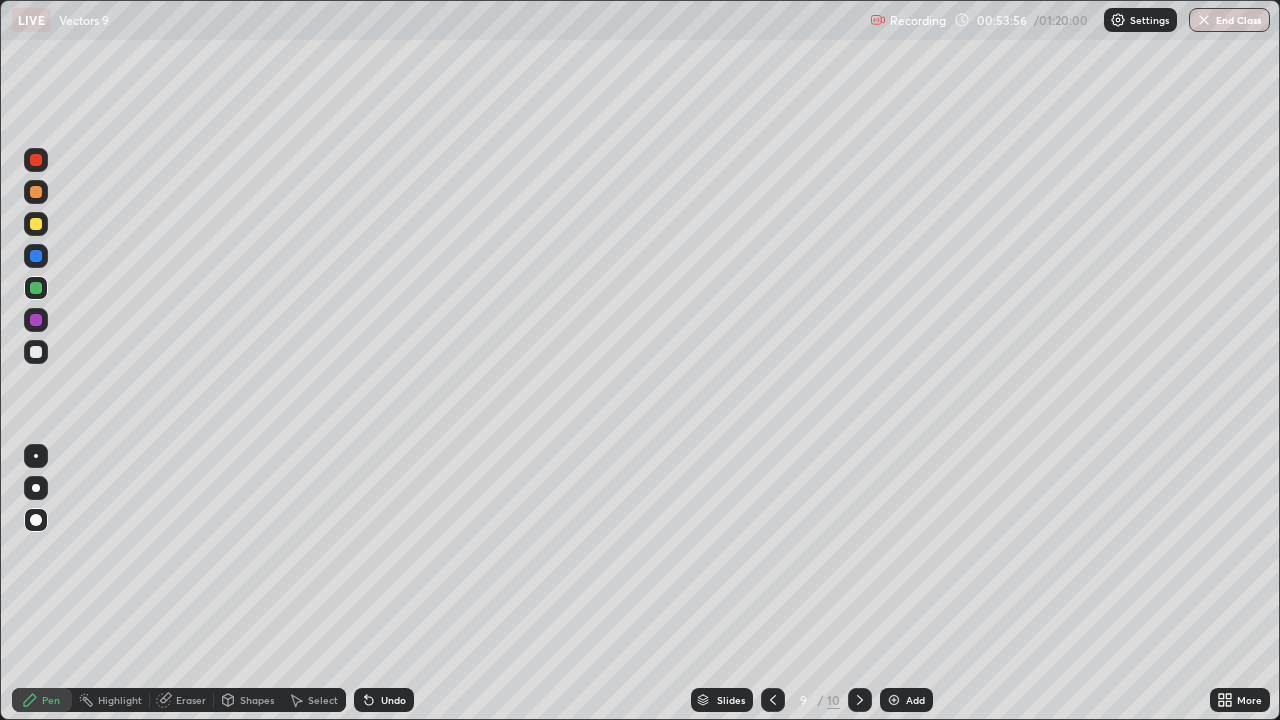 click at bounding box center [36, 320] 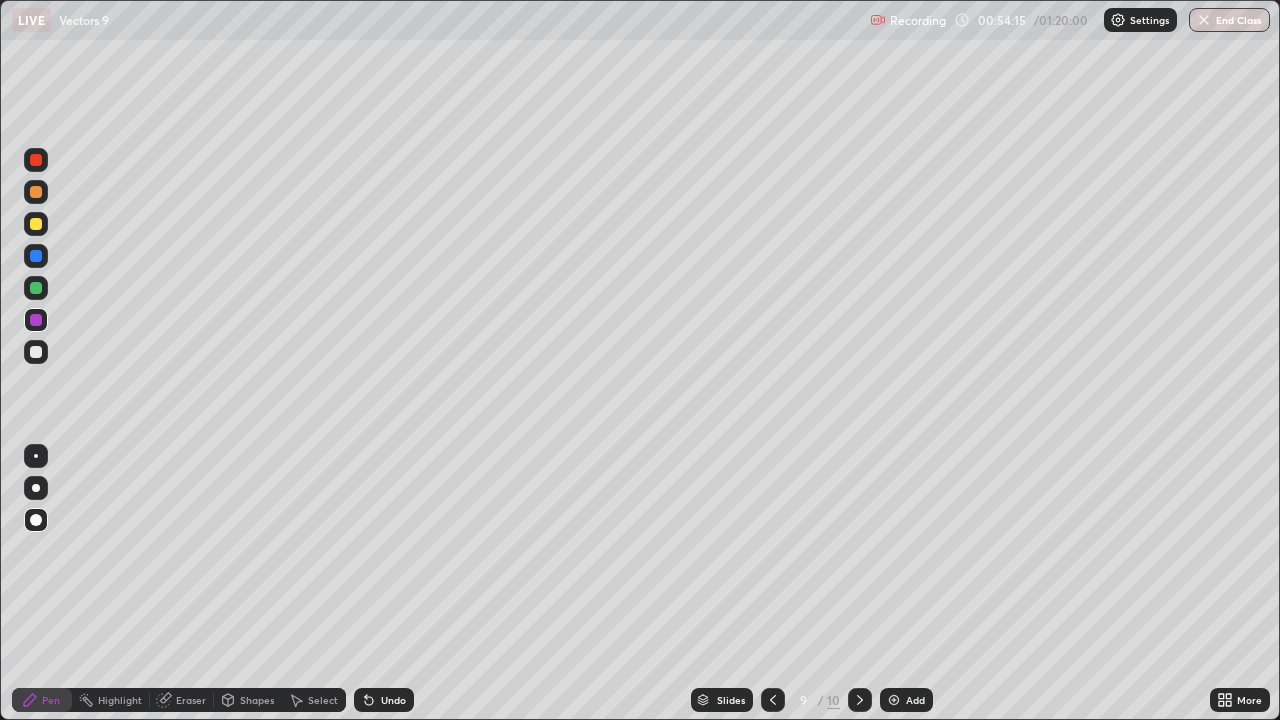 click on "Undo" at bounding box center [384, 700] 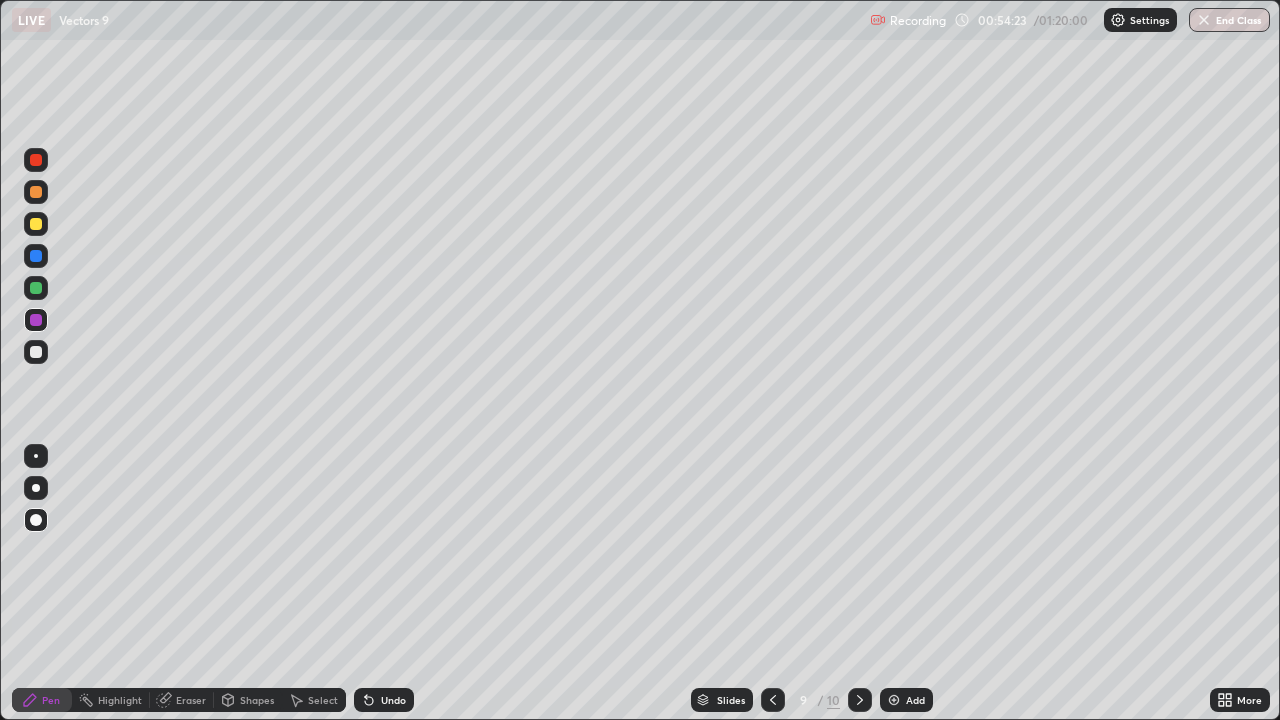 click at bounding box center [36, 288] 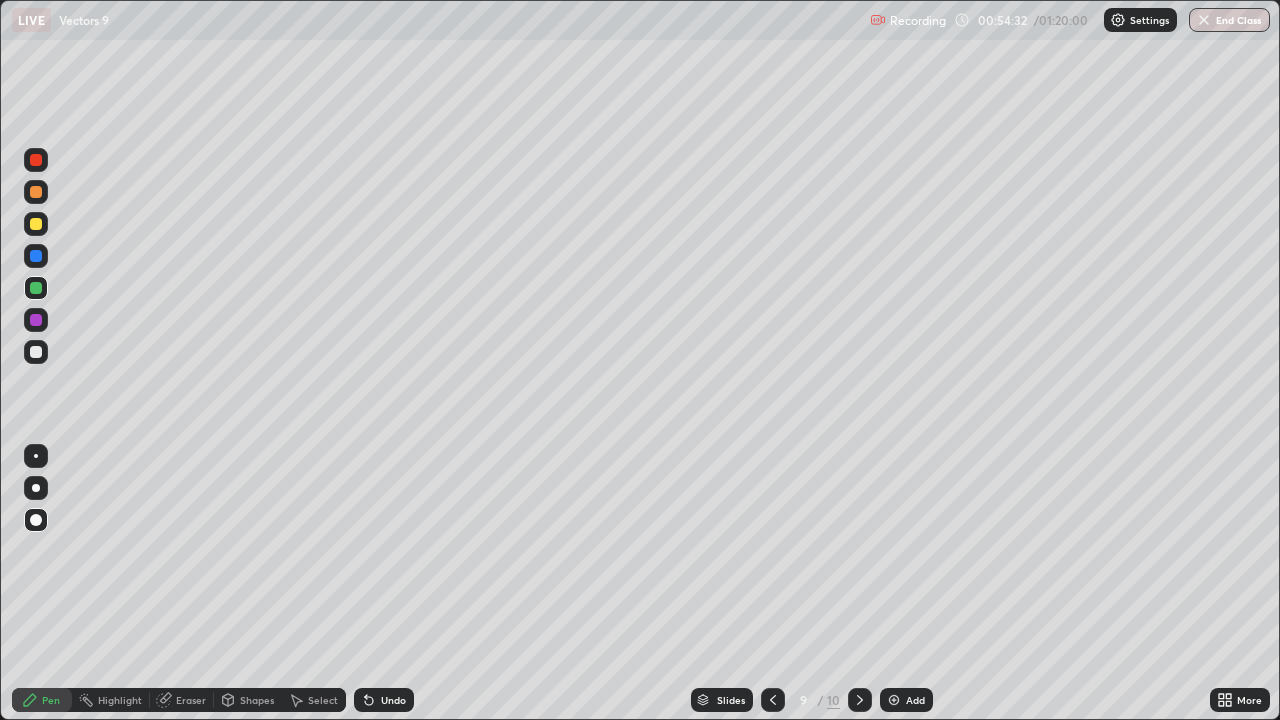 click at bounding box center [36, 160] 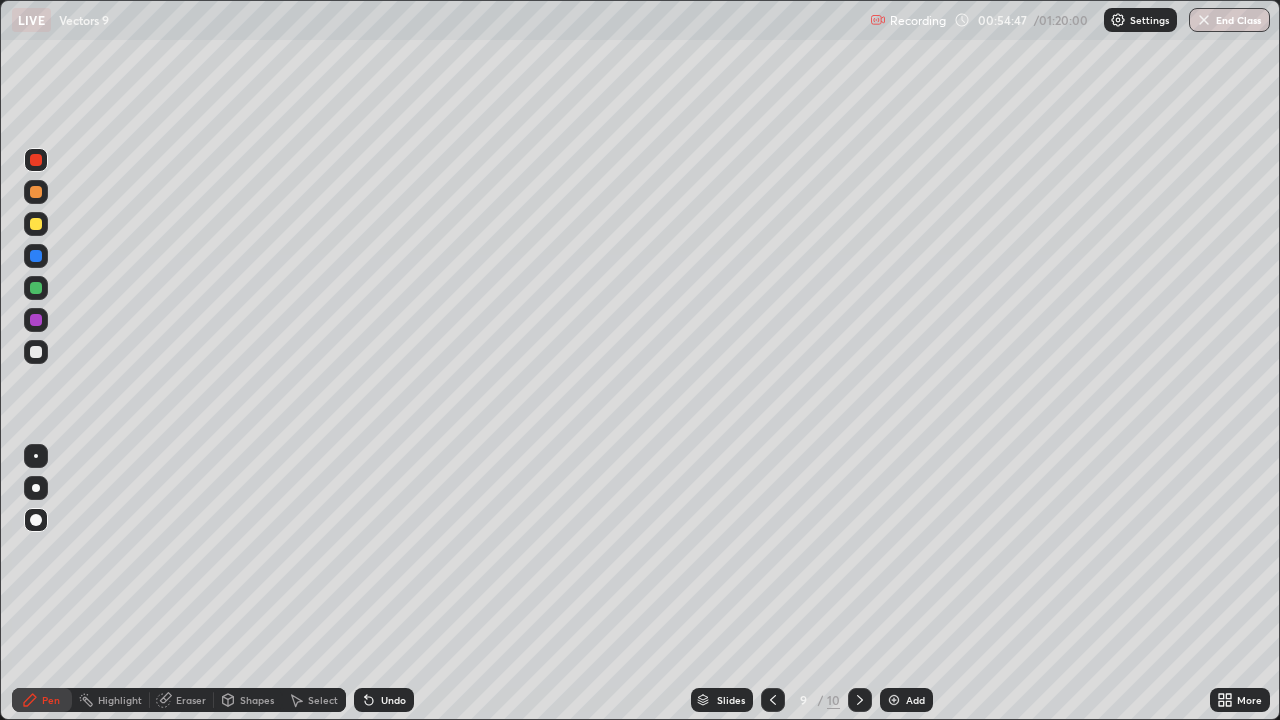click at bounding box center (36, 160) 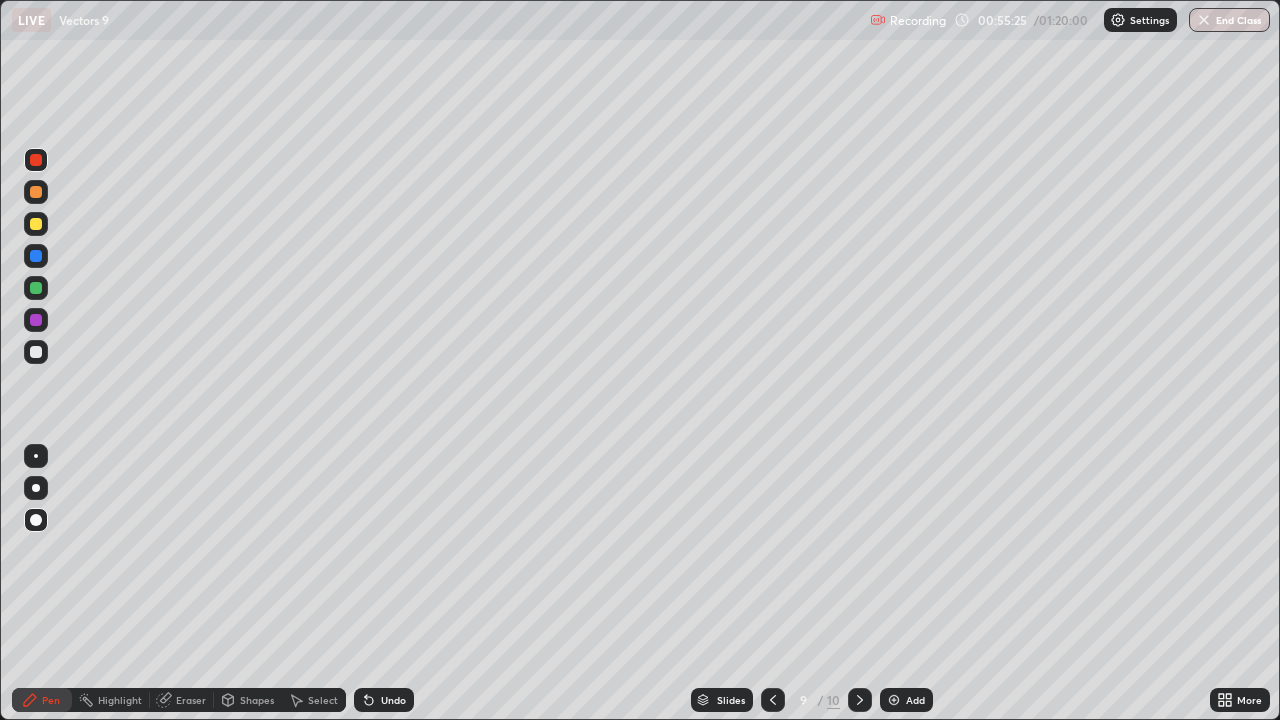 click on "Undo" at bounding box center (384, 700) 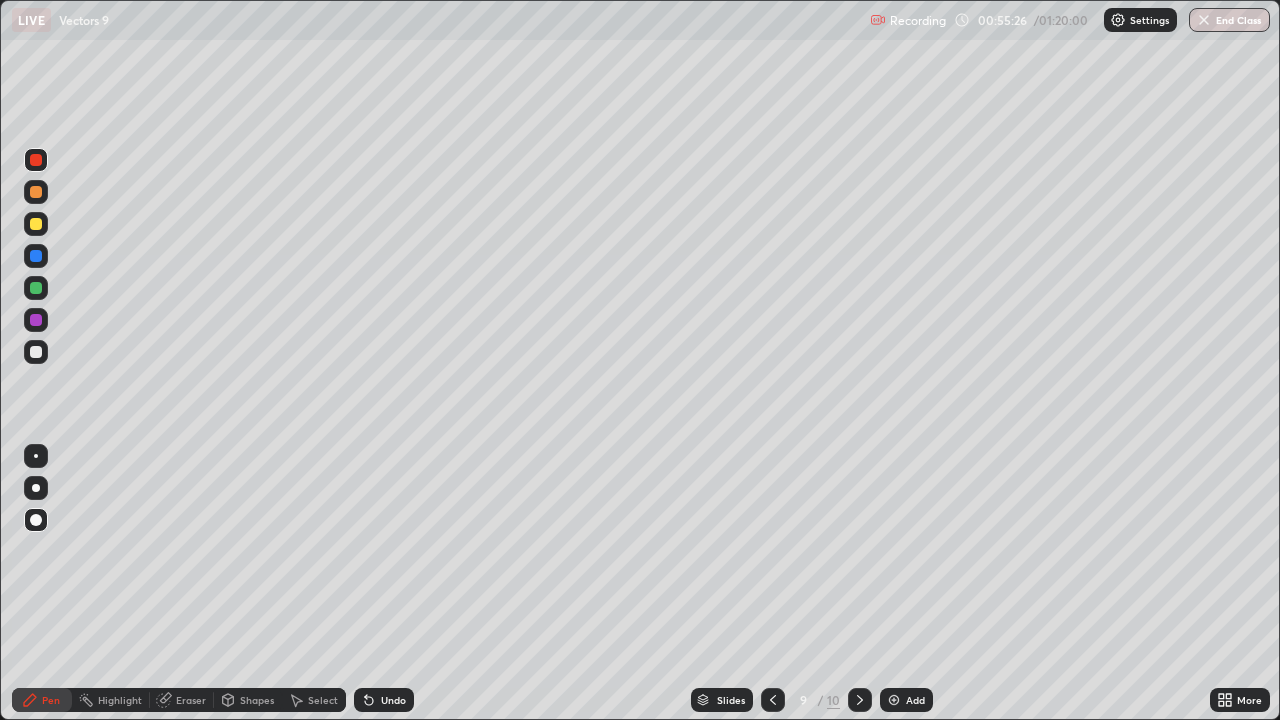 click on "Undo" at bounding box center (393, 700) 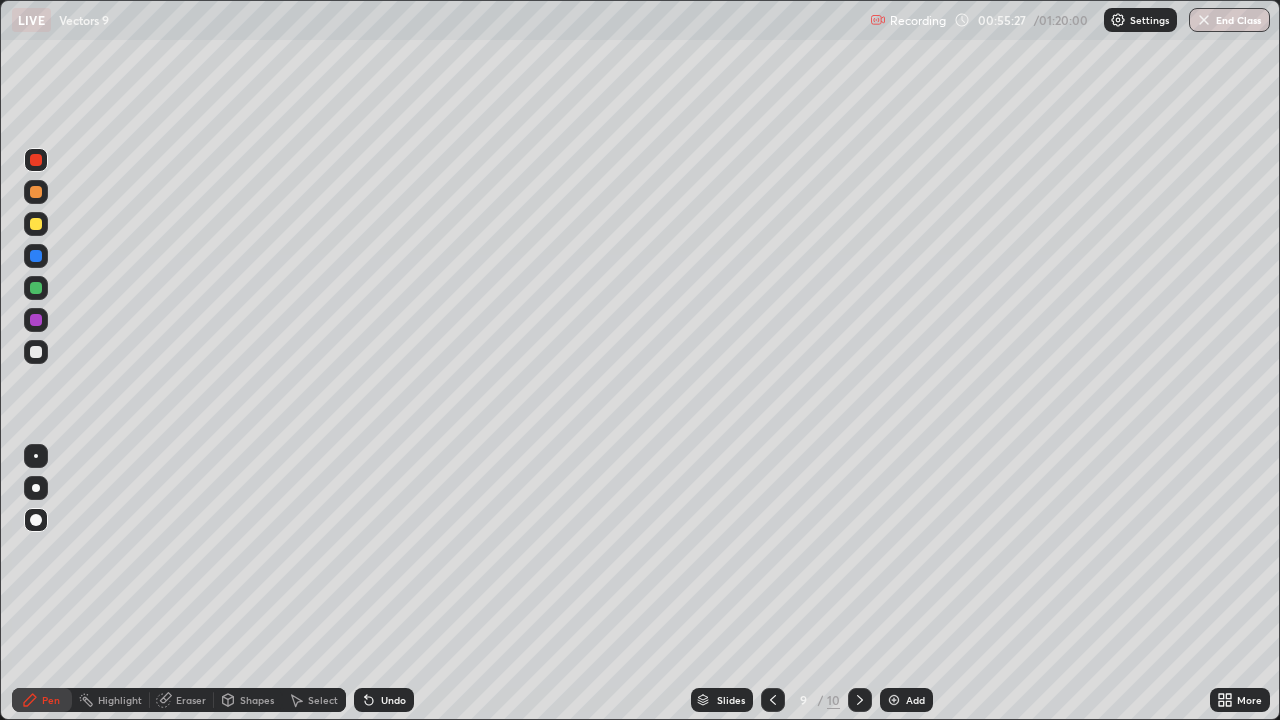 click on "Undo" at bounding box center [384, 700] 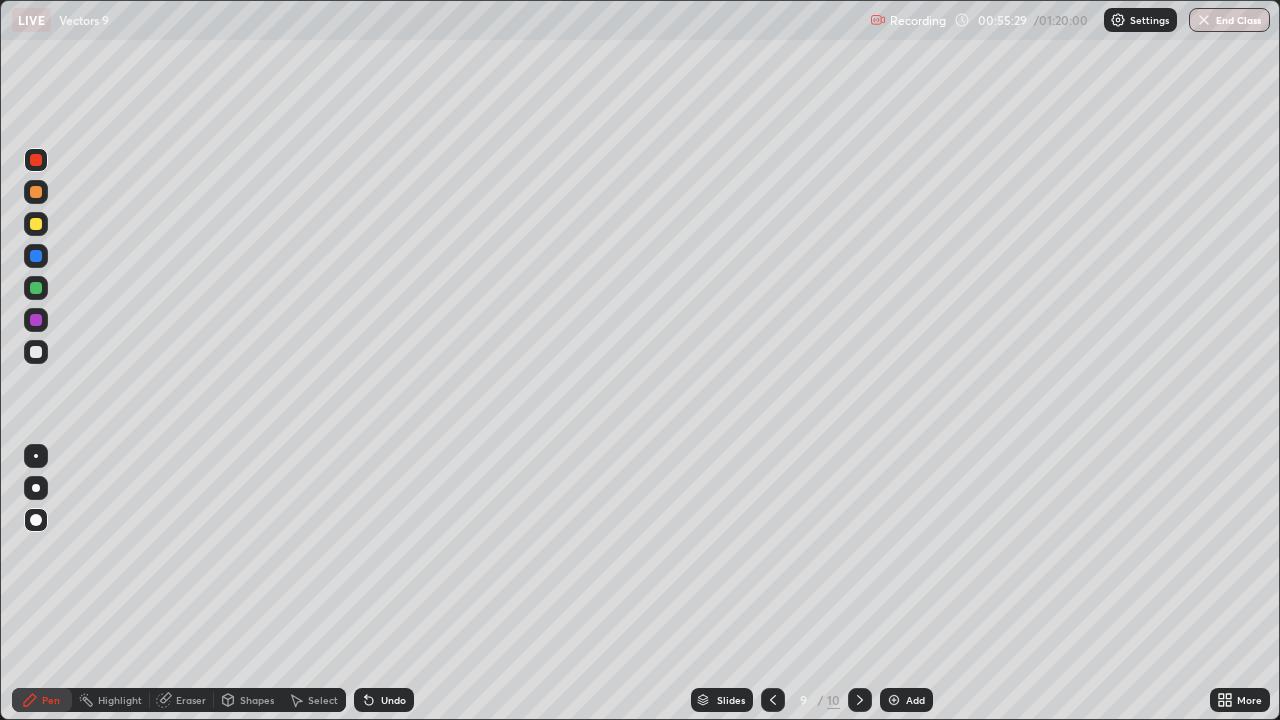 click at bounding box center (36, 352) 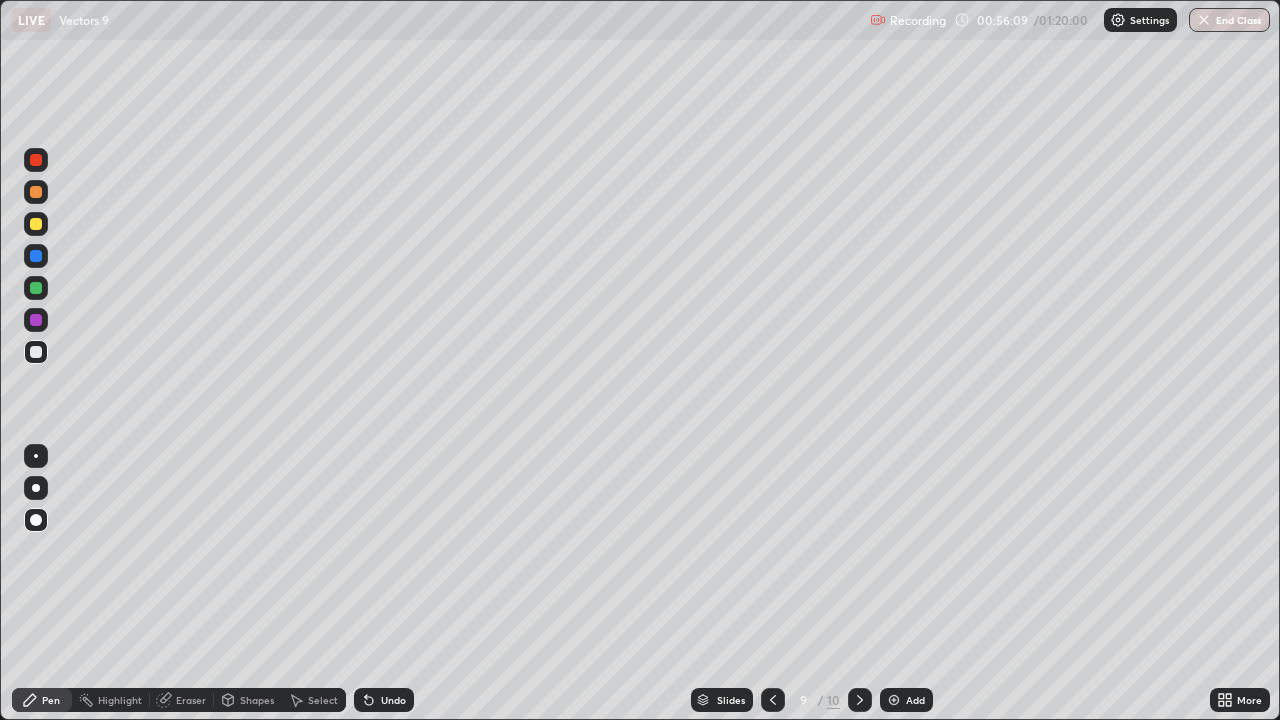 click at bounding box center (36, 256) 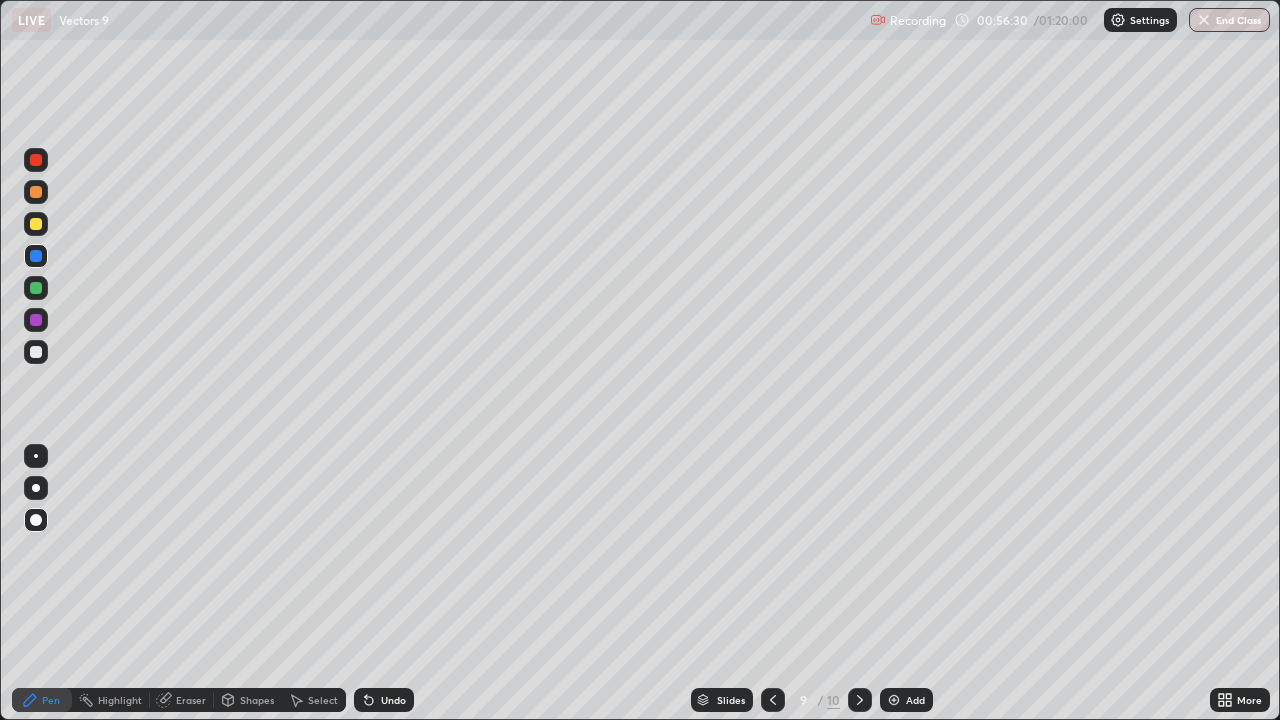 click at bounding box center [36, 352] 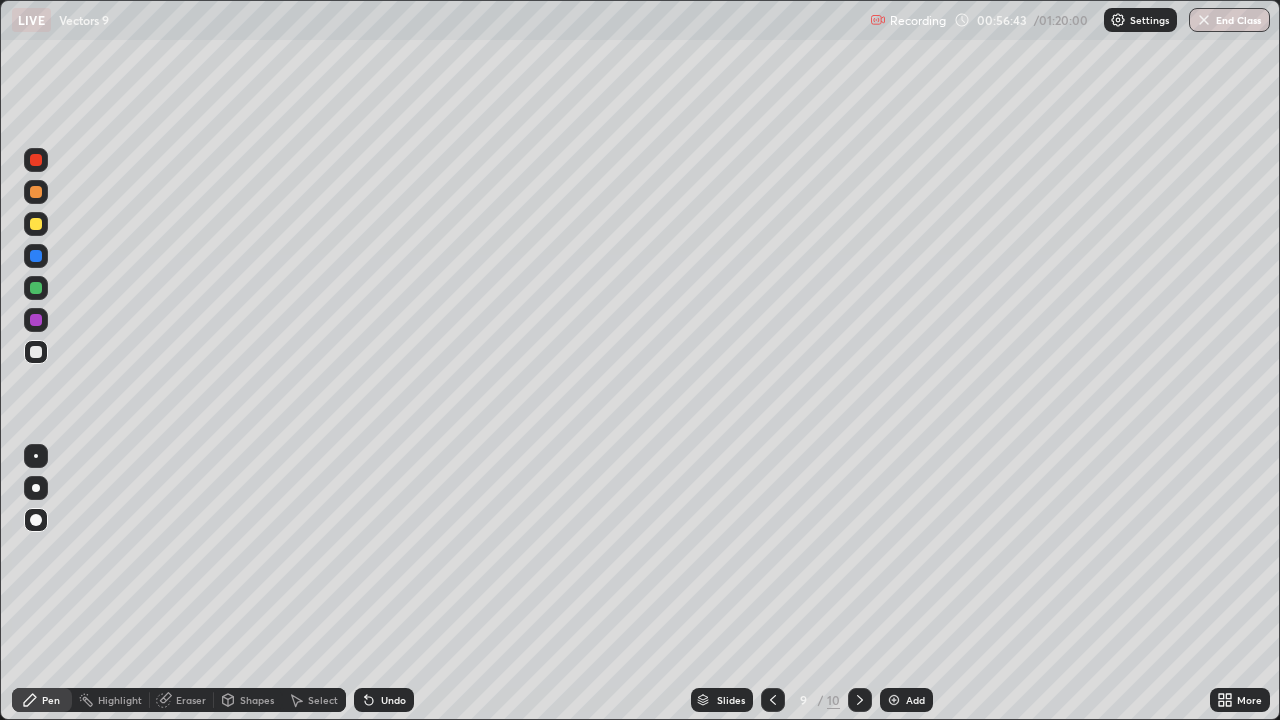 click on "Undo" at bounding box center [393, 700] 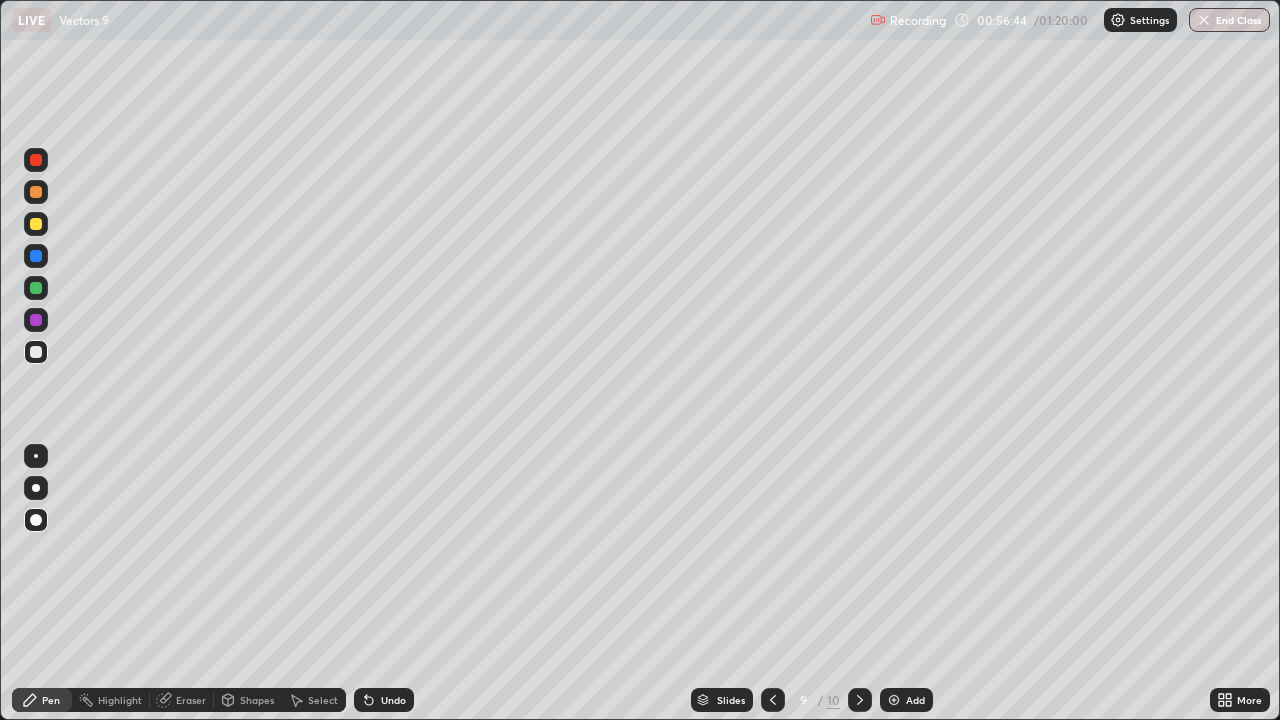click 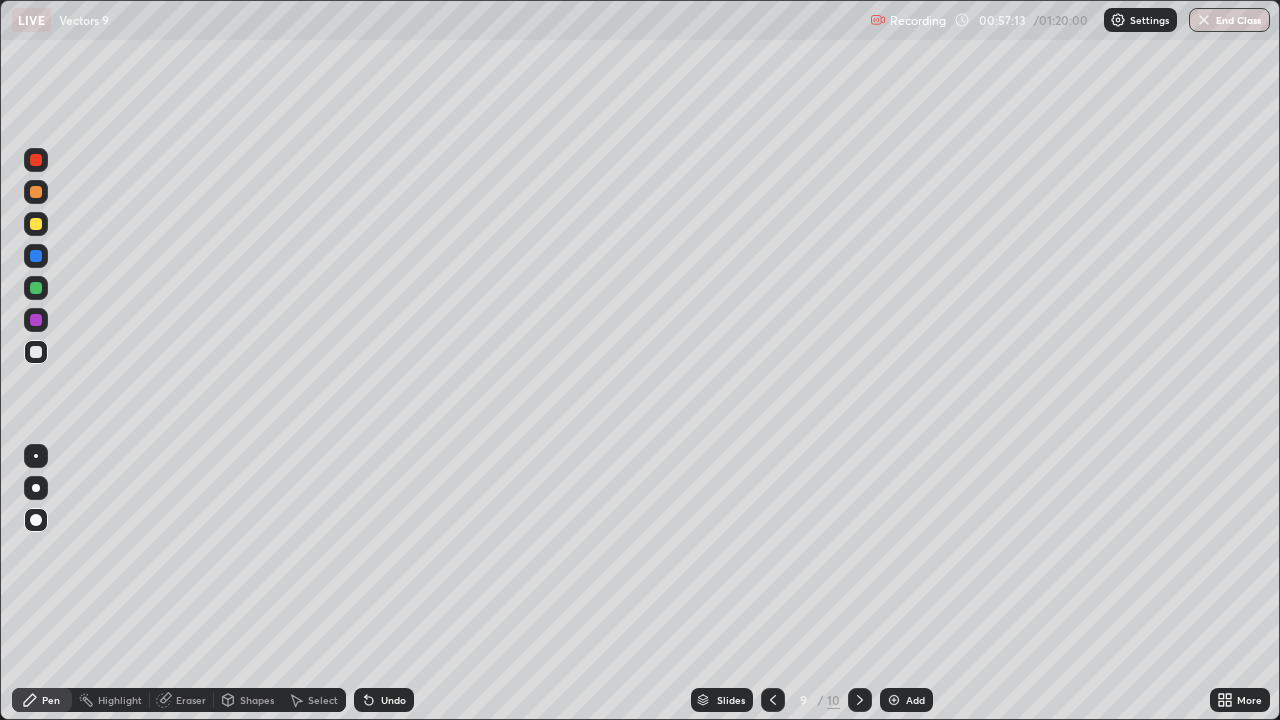 click at bounding box center (36, 224) 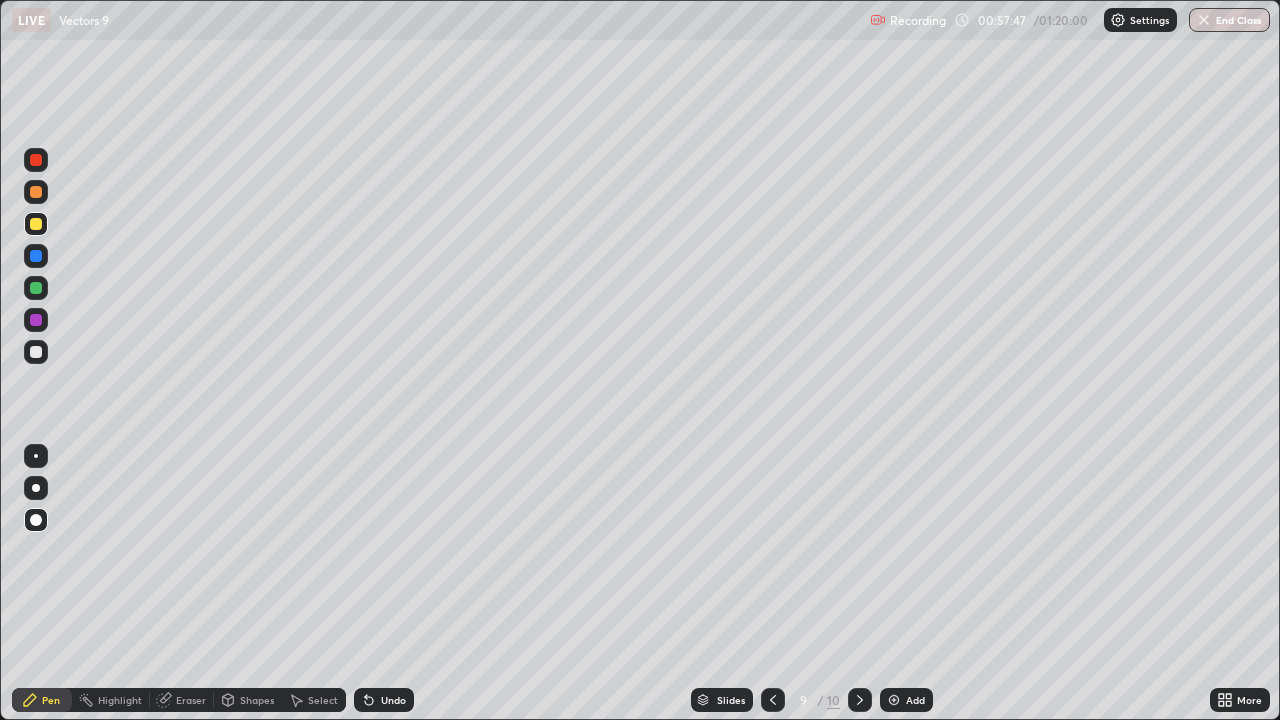 click on "Undo" at bounding box center [393, 700] 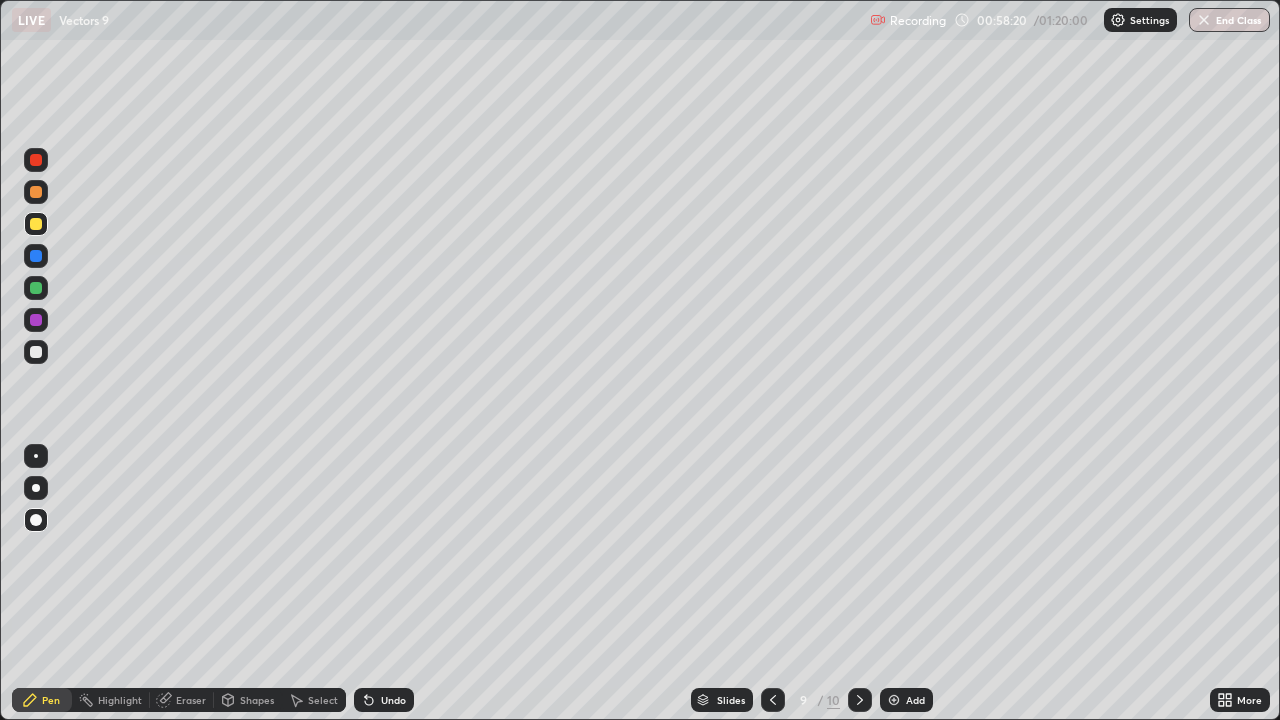 click at bounding box center (36, 320) 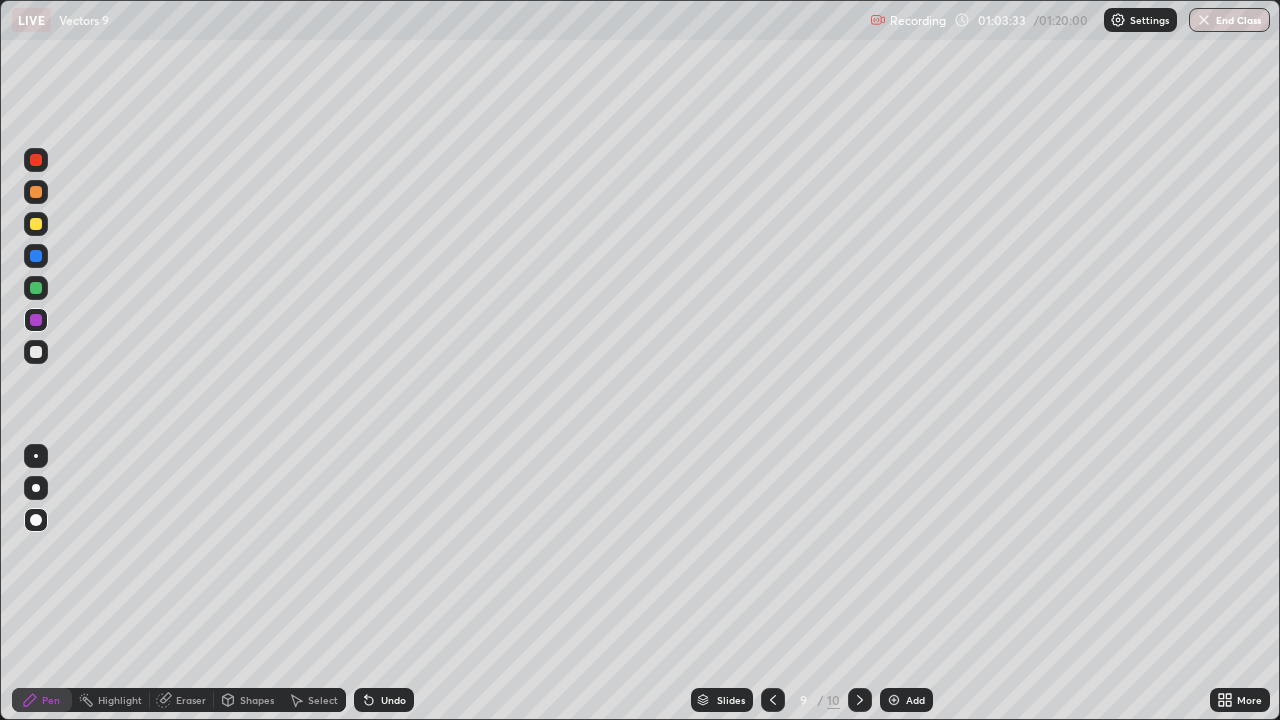 click on "Undo" at bounding box center (393, 700) 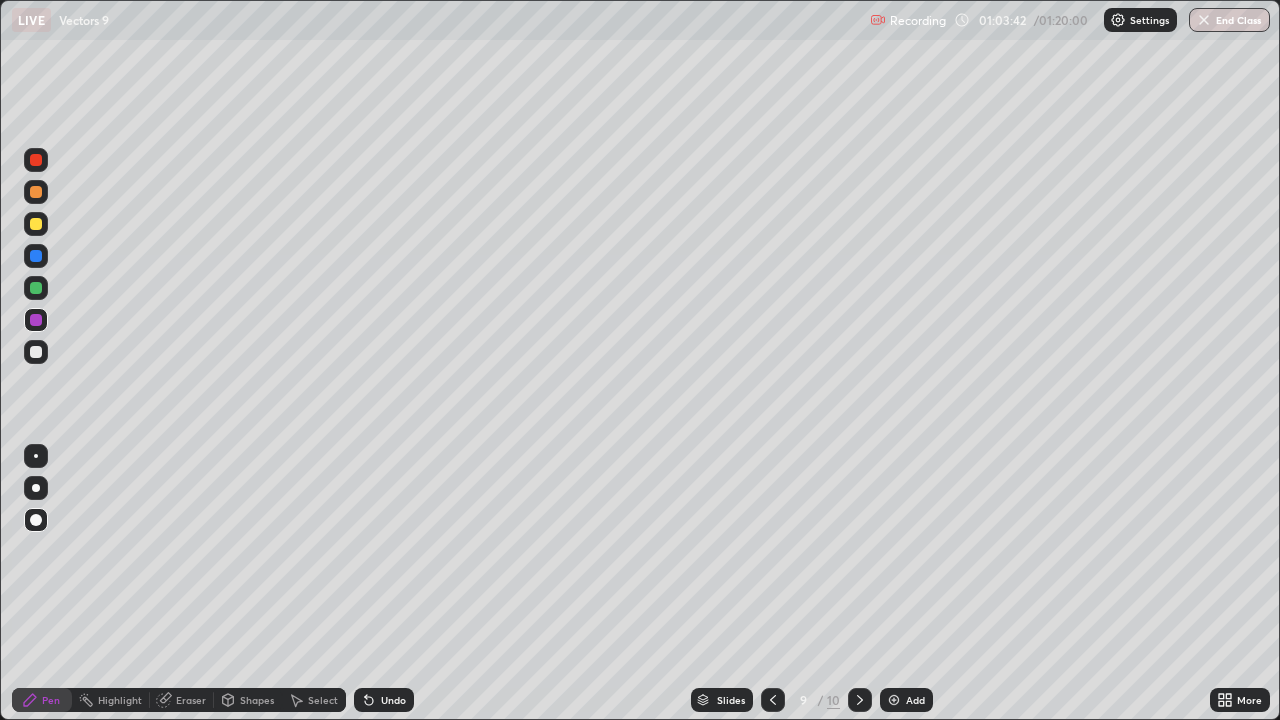 click on "Undo" at bounding box center (393, 700) 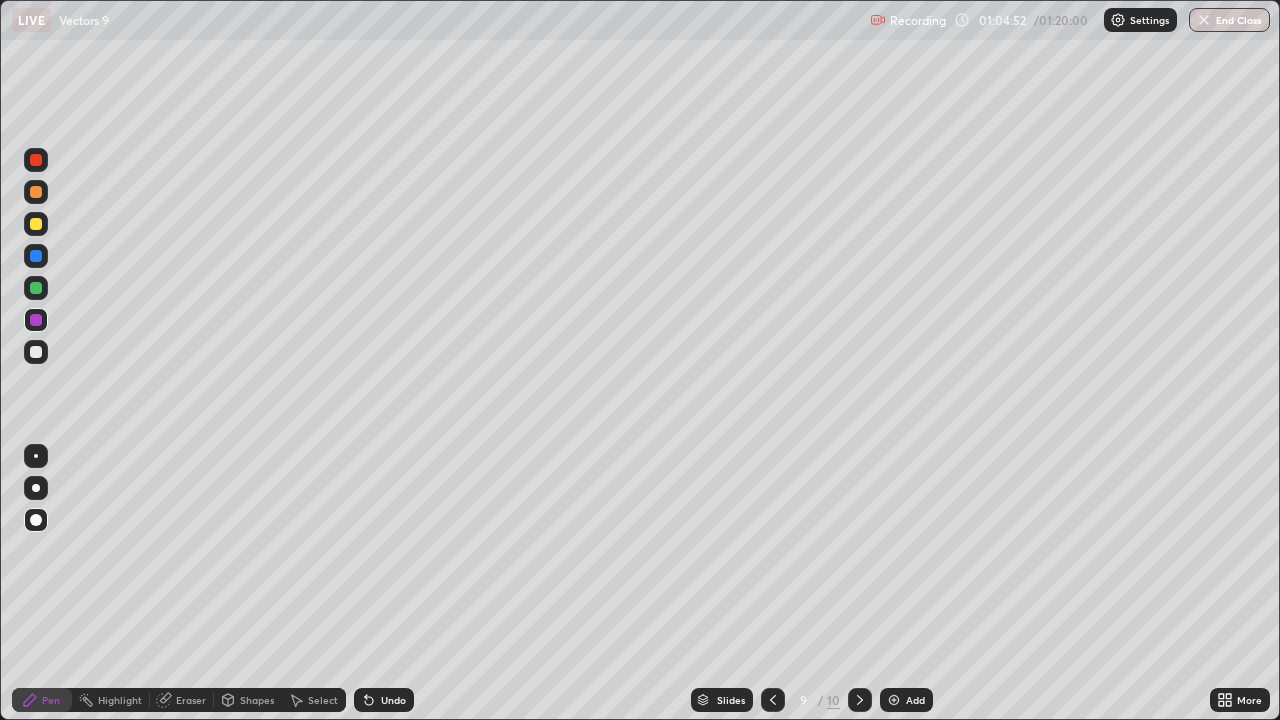 click on "Add" at bounding box center [906, 700] 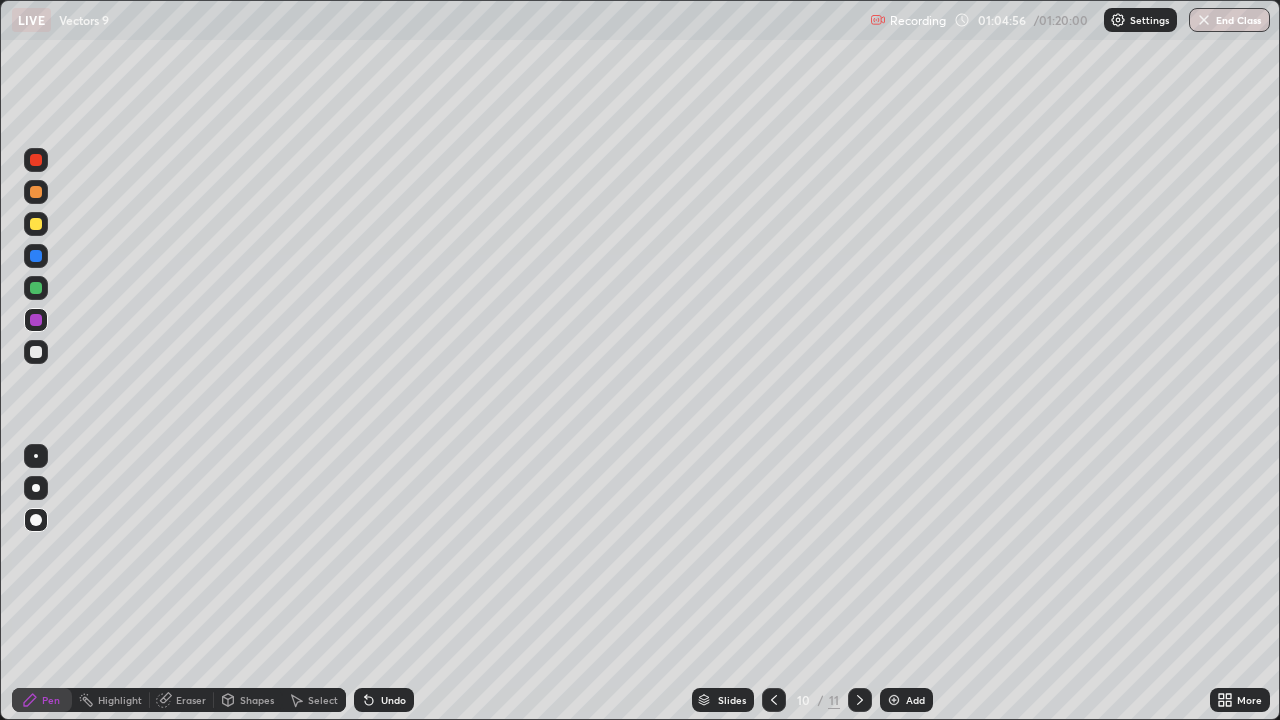 click at bounding box center [774, 700] 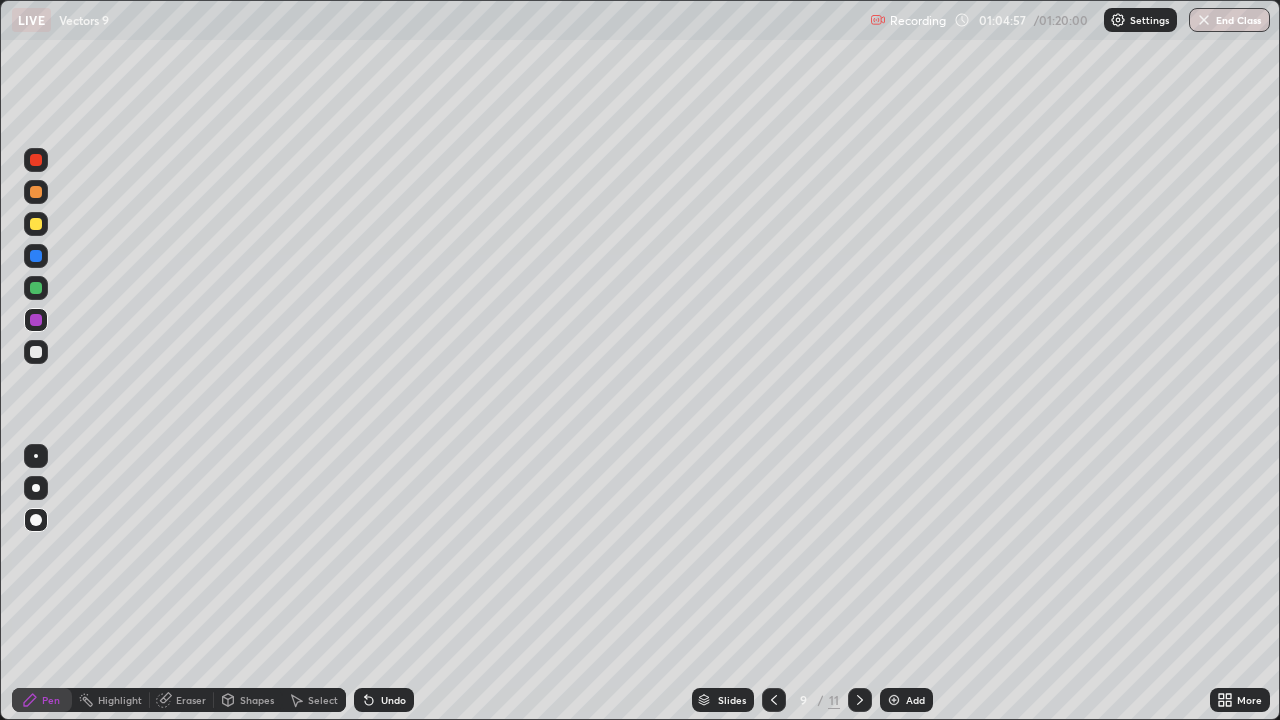 click 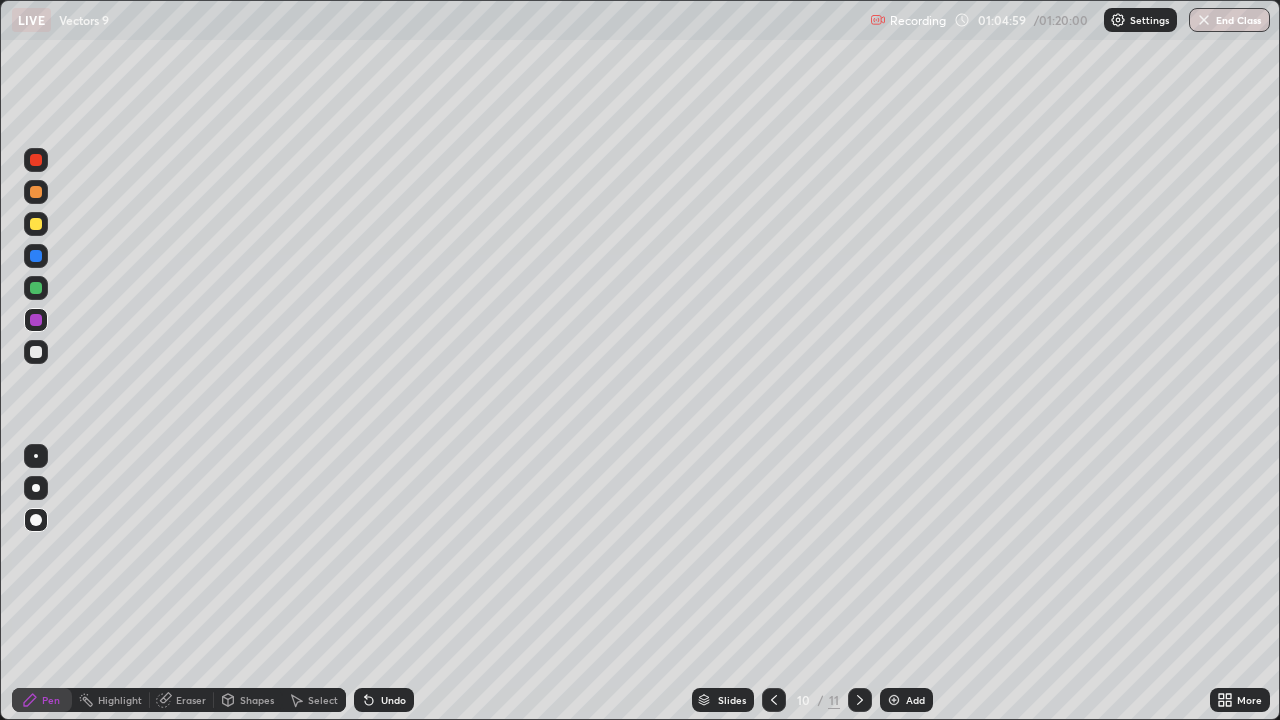 click at bounding box center (36, 288) 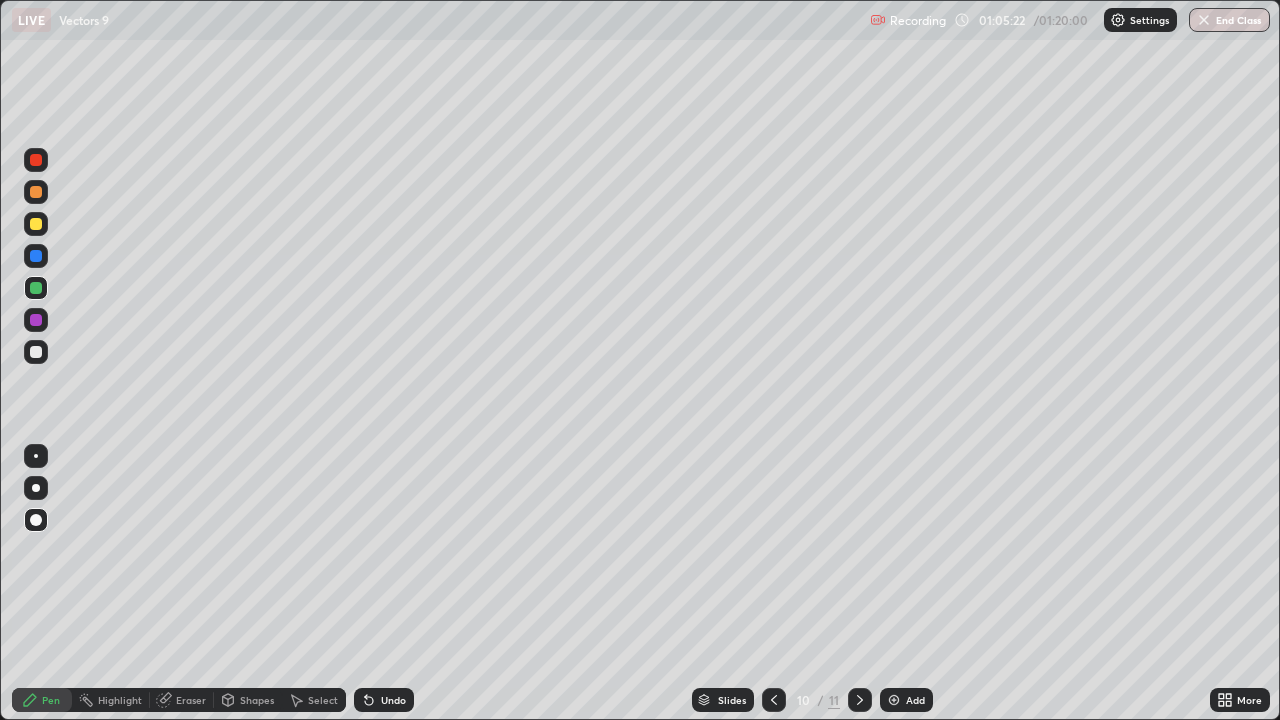 click at bounding box center [36, 320] 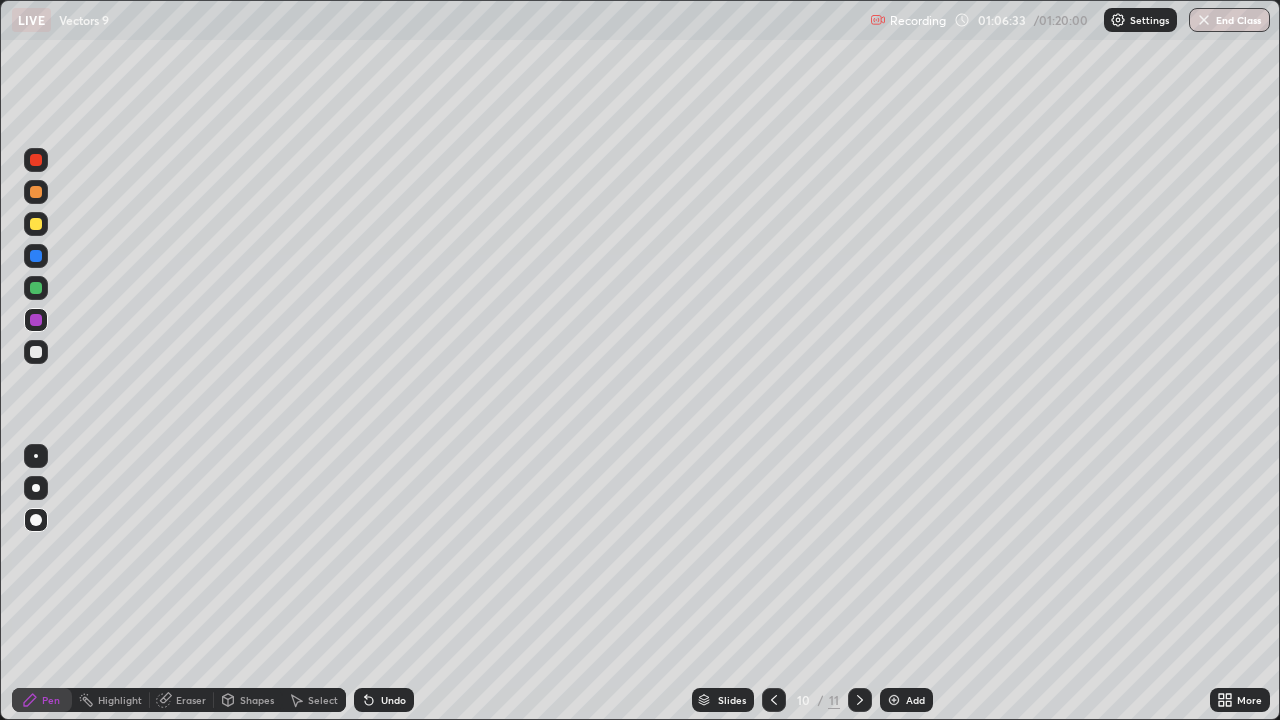 click at bounding box center [36, 352] 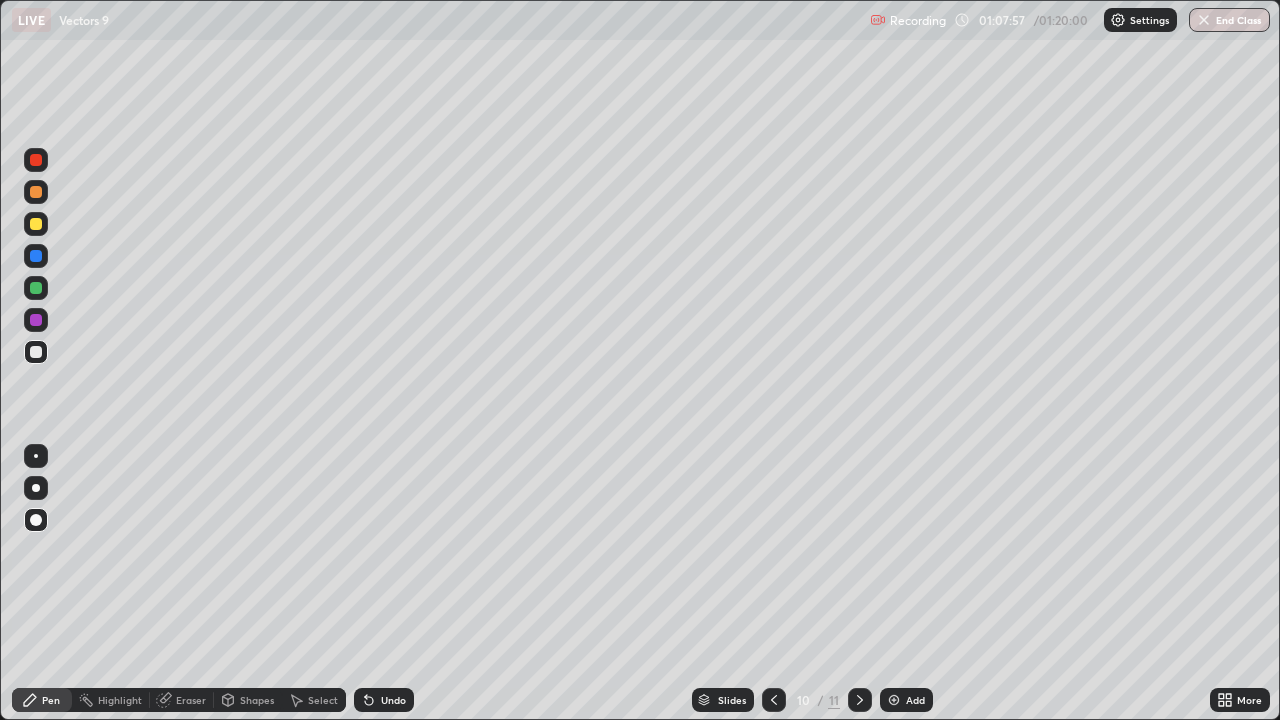 click on "Undo" at bounding box center [393, 700] 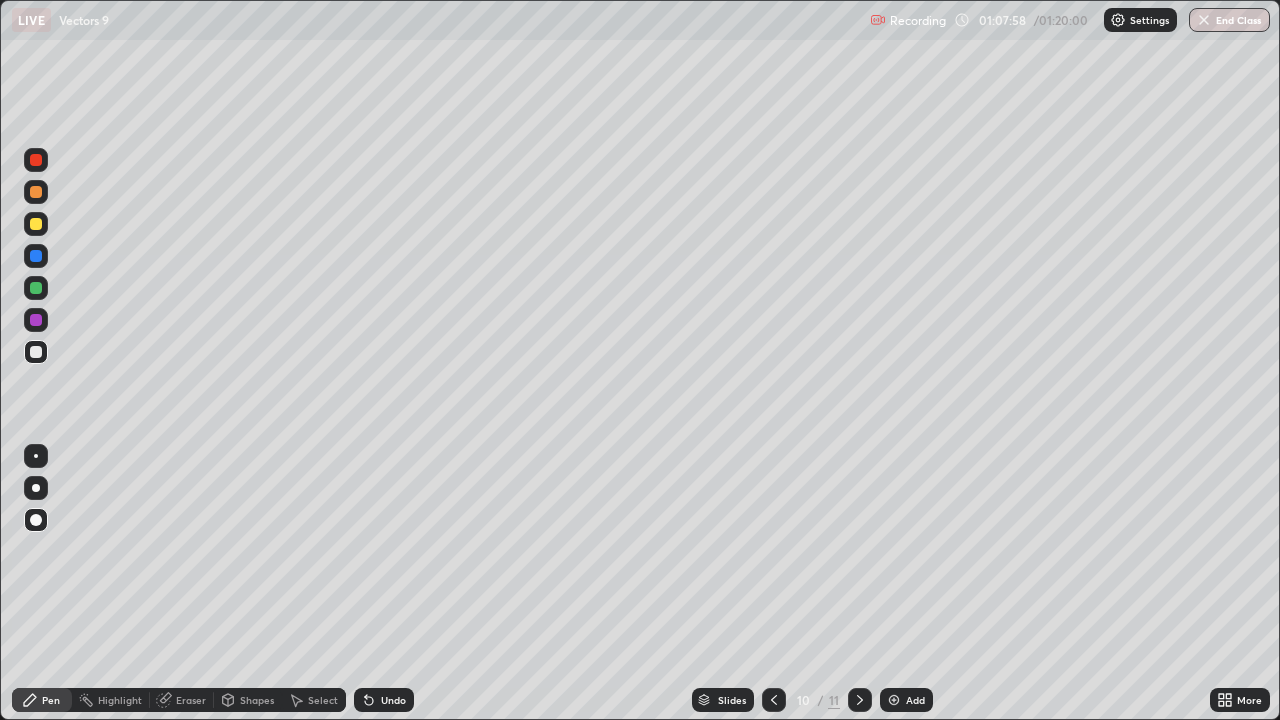 click on "Undo" at bounding box center (384, 700) 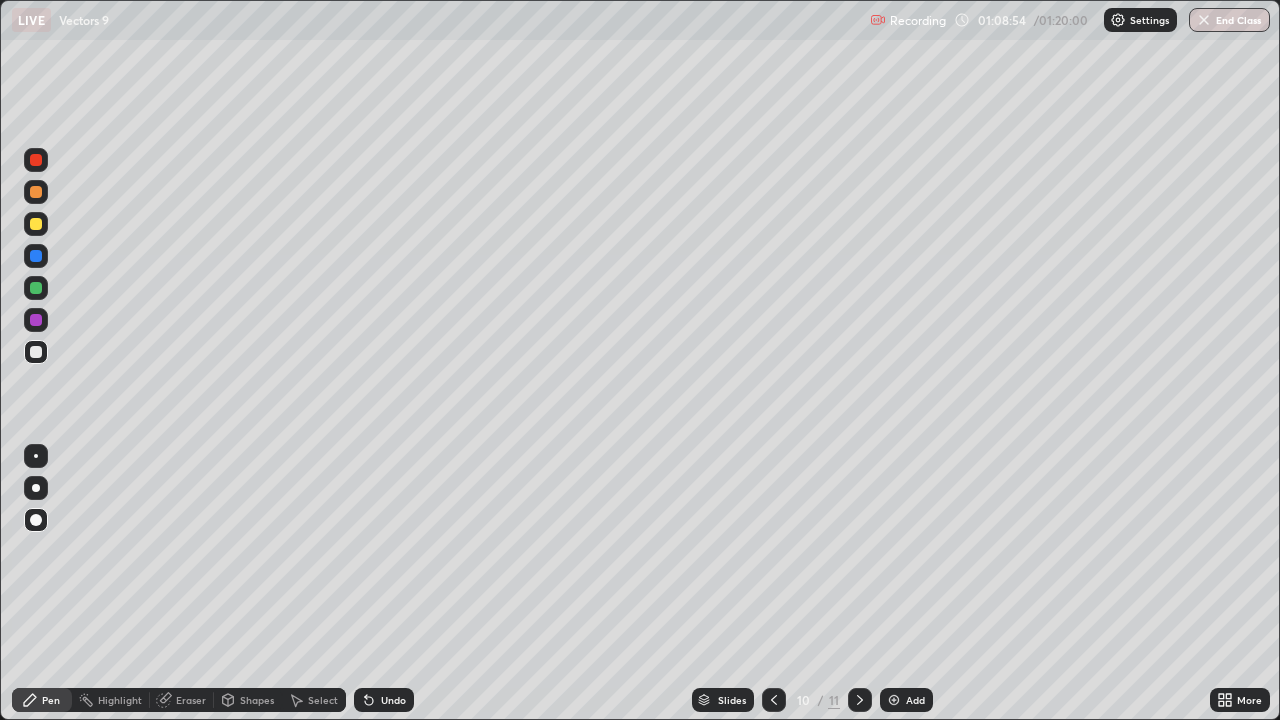 click 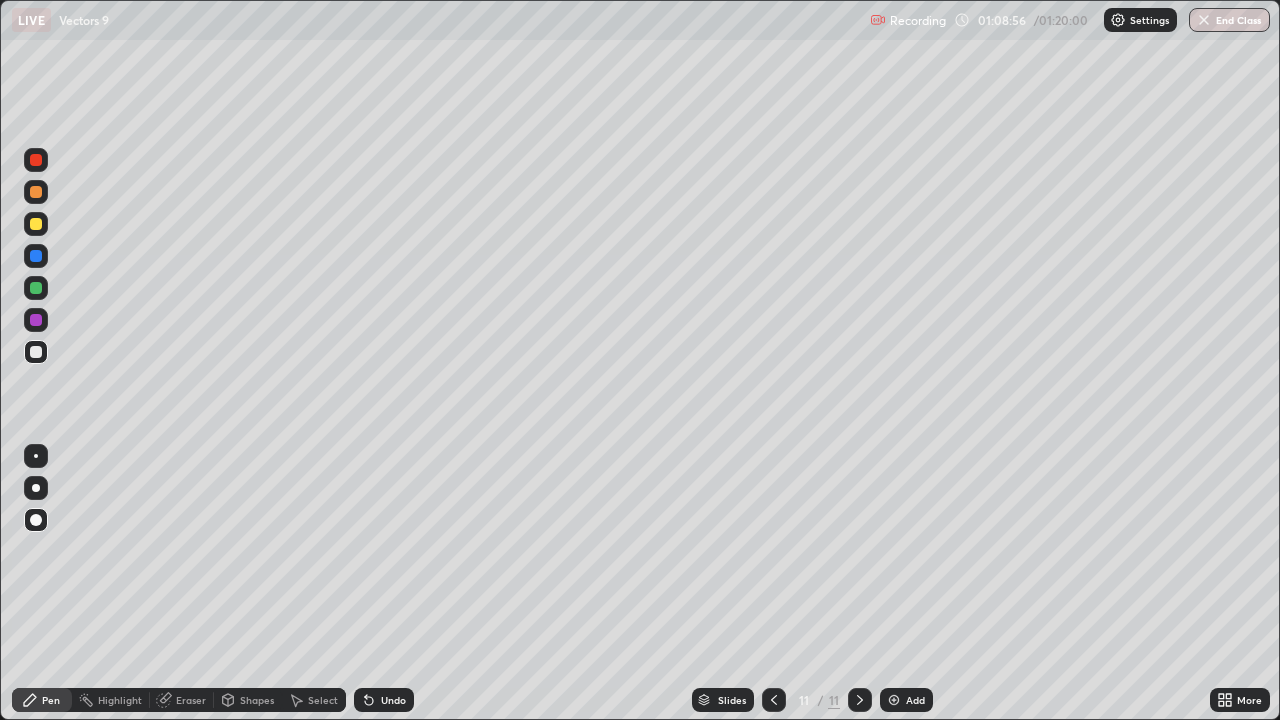 click at bounding box center (36, 256) 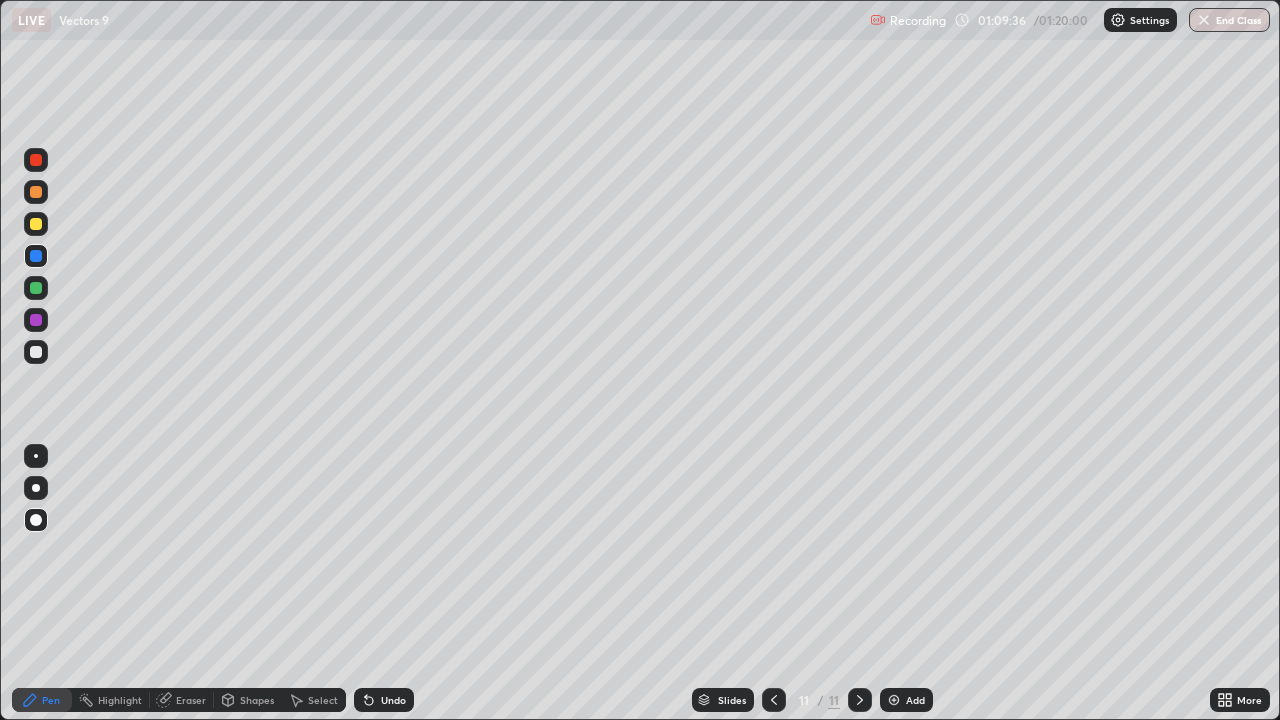 click at bounding box center (36, 352) 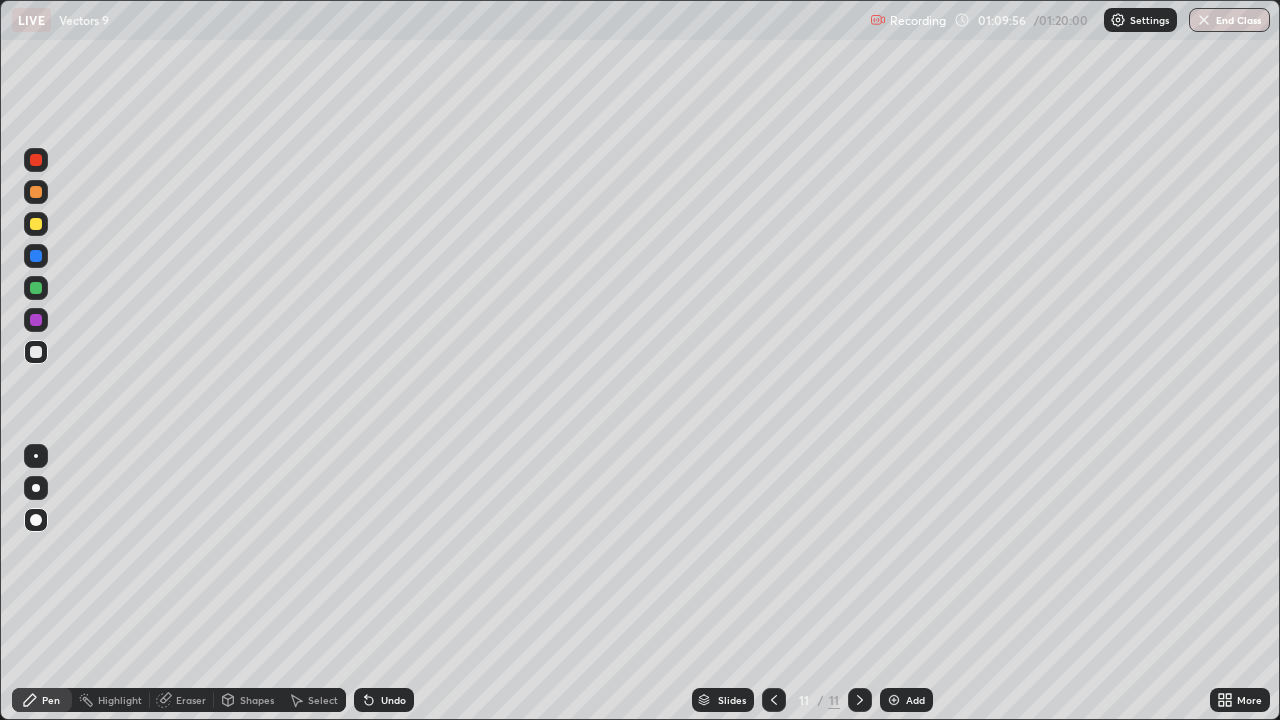 click at bounding box center [36, 224] 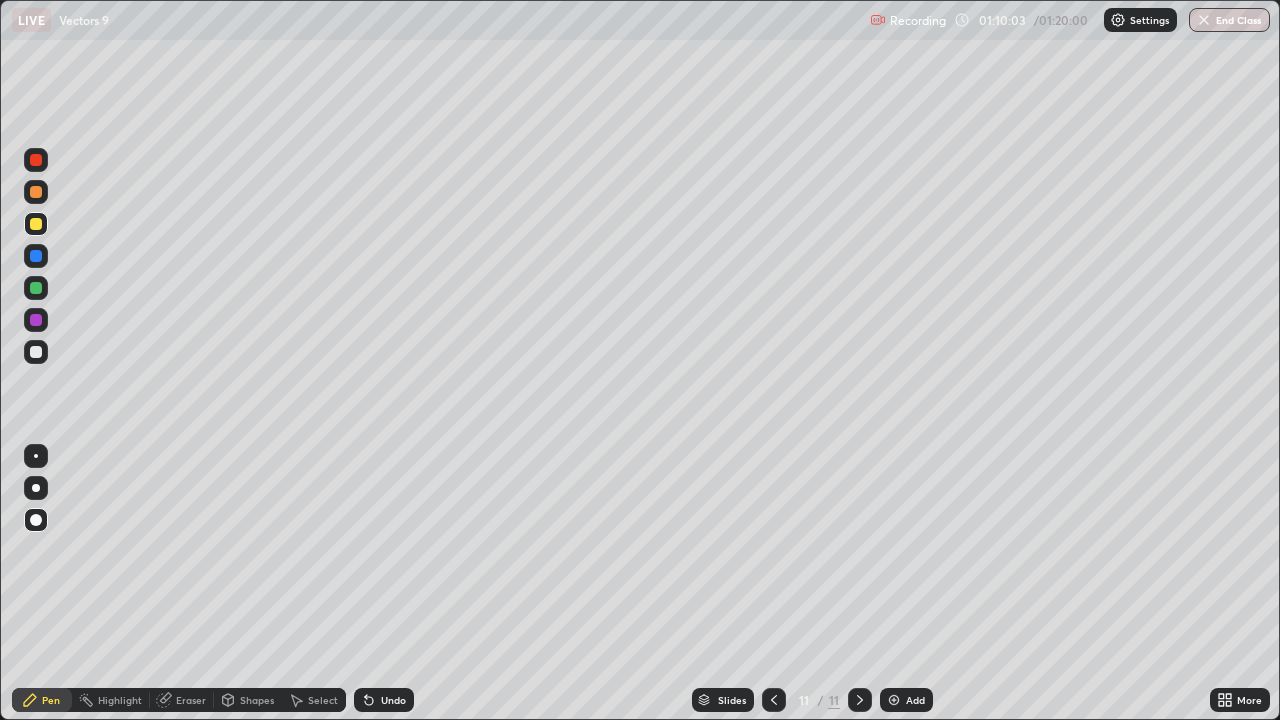 click at bounding box center [36, 352] 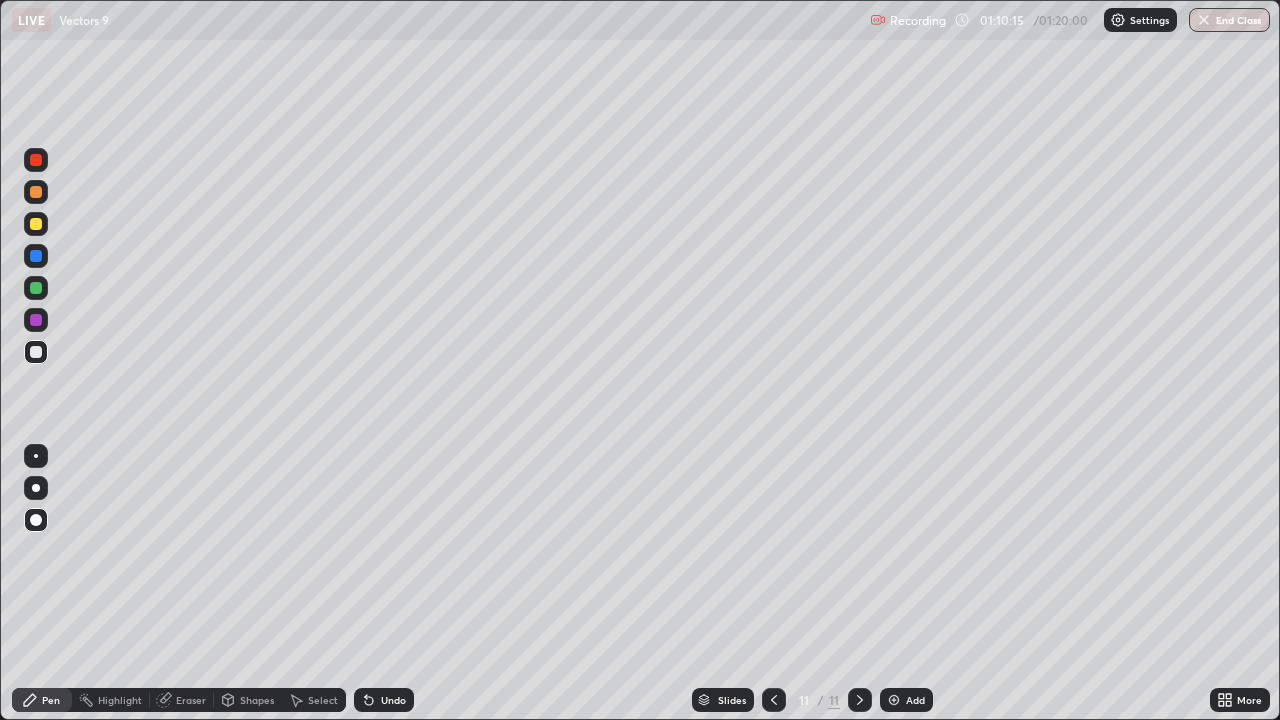 click at bounding box center [36, 224] 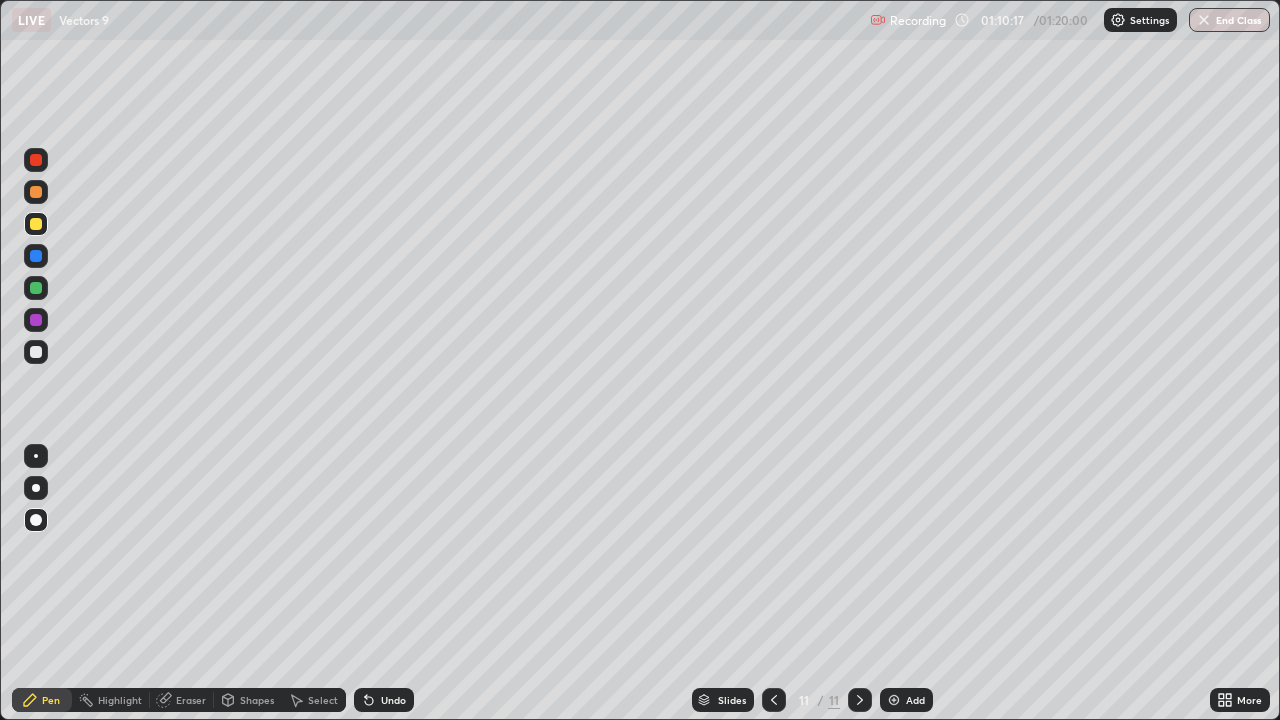 click at bounding box center [36, 352] 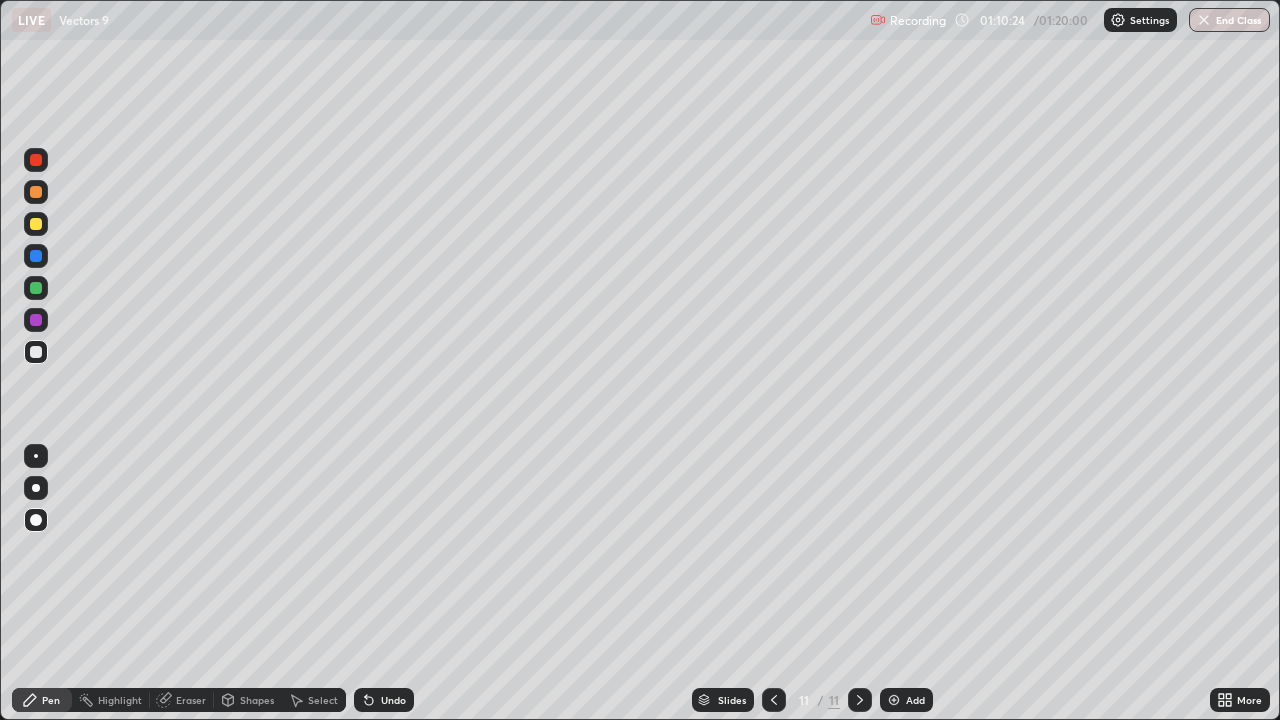 click on "Undo" at bounding box center [384, 700] 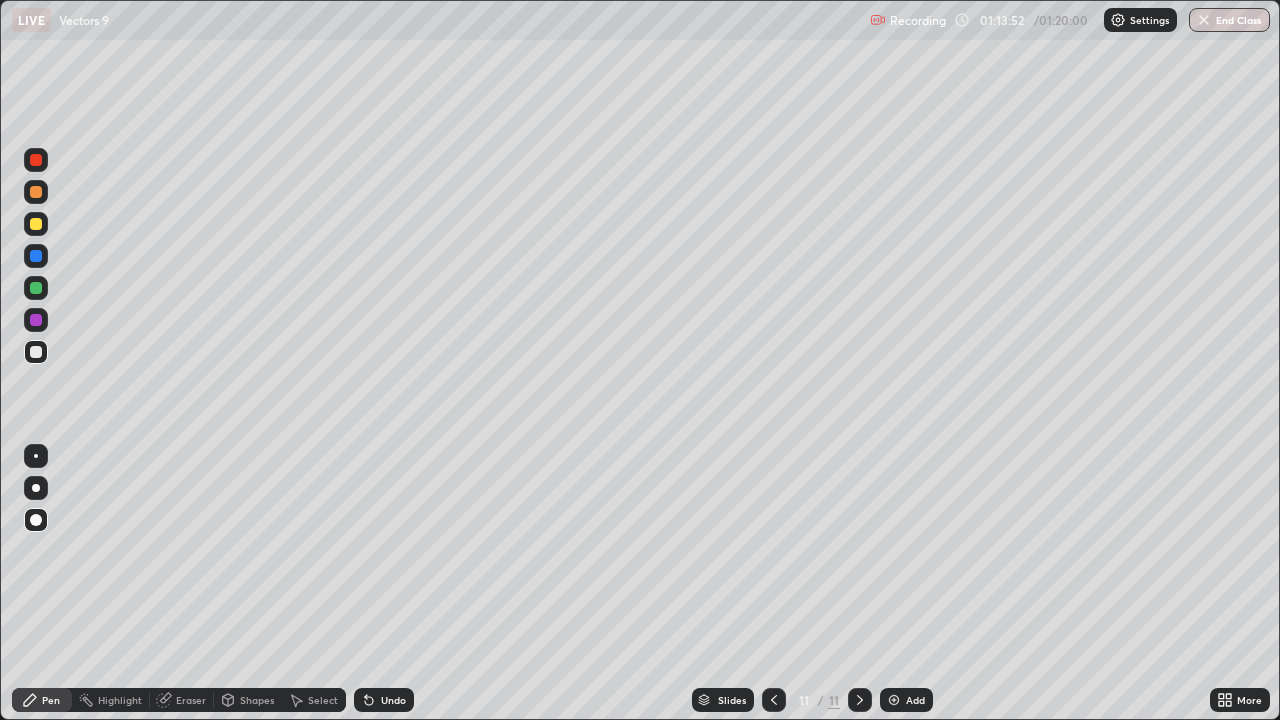 click on "End Class" at bounding box center [1229, 20] 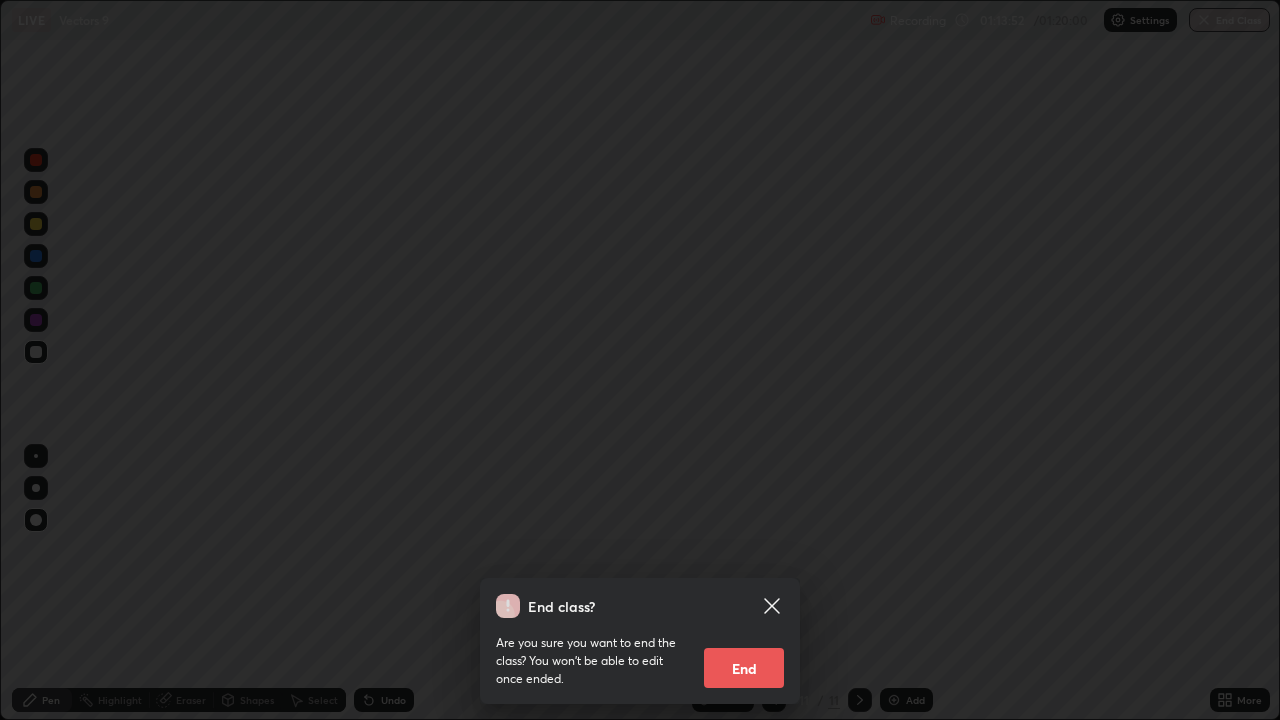 click on "End class? Are you sure you want to end the class? You won’t be able to edit once ended. End" at bounding box center [640, 360] 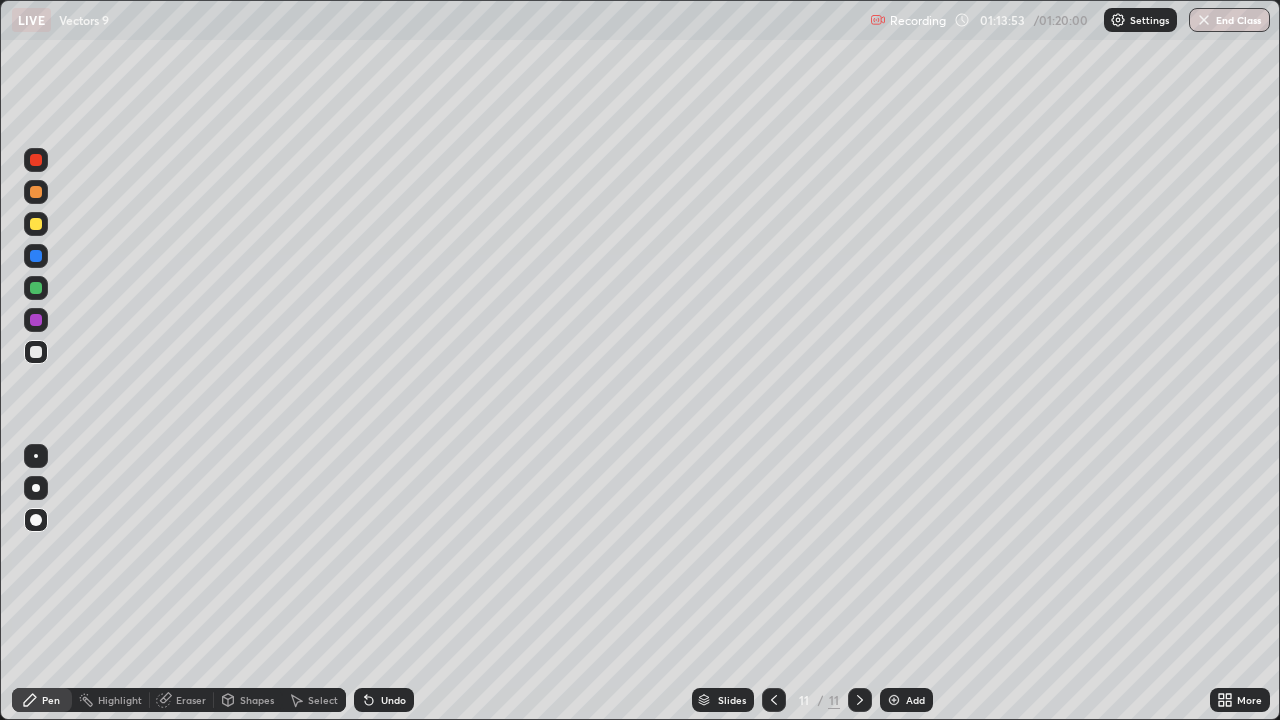 click on "End Class" at bounding box center (1229, 20) 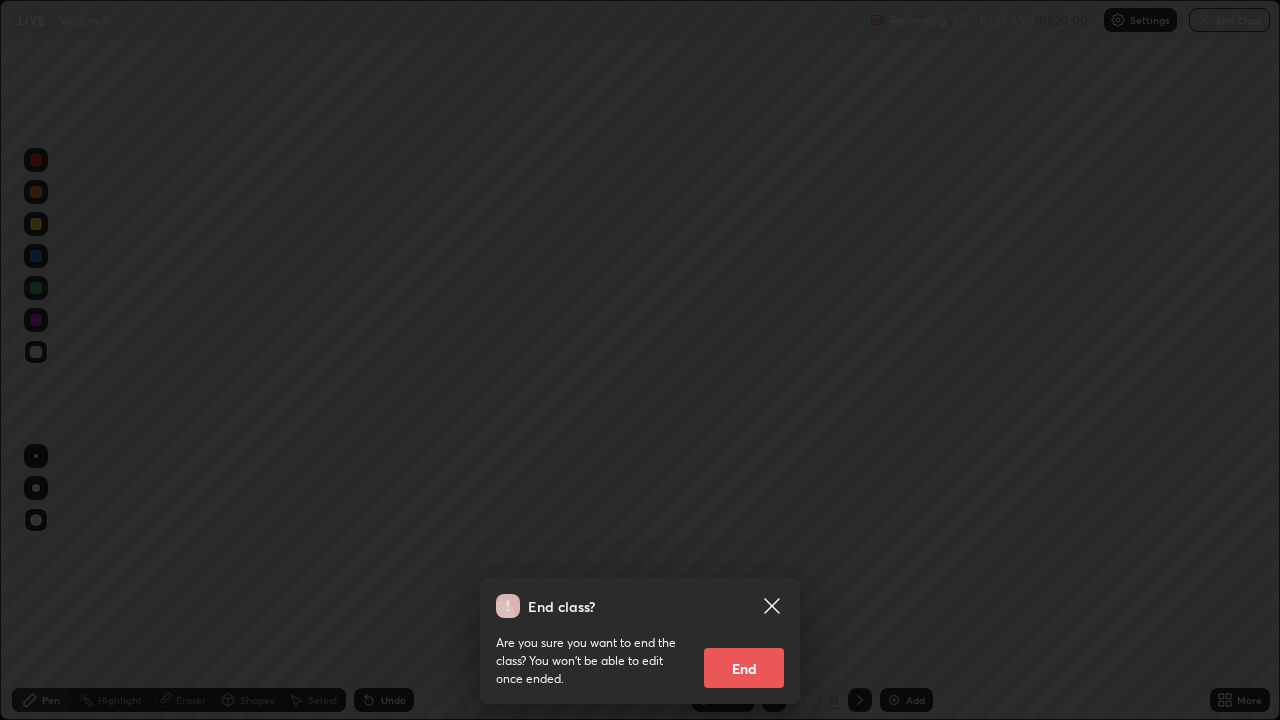 click on "End" at bounding box center (744, 668) 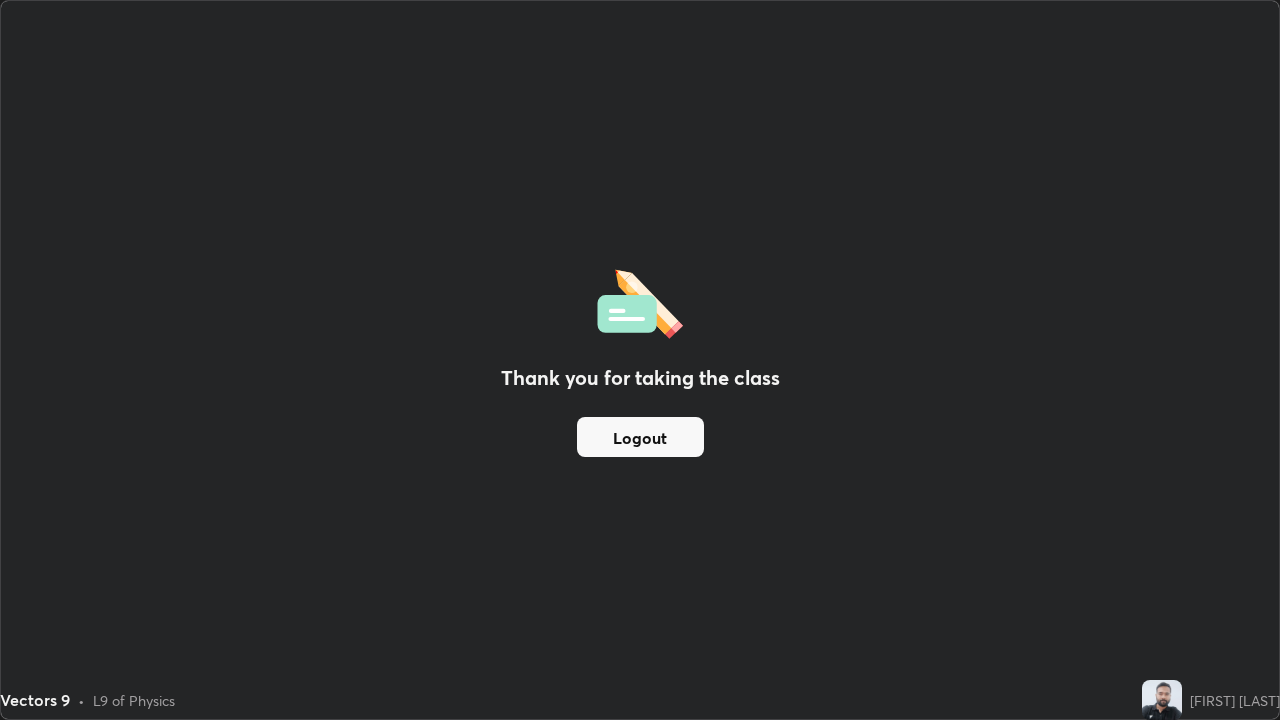 click on "Logout" at bounding box center (640, 437) 